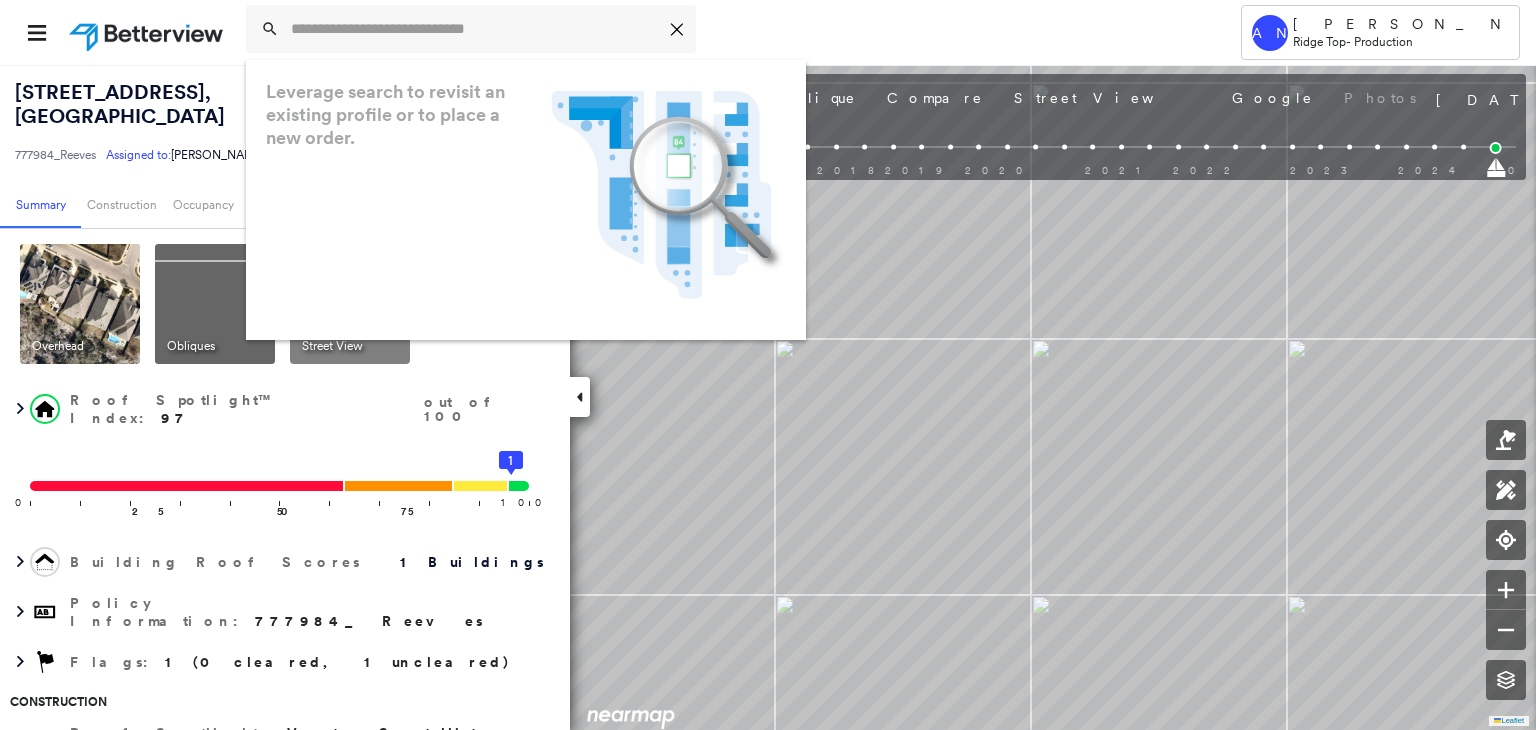 scroll, scrollTop: 0, scrollLeft: 0, axis: both 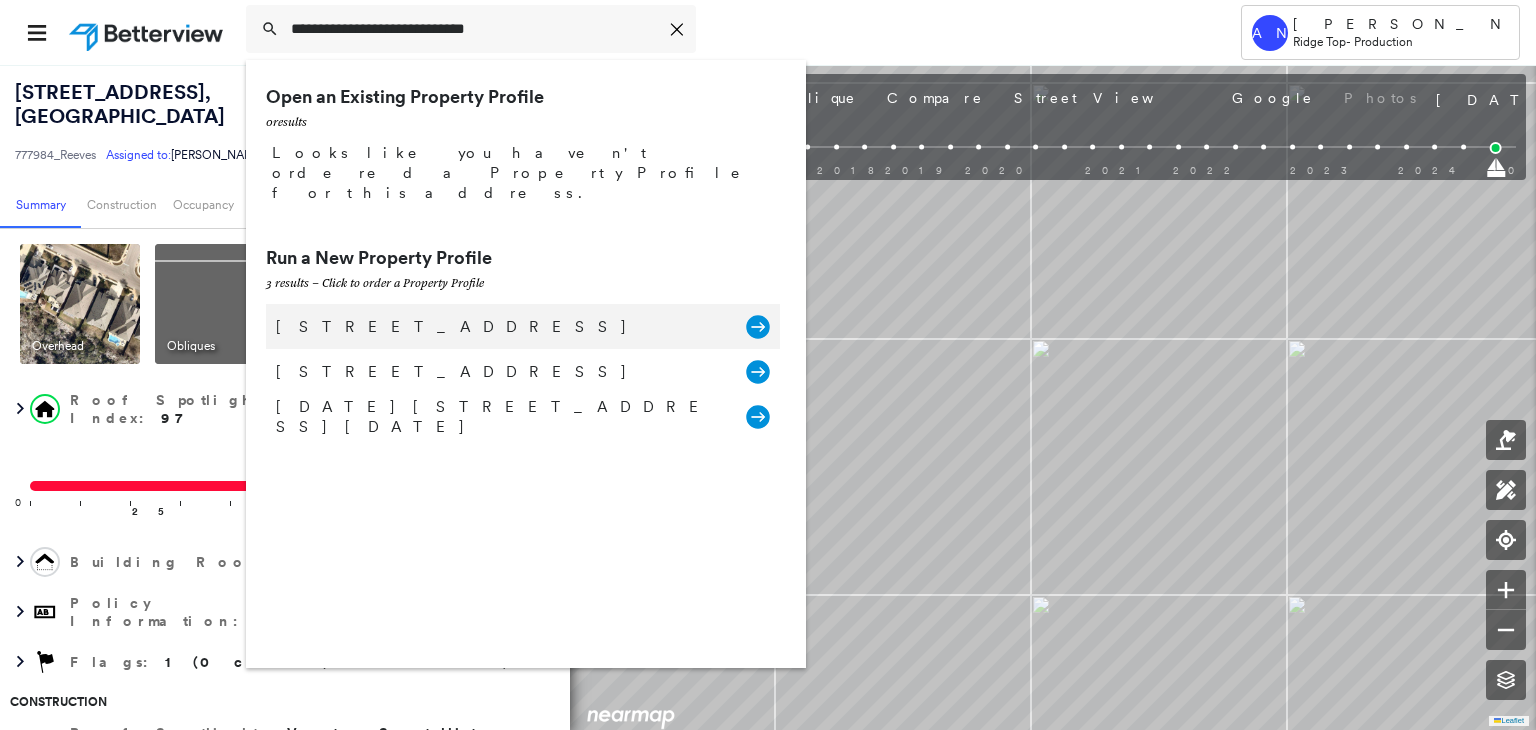 type on "**********" 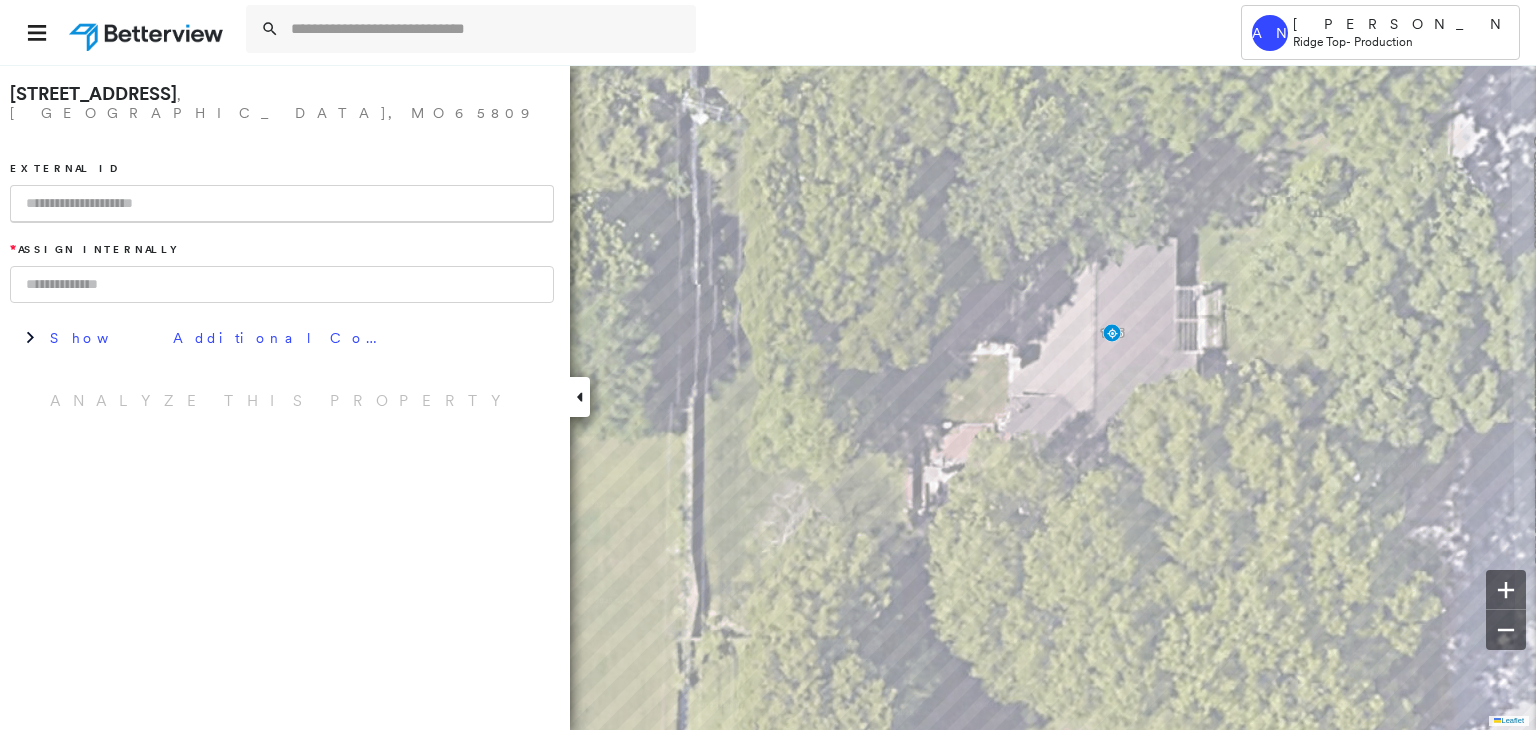click at bounding box center (282, 204) 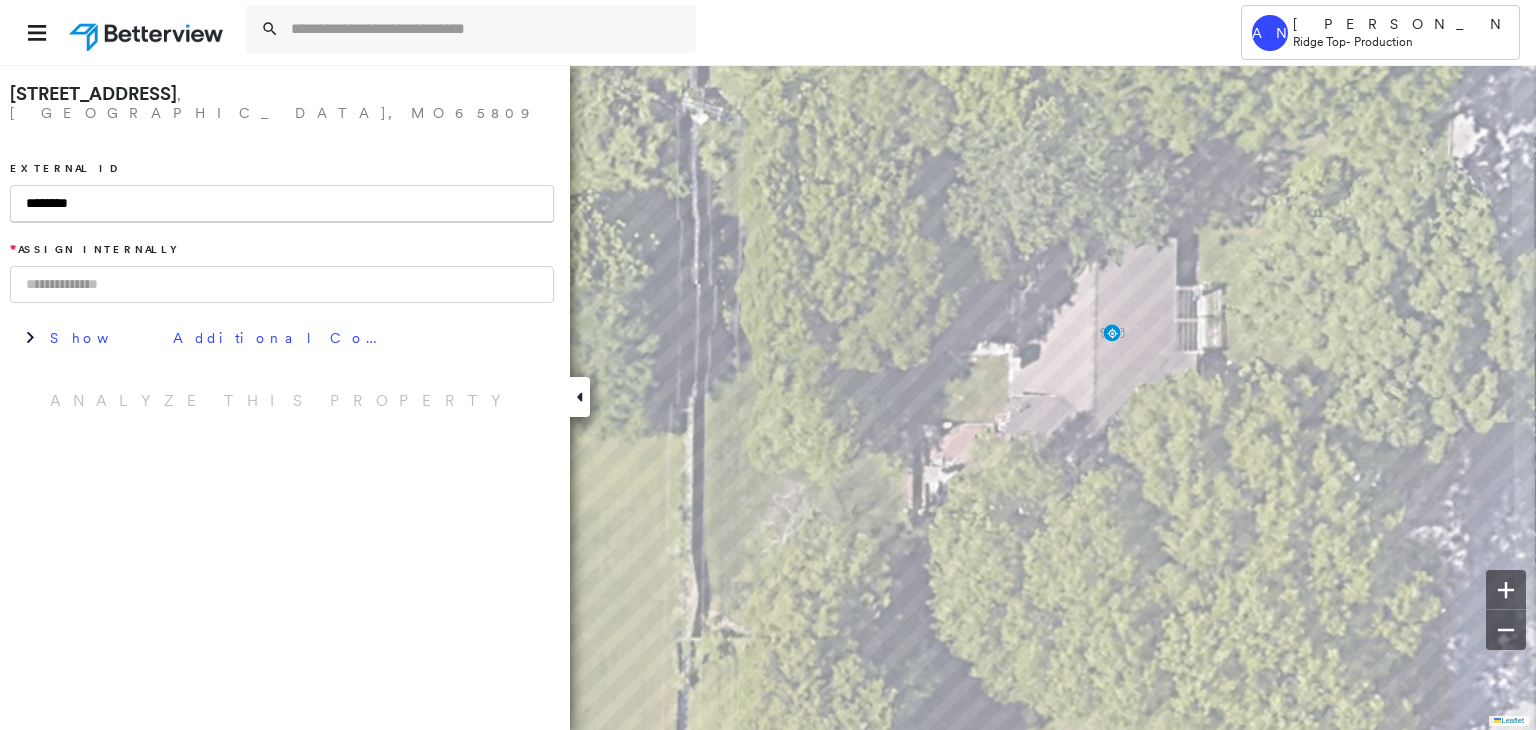 type on "********" 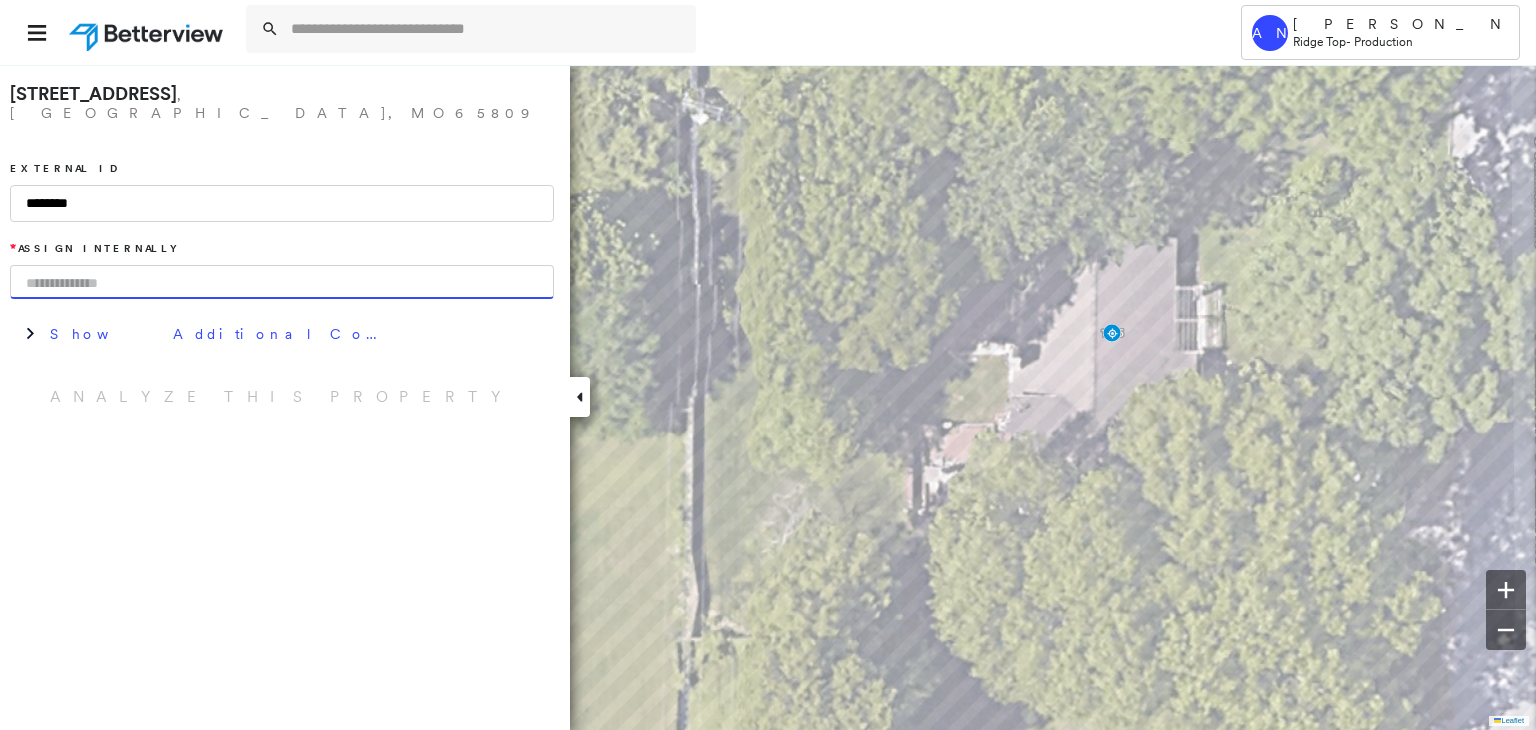 click on "[STREET_ADDRESS] External ID   ******** * Assign Internally   Show Additional Company Data Analyze This Property" at bounding box center (282, 244) 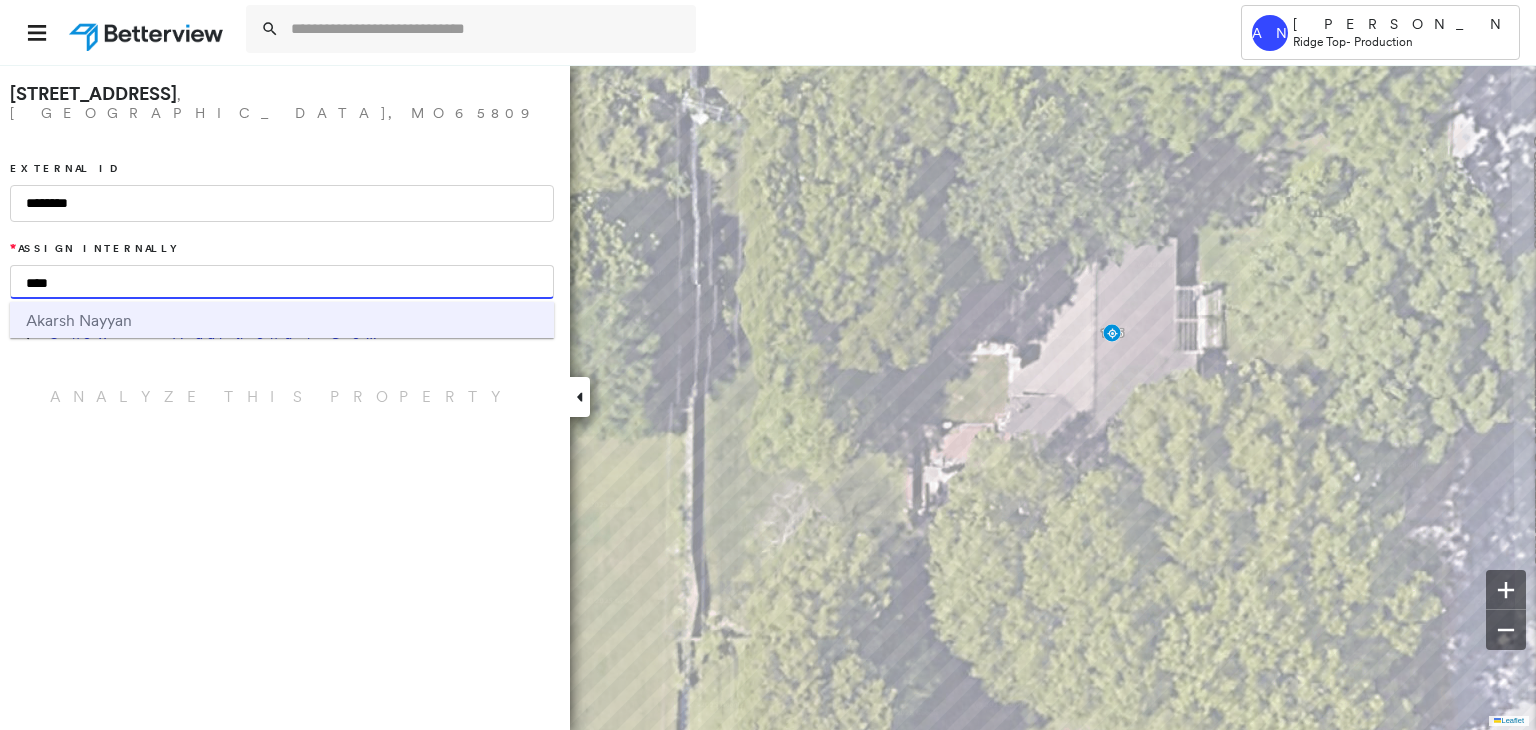type on "****" 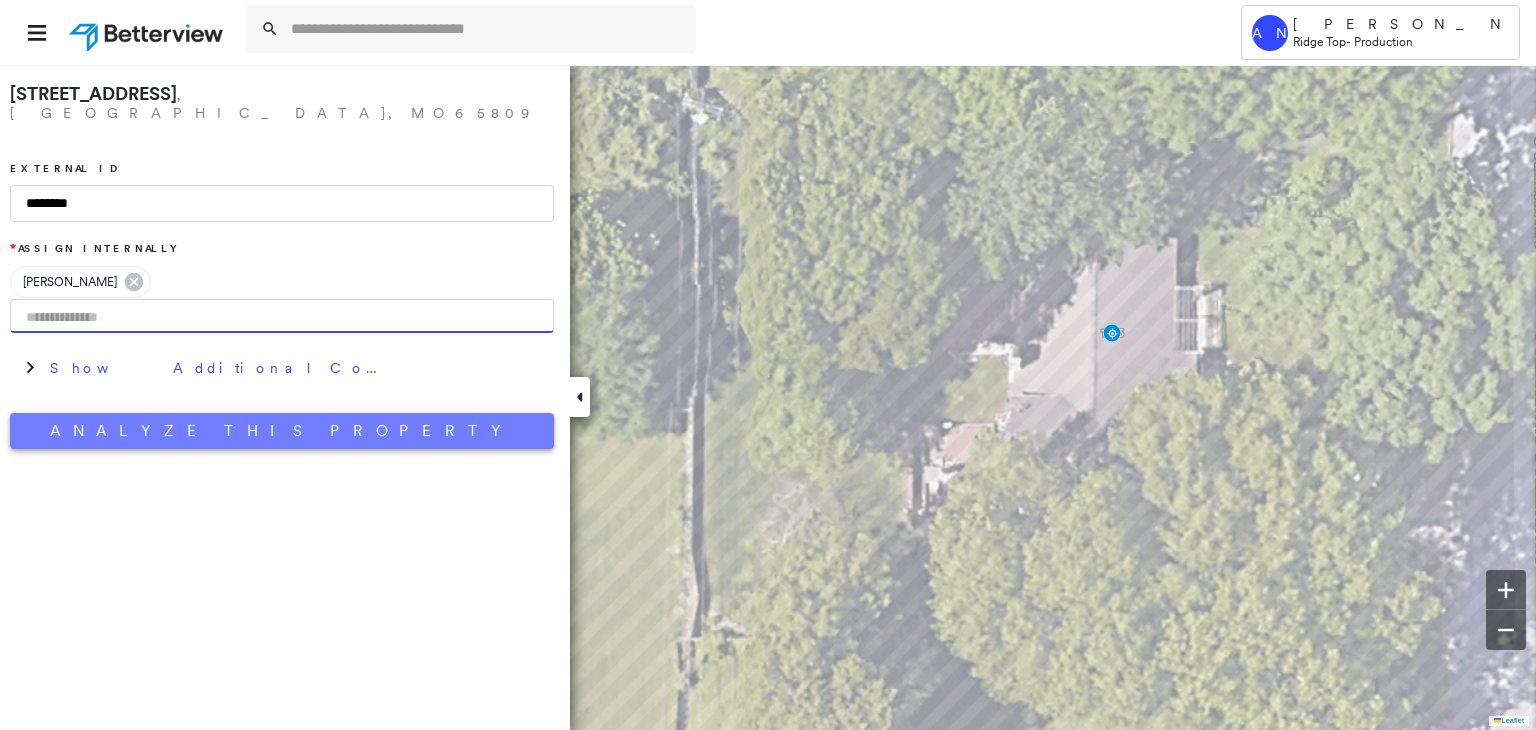 click on "Analyze This Property" at bounding box center (282, 431) 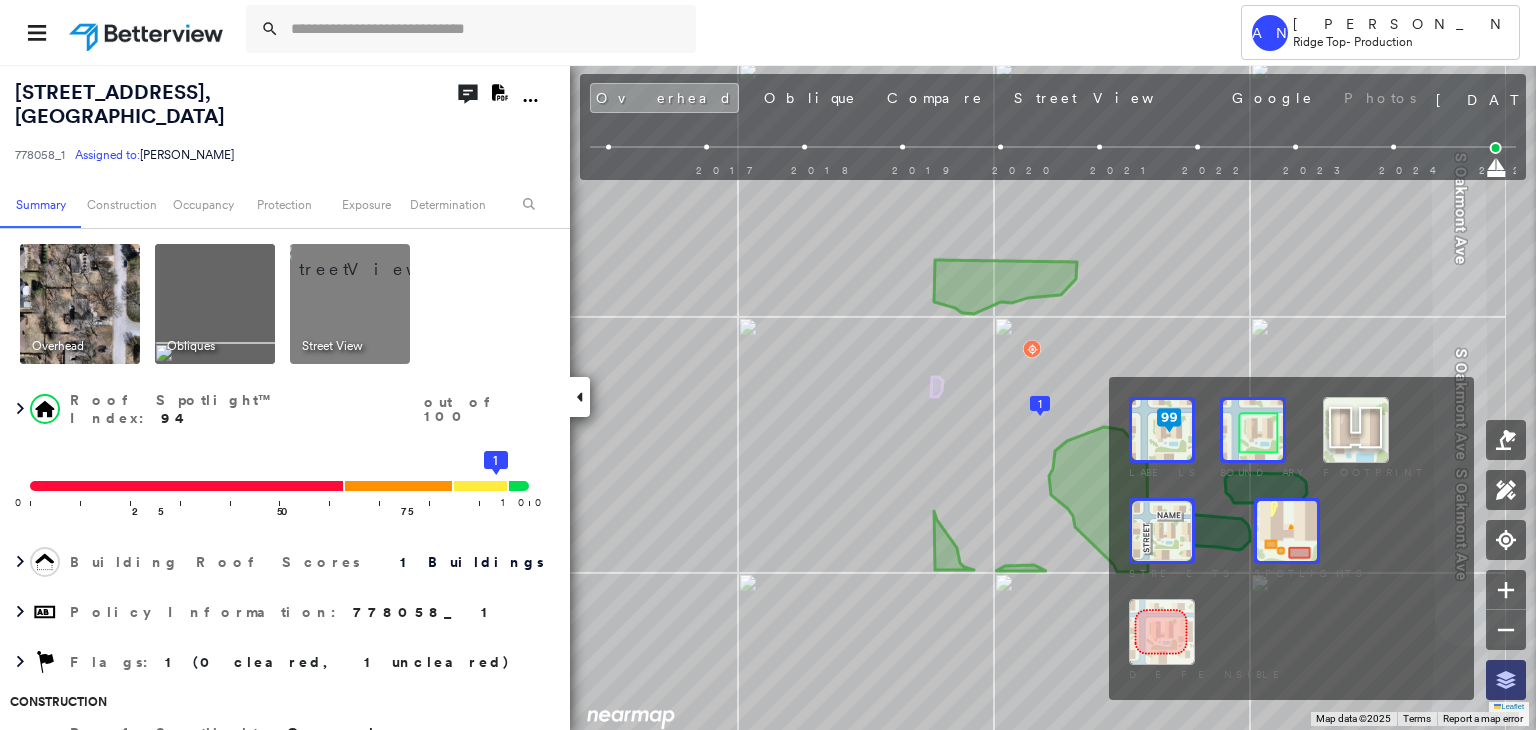 click 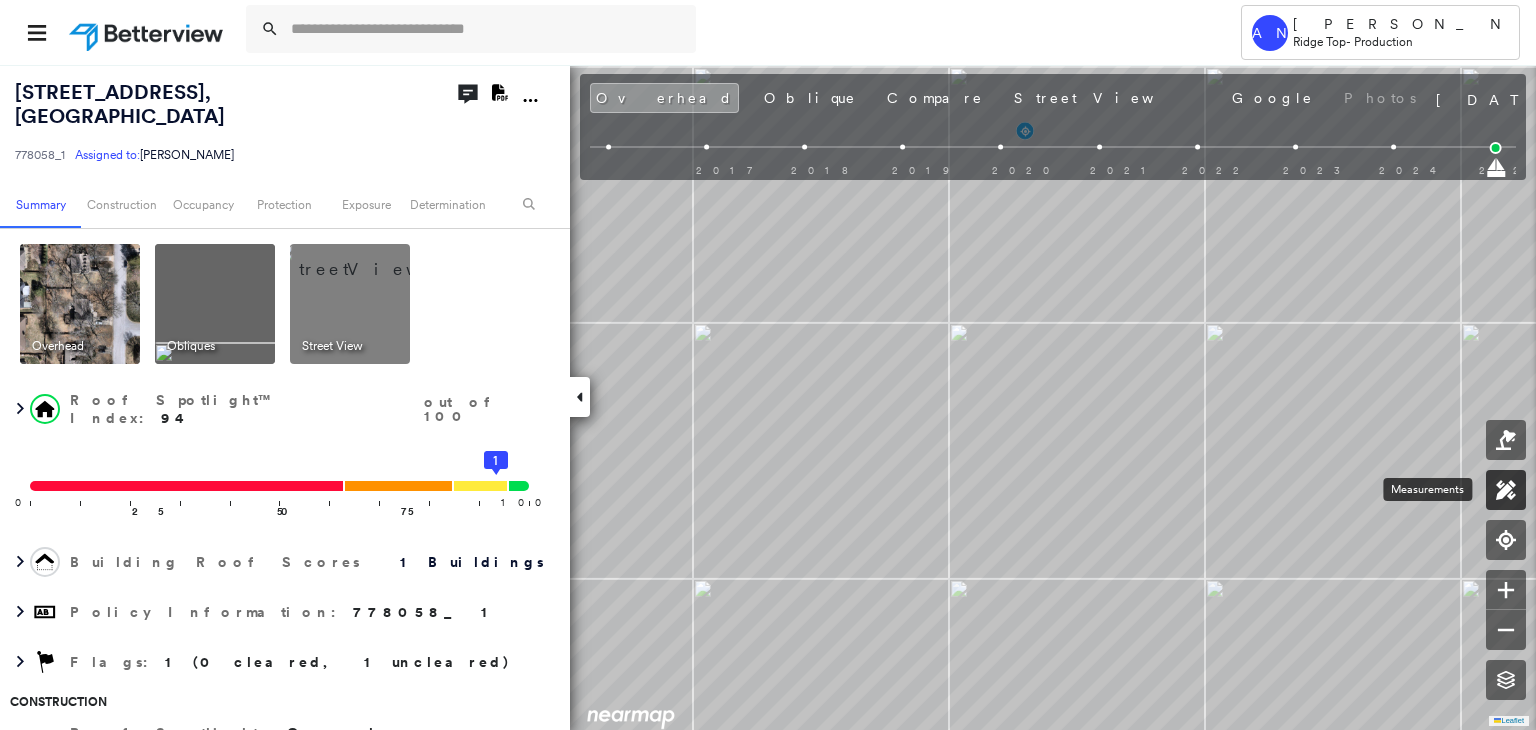 click 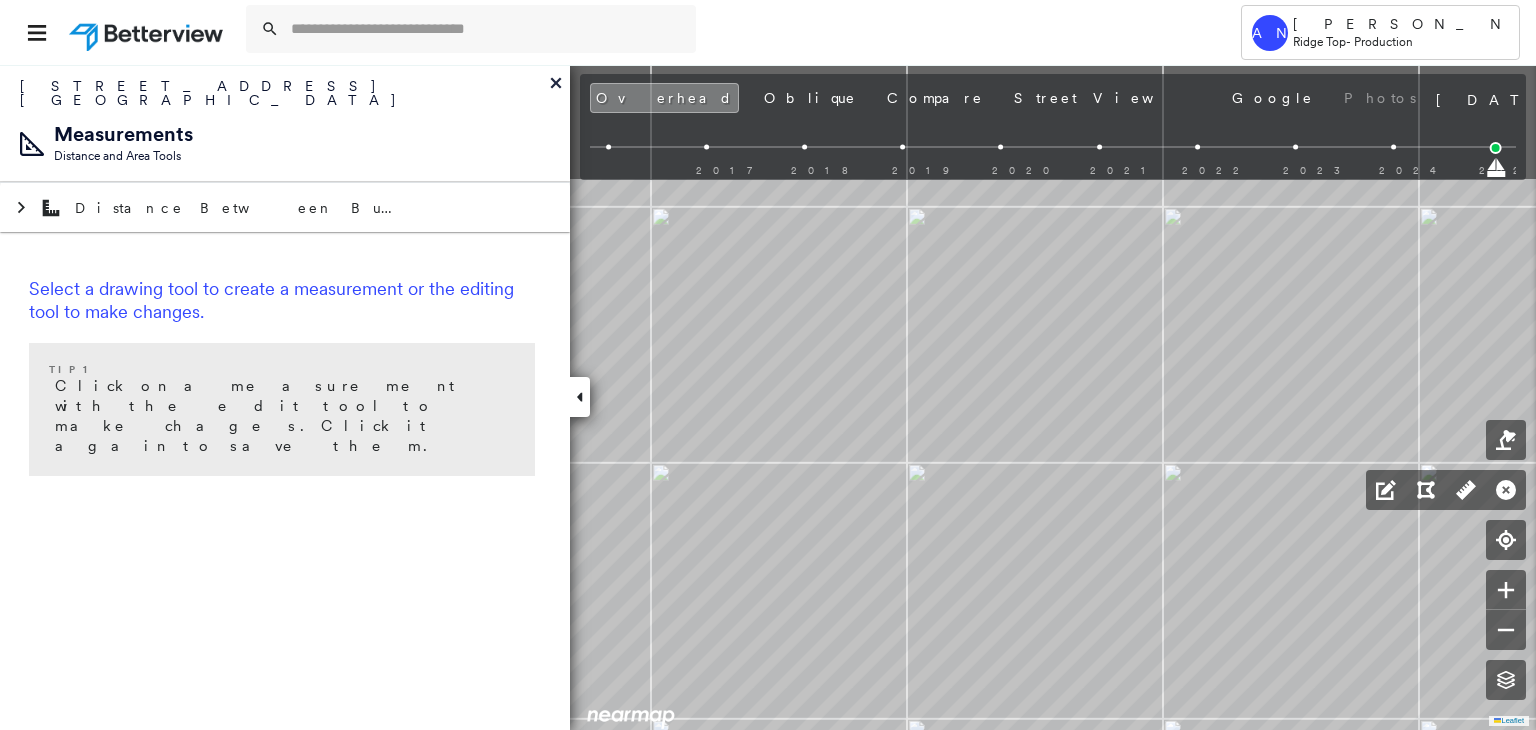 click on "[GEOGRAPHIC_DATA][PERSON_NAME] Top  -   Production [STREET_ADDRESS] Assigned to:  [PERSON_NAME] Nayyan Assigned to:  [PERSON_NAME] Nayyan 778058_1 Assigned to:  [PERSON_NAME] Nayyan Open Comments Download PDF Report Summary Construction Occupancy Protection Exposure Determination Overhead Obliques Street View Roof Spotlight™ Index :  94 out of 100 0 100 25 50 75 1 Building Roof Scores 1 Buildings Policy Information :  778058_1 Flags :  1 (0 cleared, 1 uncleared) Construction Roof Spotlights :  Overhang, Chimney Property Features :  Car Roof Size & Shape :  1 building  - [PERSON_NAME] | Asphalt Shingle Occupancy Protection Exposure Determination Flags :  1 (0 cleared, 1 uncleared) Uncleared Flags (1) Cleared Flags  (0) Betterview Property Flagged [DATE] Clear Action Taken New Entry History Quote/New Business Terms & Conditions Added ACV Endorsement Added Cosmetic Endorsement Inspection/Loss Control Report Information Added to Inspection Survey Onsite Inspection Ordered Determined No Inspection Needed" at bounding box center [768, 365] 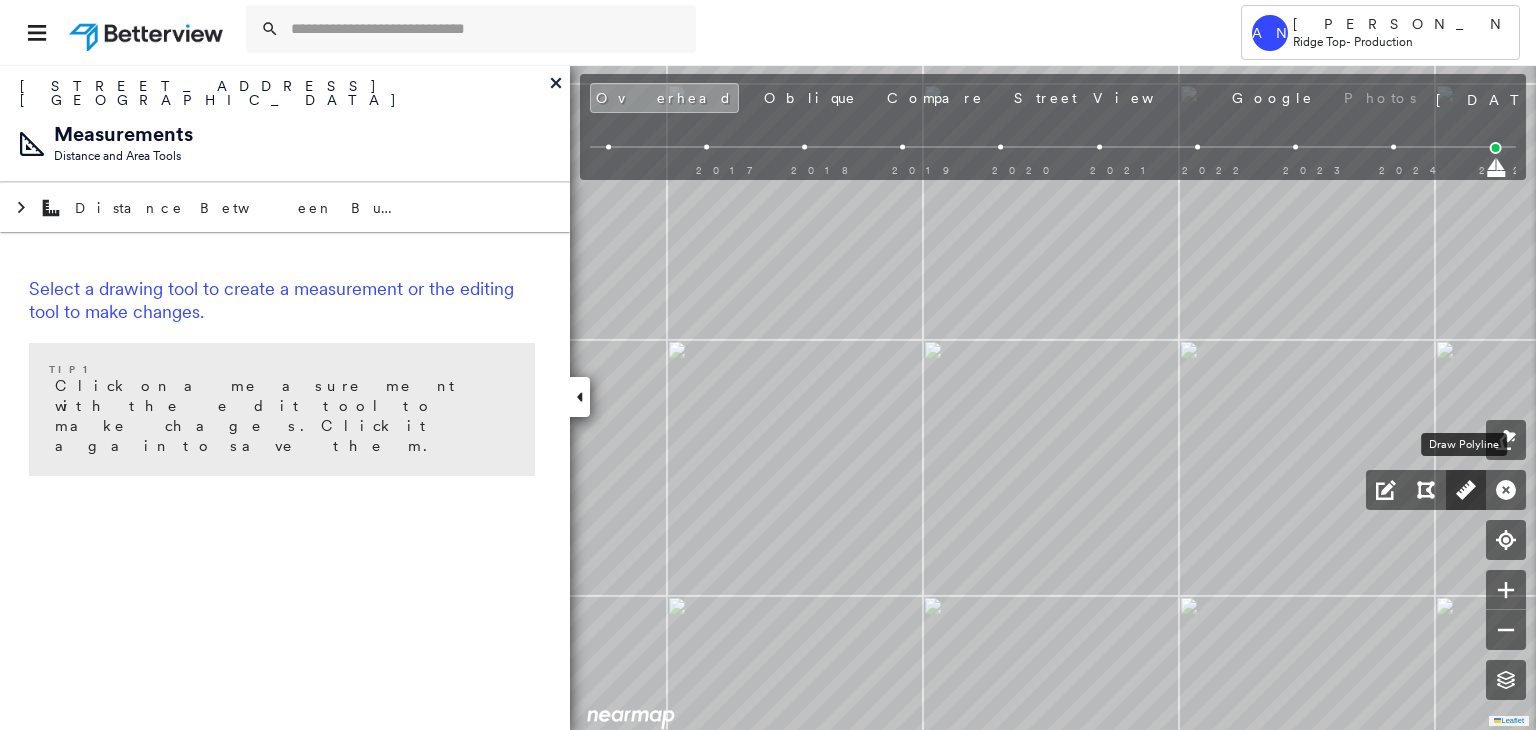 click at bounding box center [1466, 490] 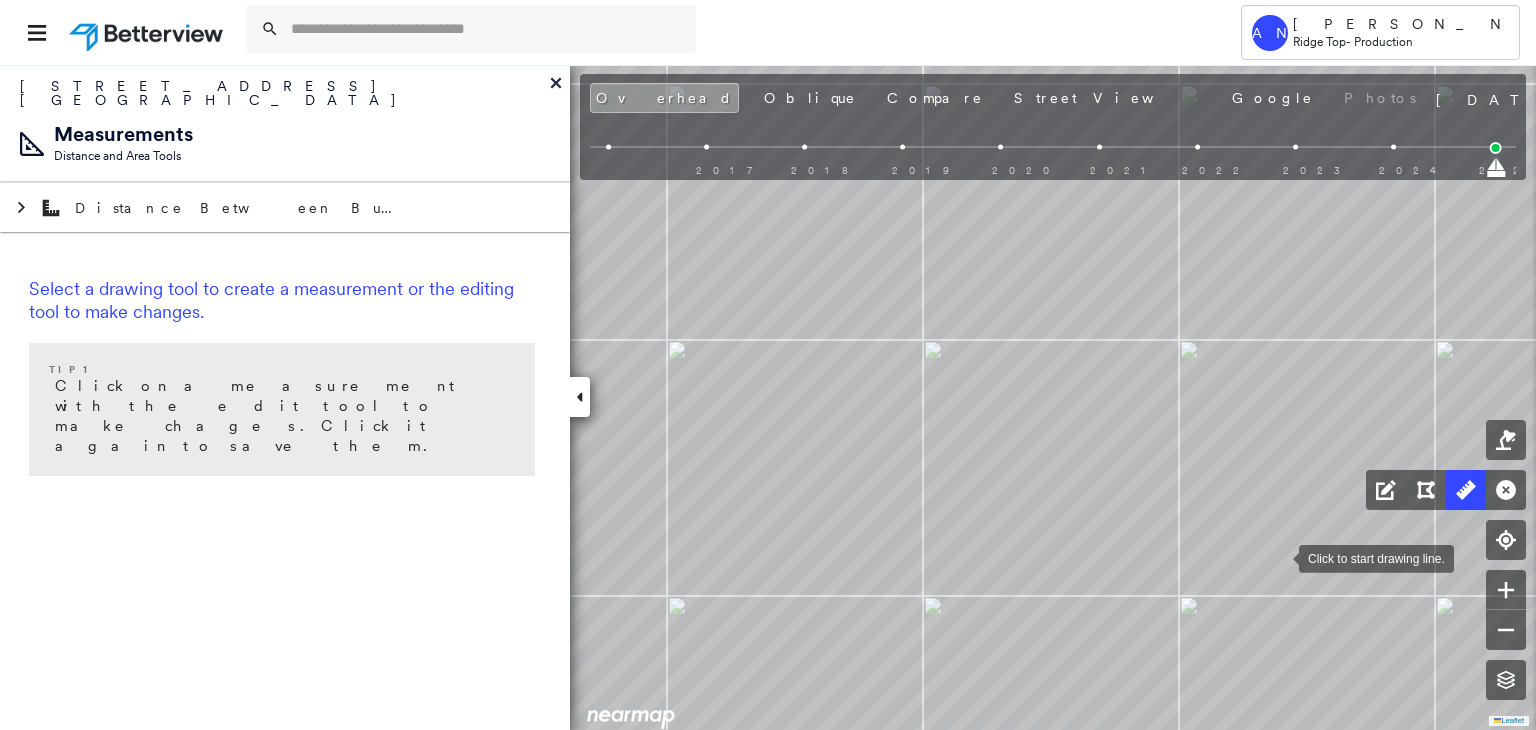 click at bounding box center (1279, 557) 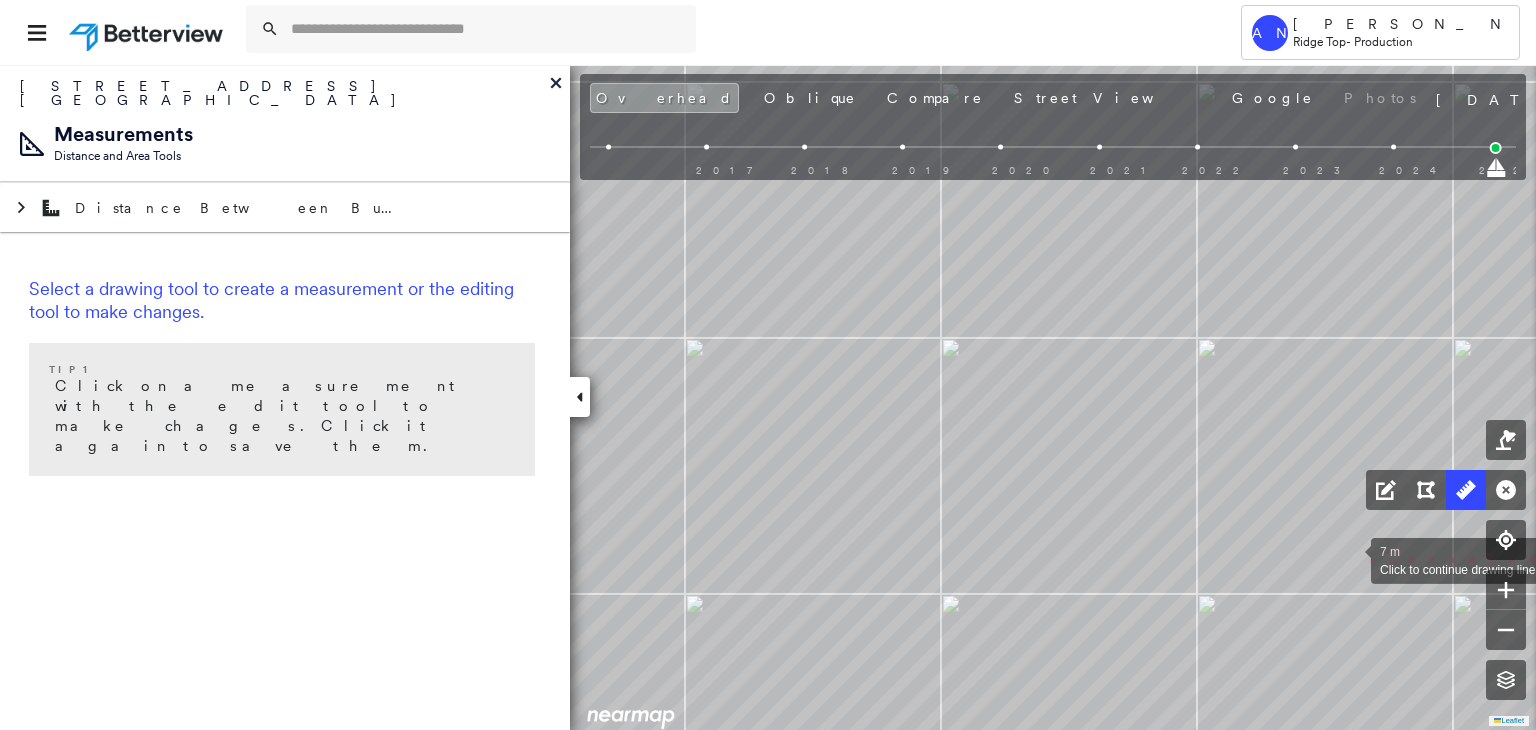 drag, startPoint x: 819, startPoint y: 561, endPoint x: 1375, endPoint y: 559, distance: 556.0036 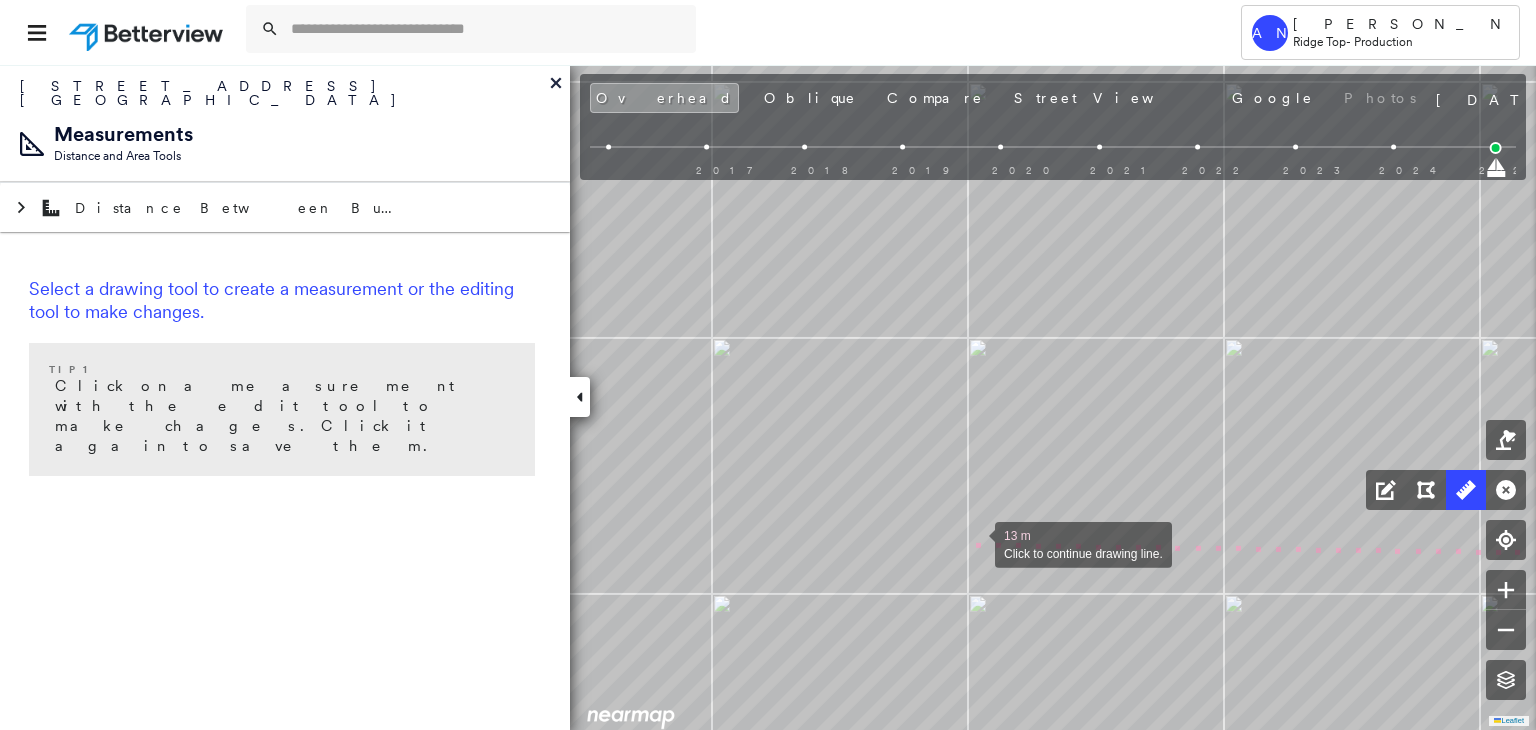 click at bounding box center (975, 543) 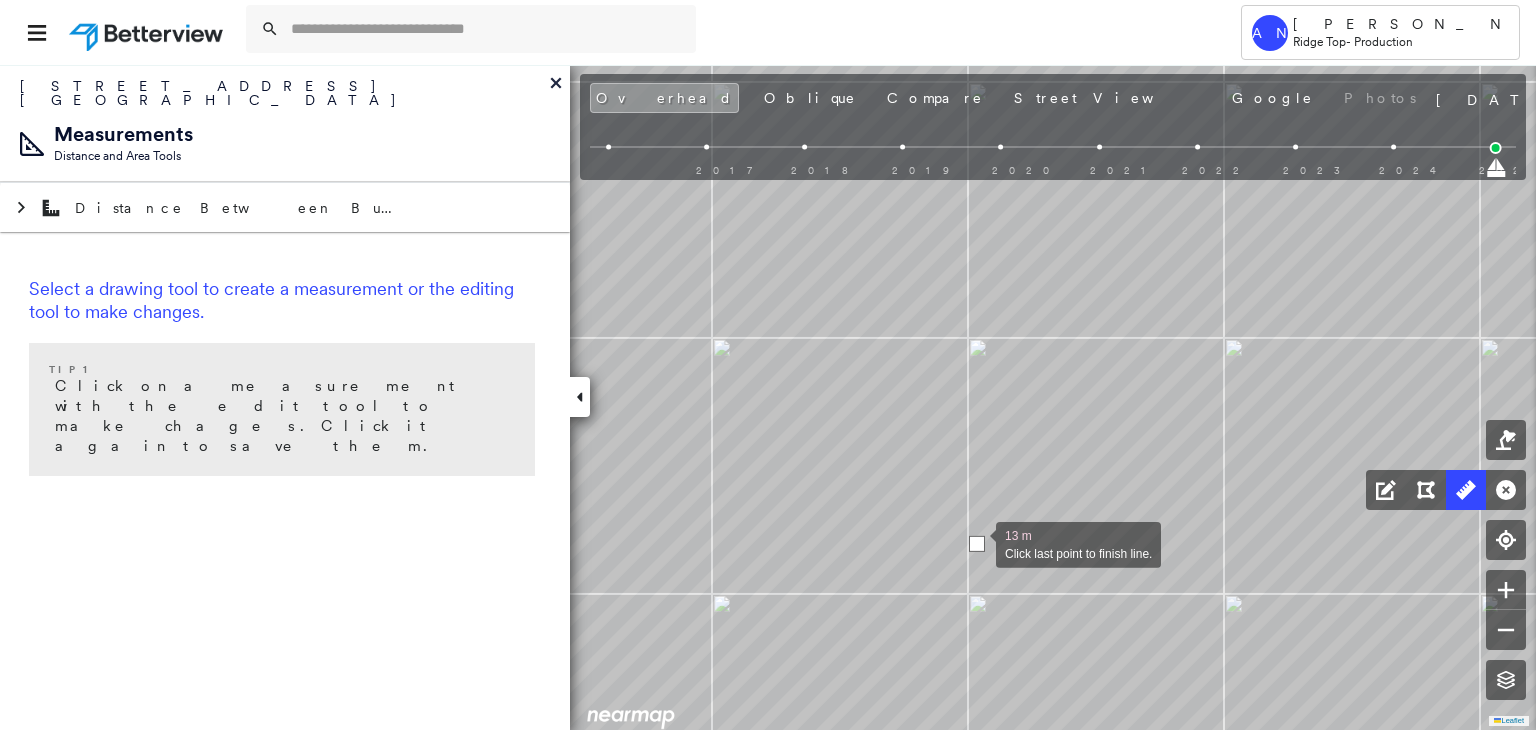 click at bounding box center (977, 544) 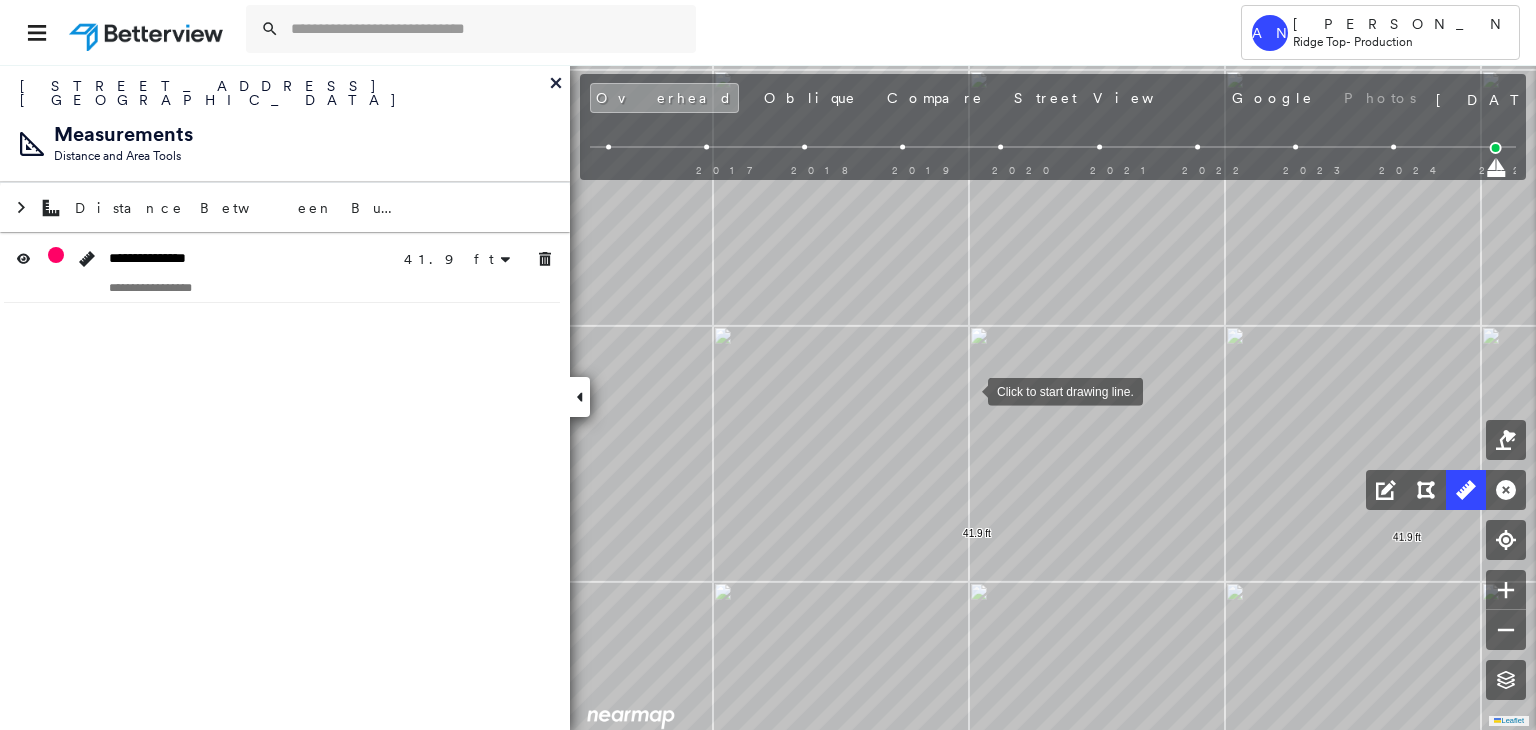 drag, startPoint x: 968, startPoint y: 397, endPoint x: 960, endPoint y: 239, distance: 158.20241 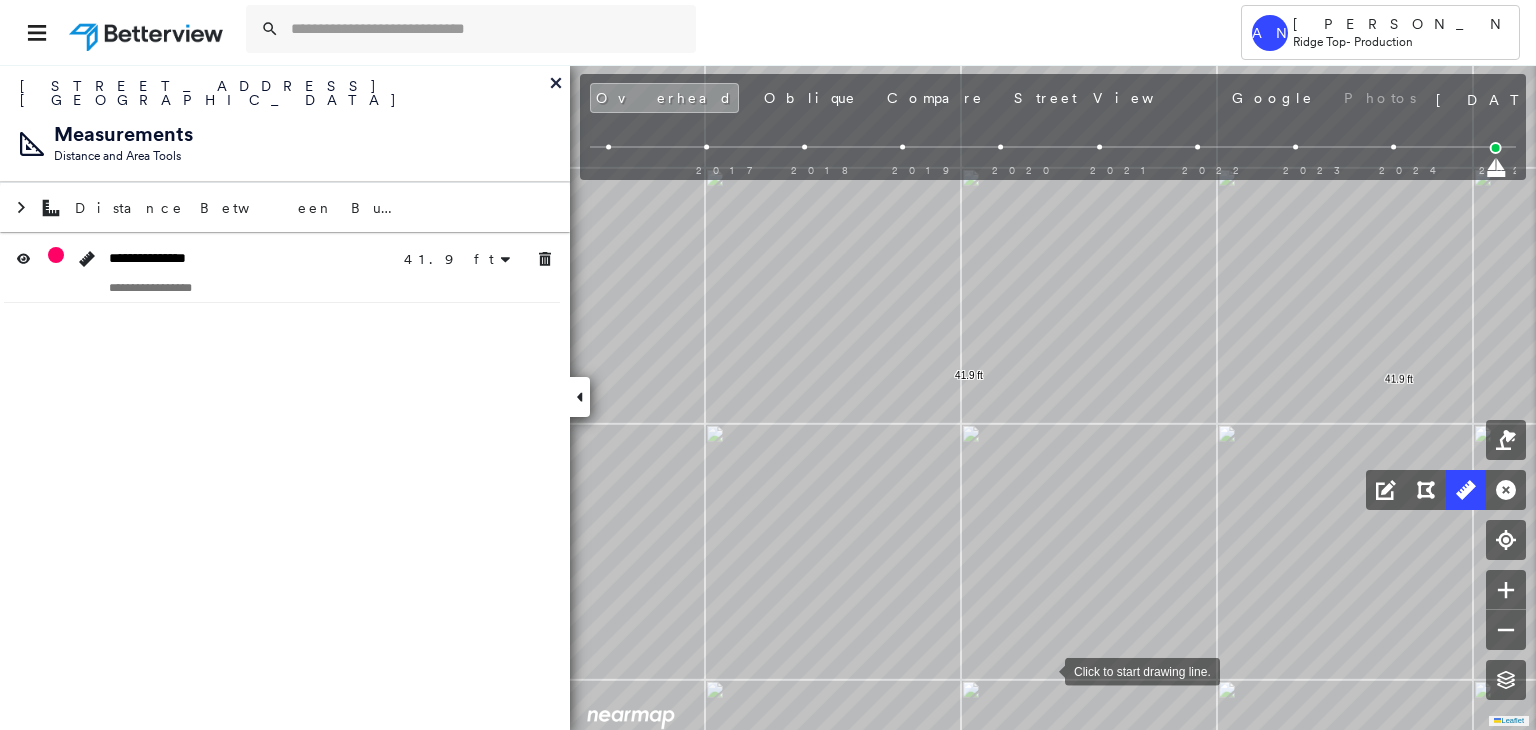 click at bounding box center (1045, 670) 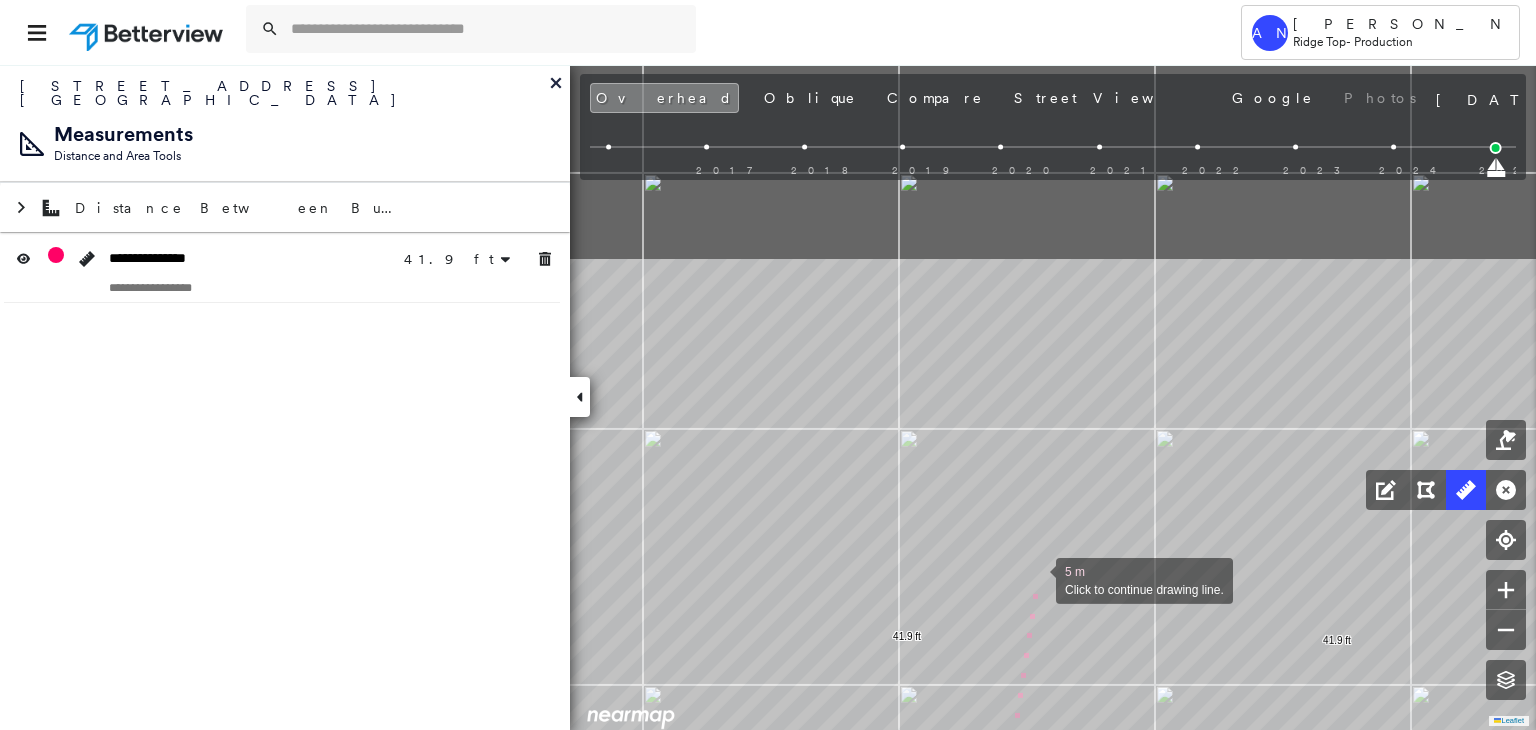 click on "41.9 ft 41.9 ft 5 m Click to continue drawing line." at bounding box center [629, -20] 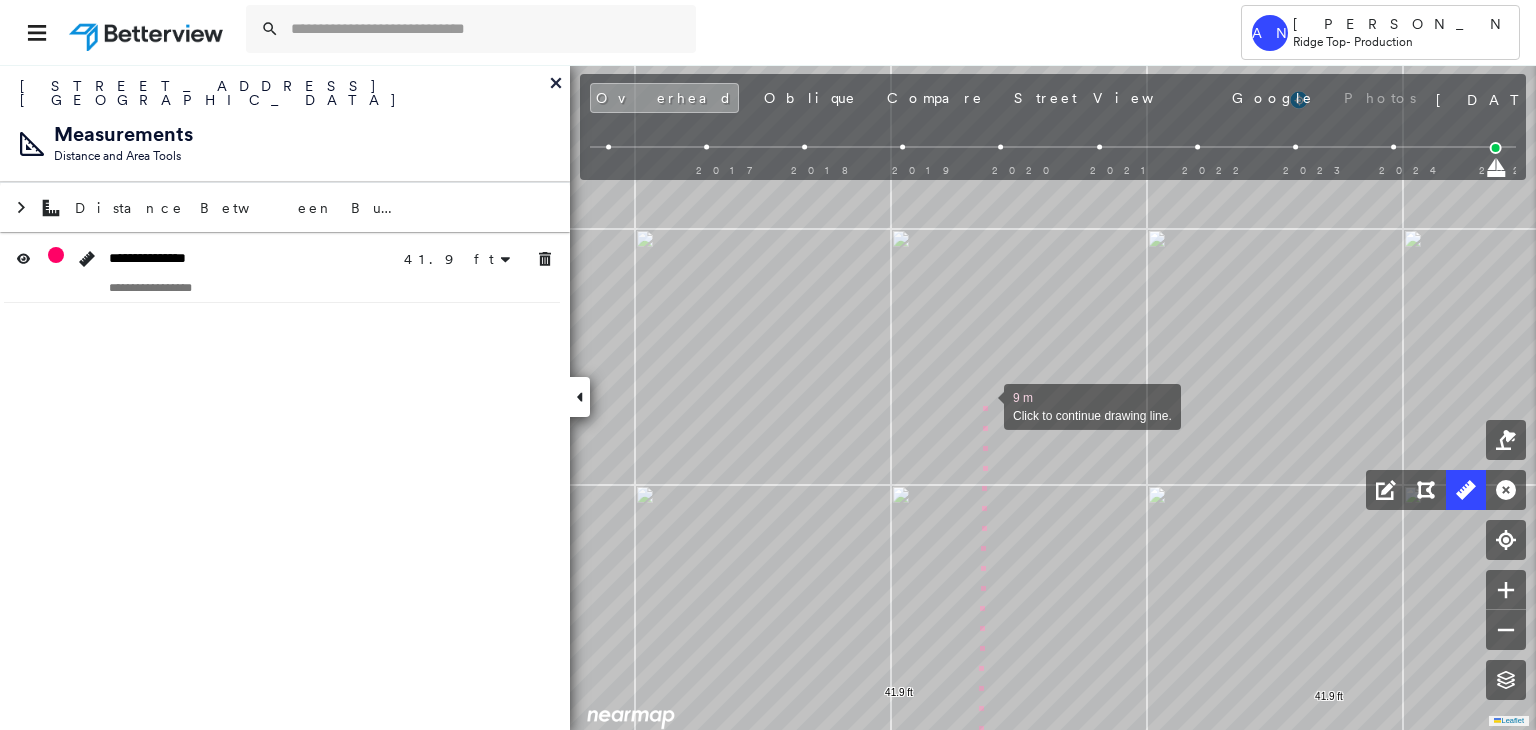 click at bounding box center [984, 405] 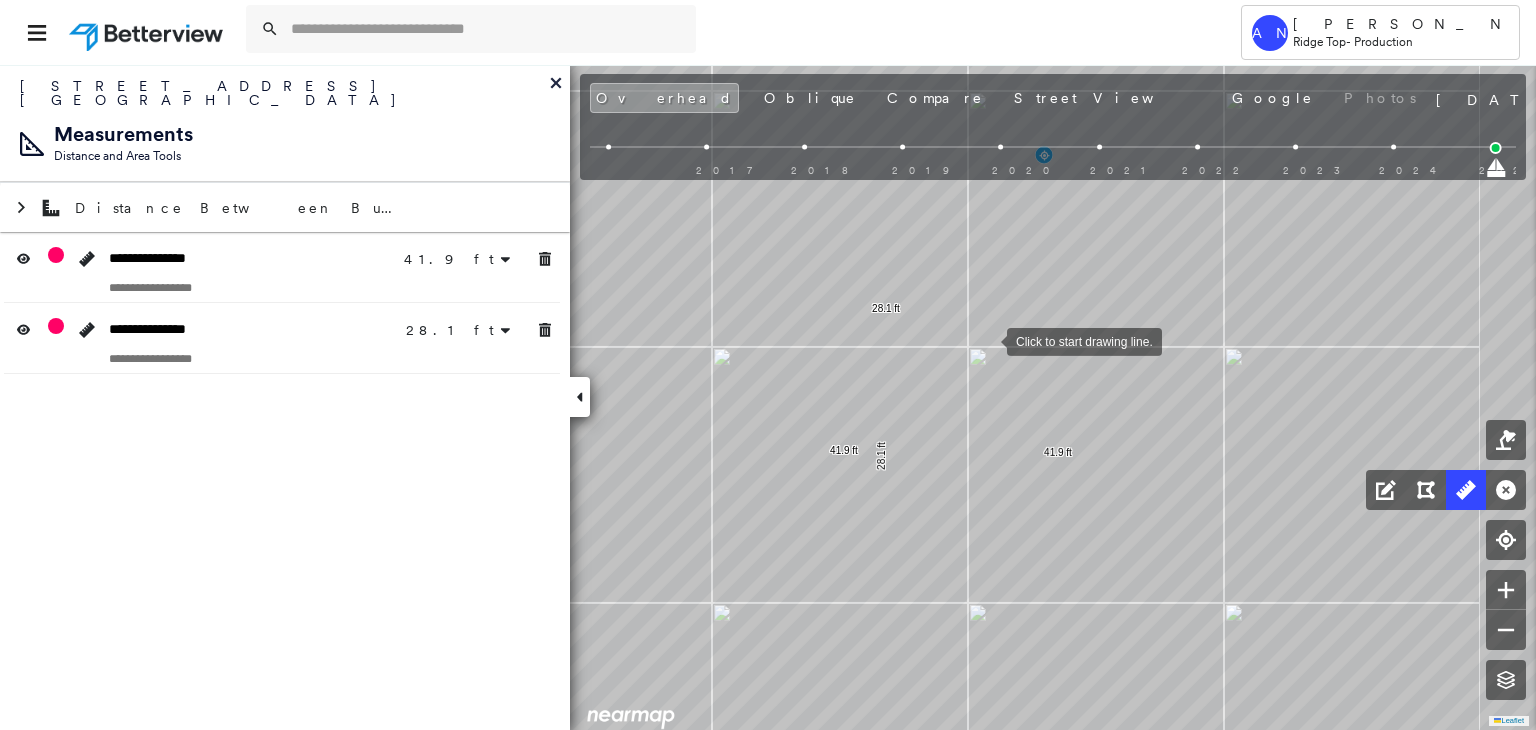 click on "41.9 ft 41.9 ft 28.1 ft 28.1 ft Click to start drawing line." at bounding box center (499, -18) 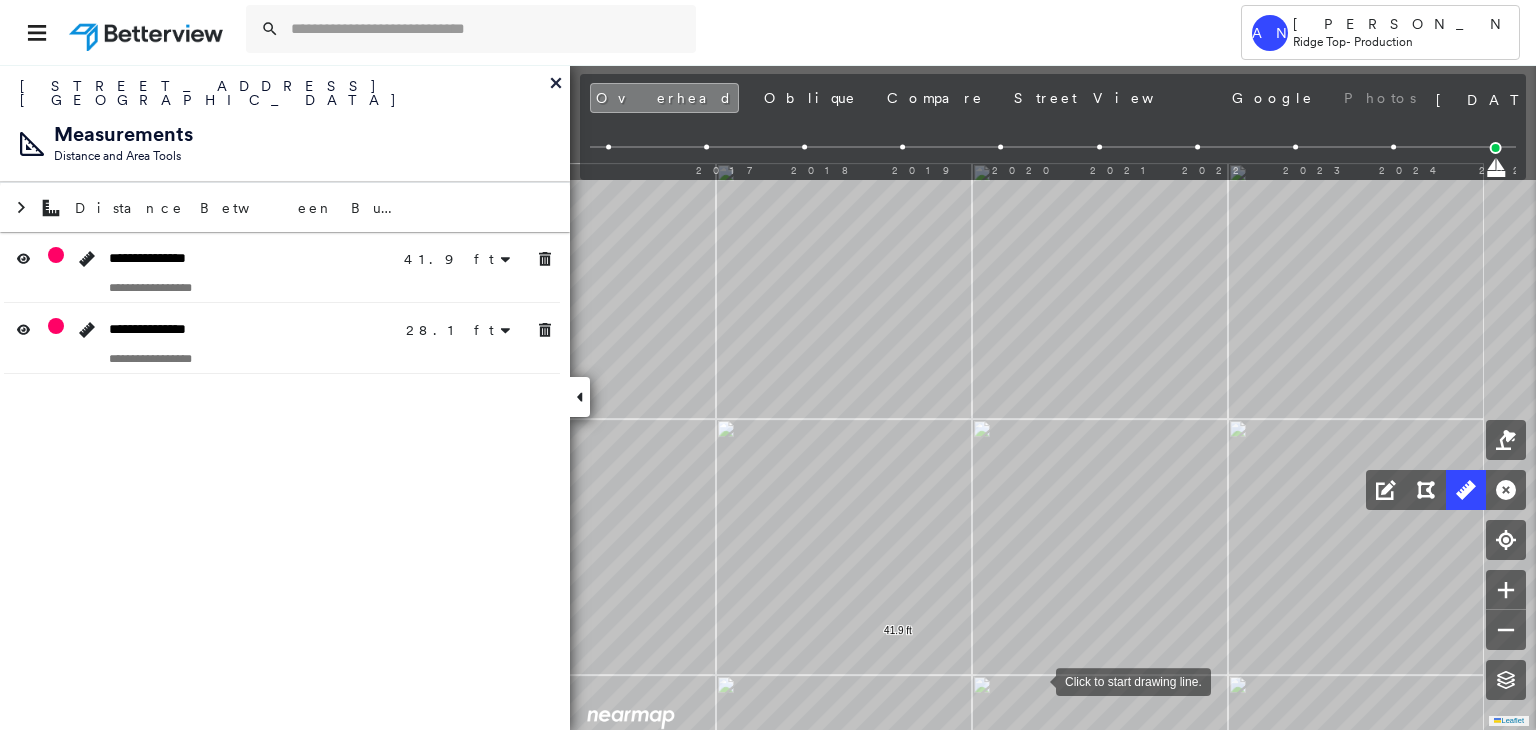 click on "41.9 ft 41.9 ft 28.1 ft 28.1 ft Click to start drawing line." at bounding box center [454, 90] 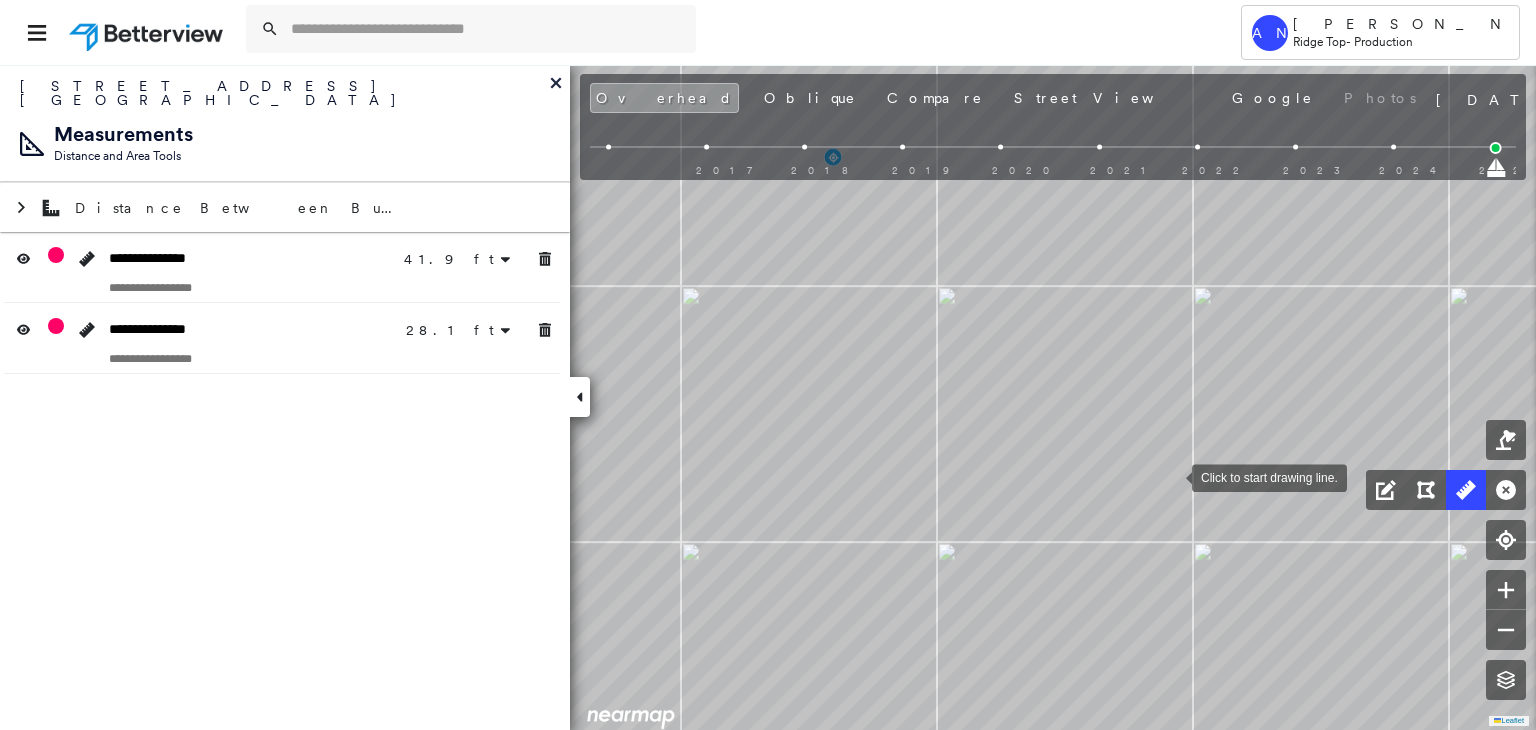 click at bounding box center (1172, 476) 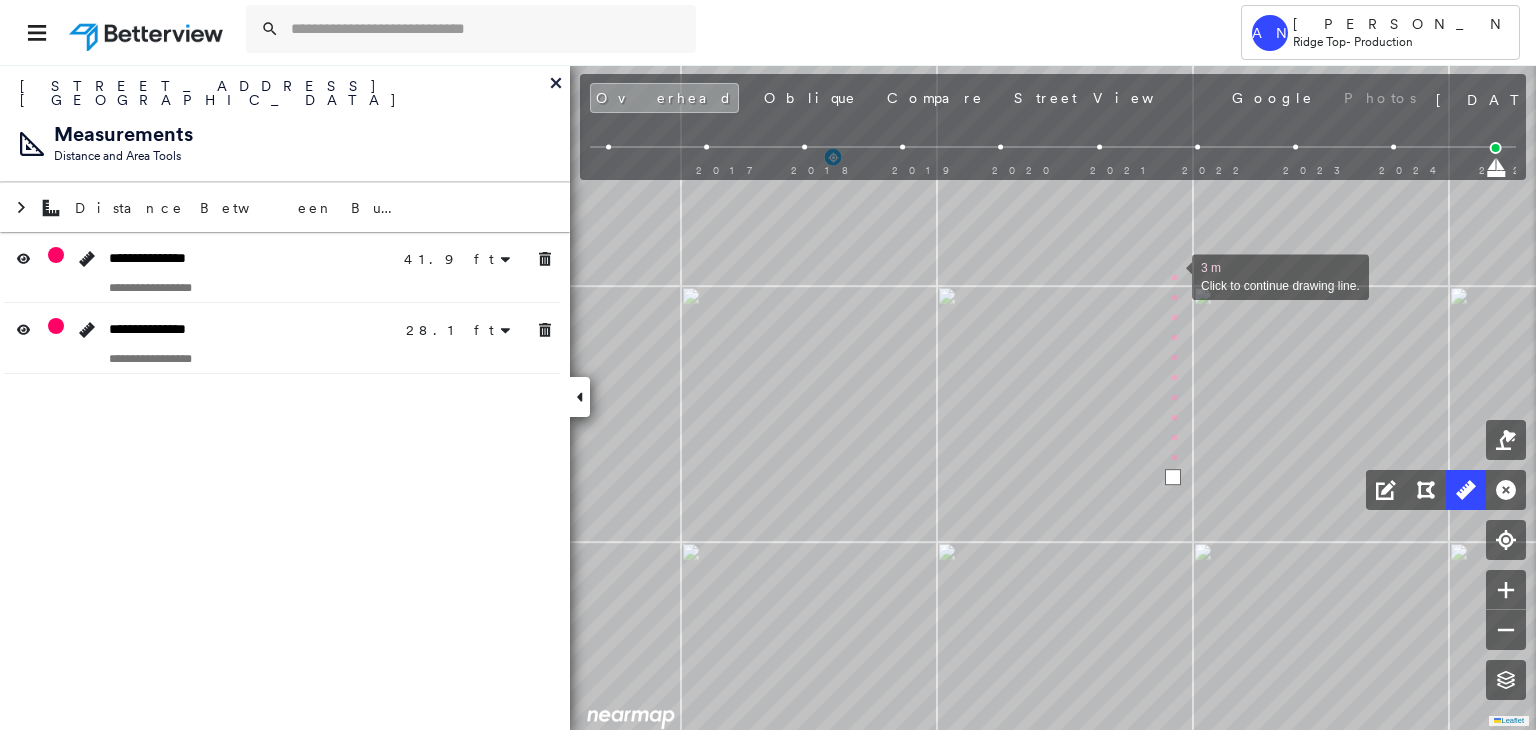 click at bounding box center (1172, 275) 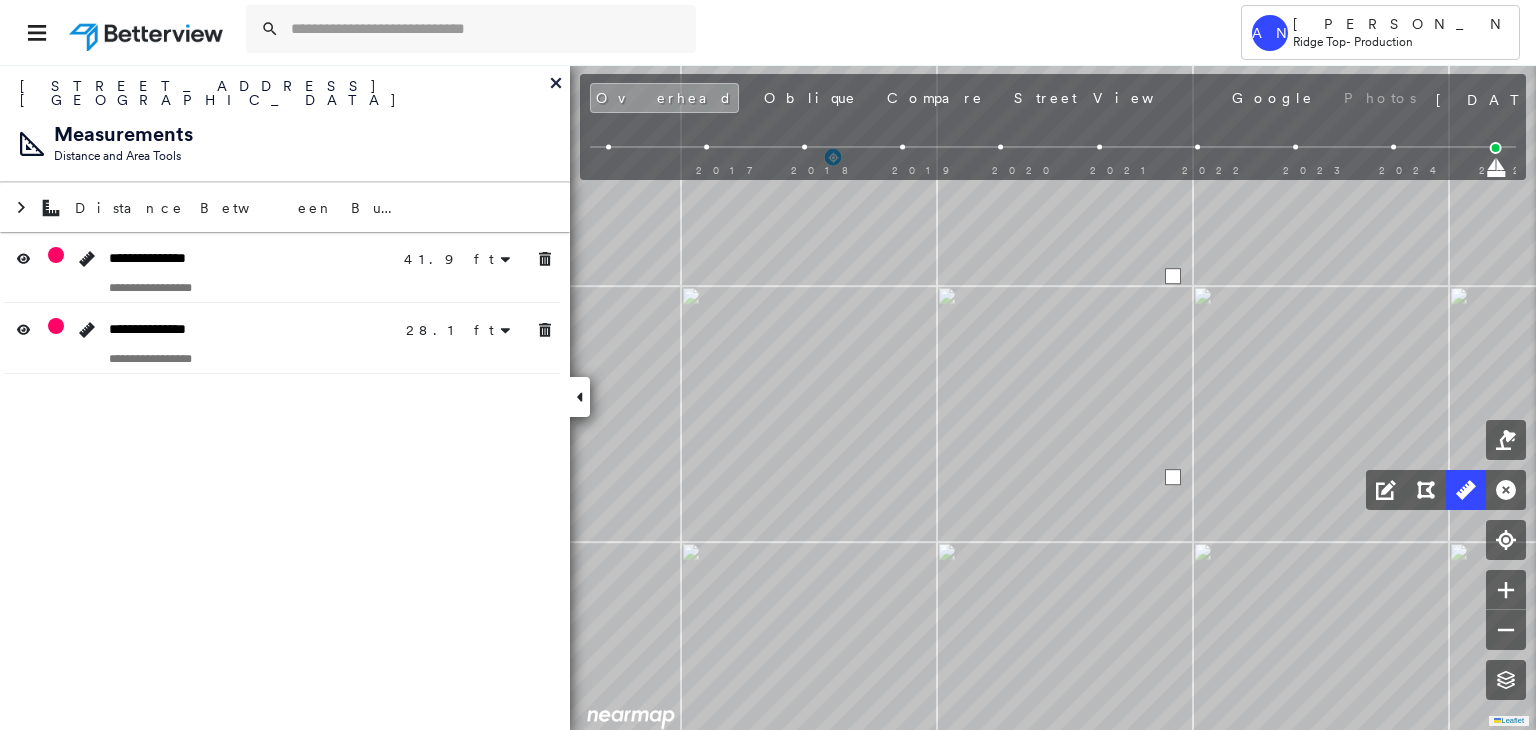click at bounding box center [1173, 276] 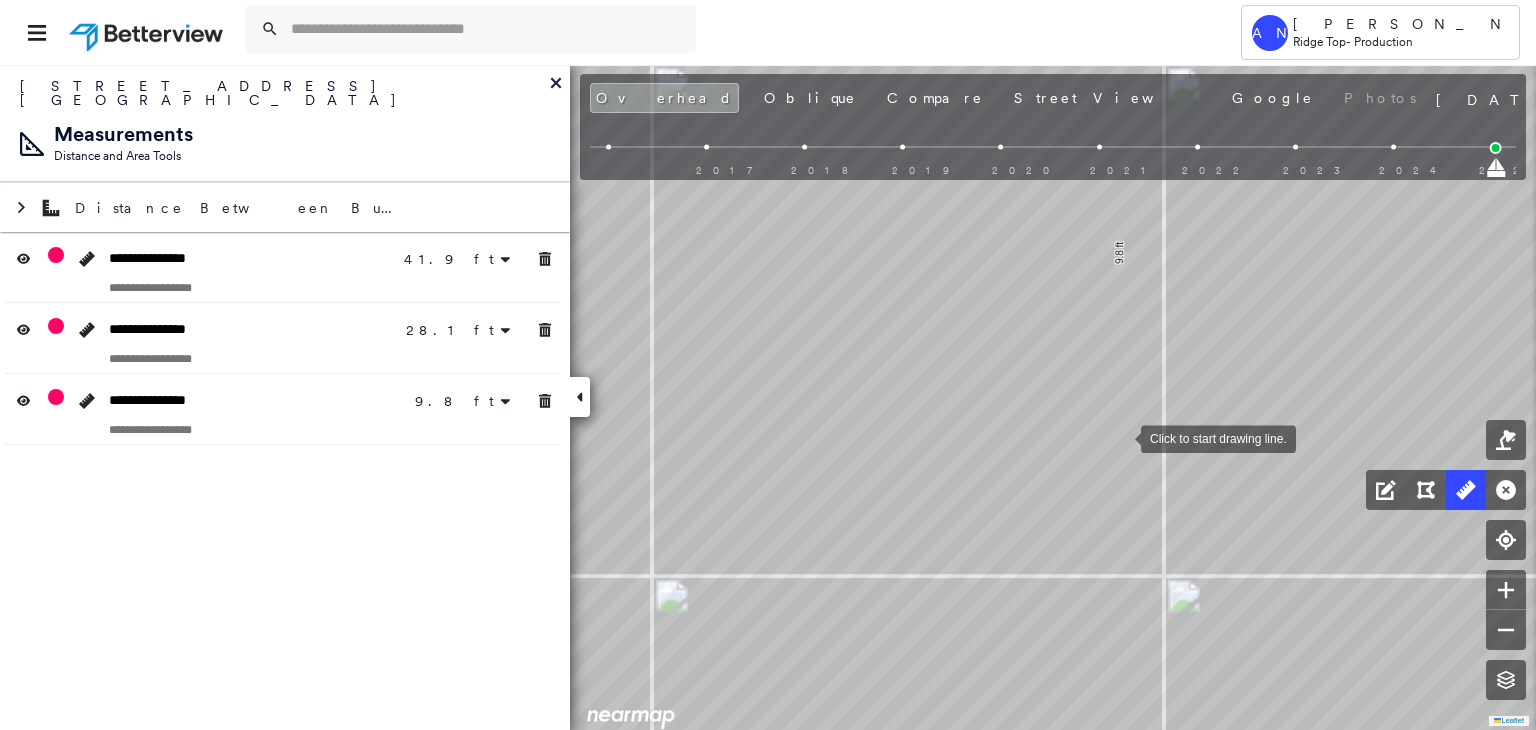drag, startPoint x: 1121, startPoint y: 437, endPoint x: 1272, endPoint y: 437, distance: 151 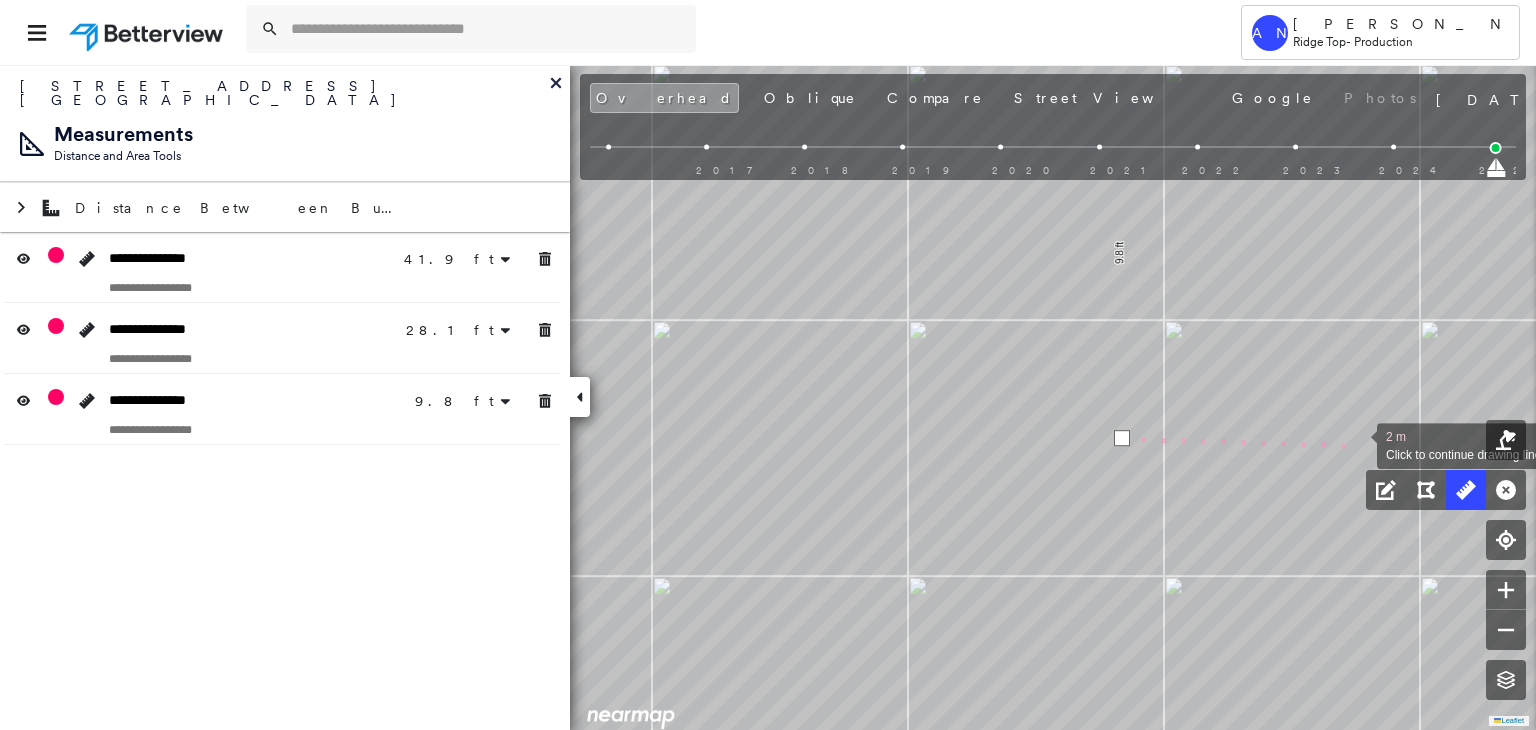 click at bounding box center (1357, 444) 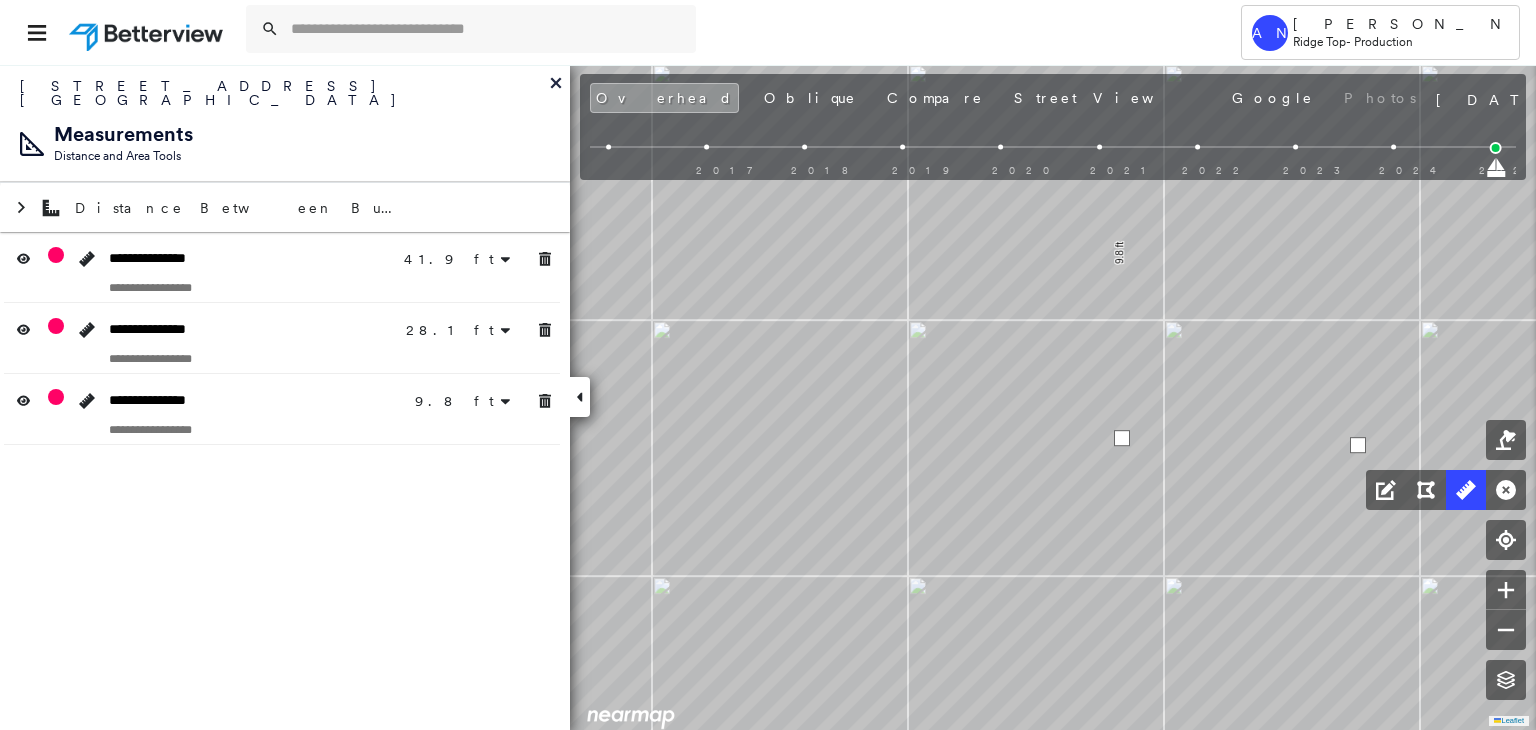 click at bounding box center (1358, 445) 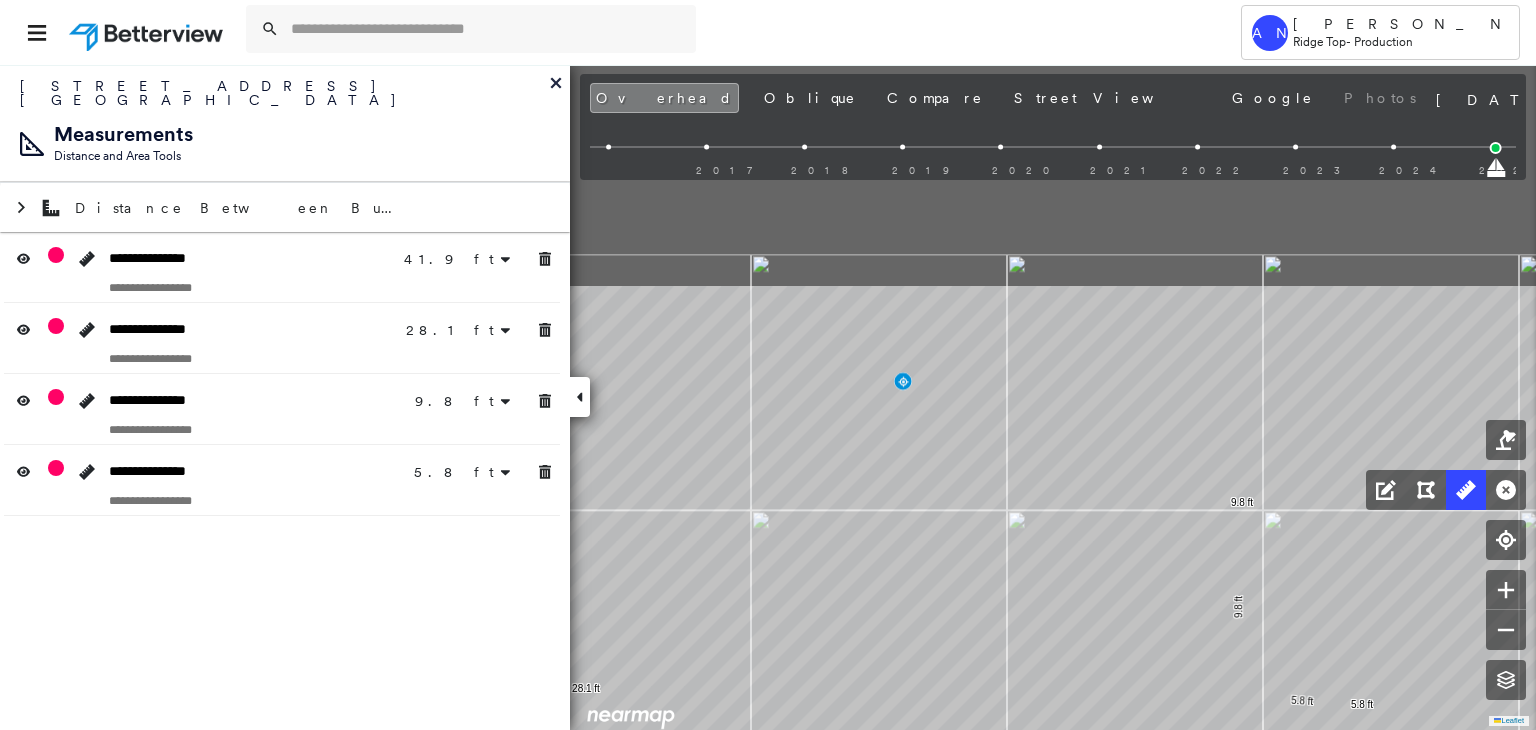 drag, startPoint x: 980, startPoint y: 367, endPoint x: 1065, endPoint y: 620, distance: 266.89697 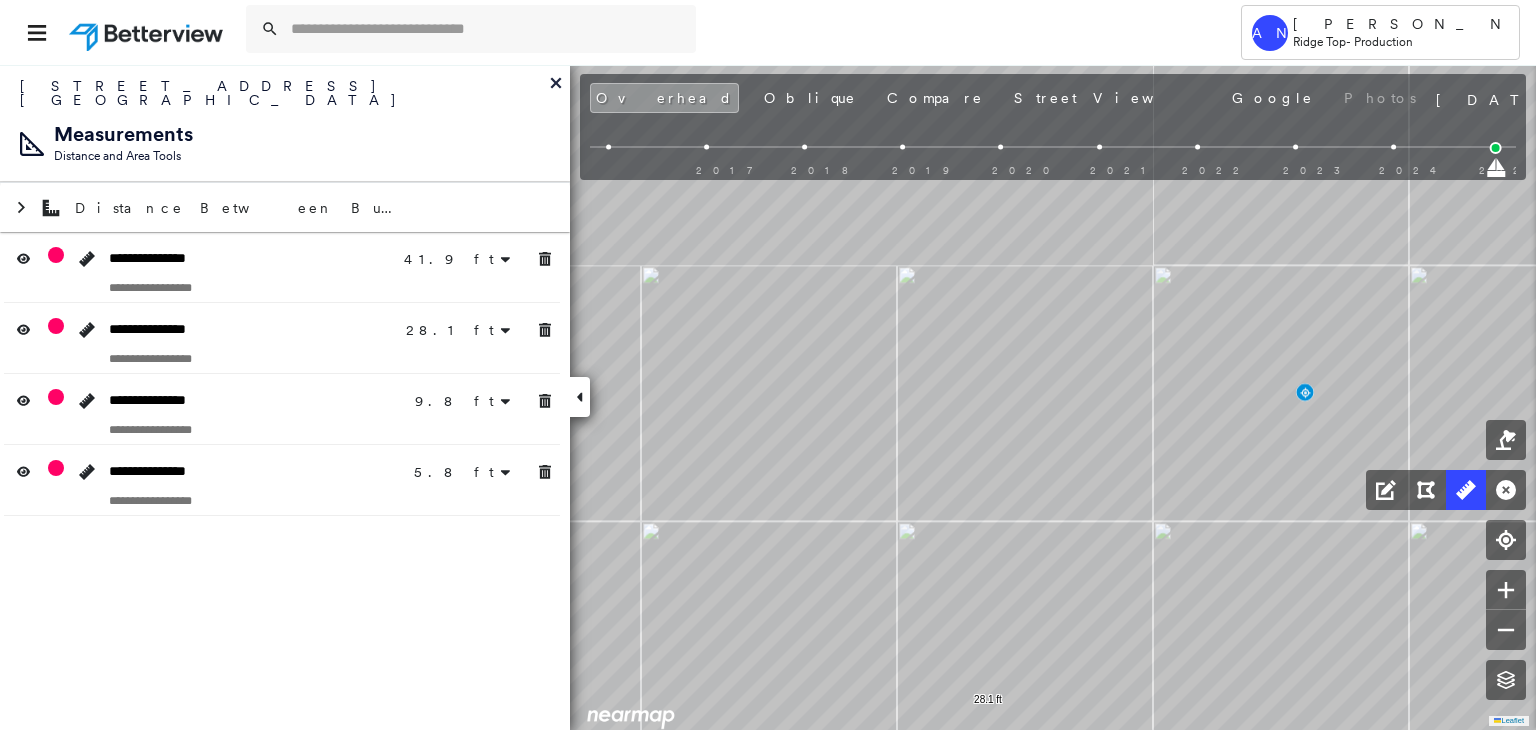 click on "41.9 ft 41.9 ft 28.1 ft 28.1 ft 9.8 ft 9.8 ft 5.8 ft 5.8 ft Click to start drawing line." at bounding box center [904, 513] 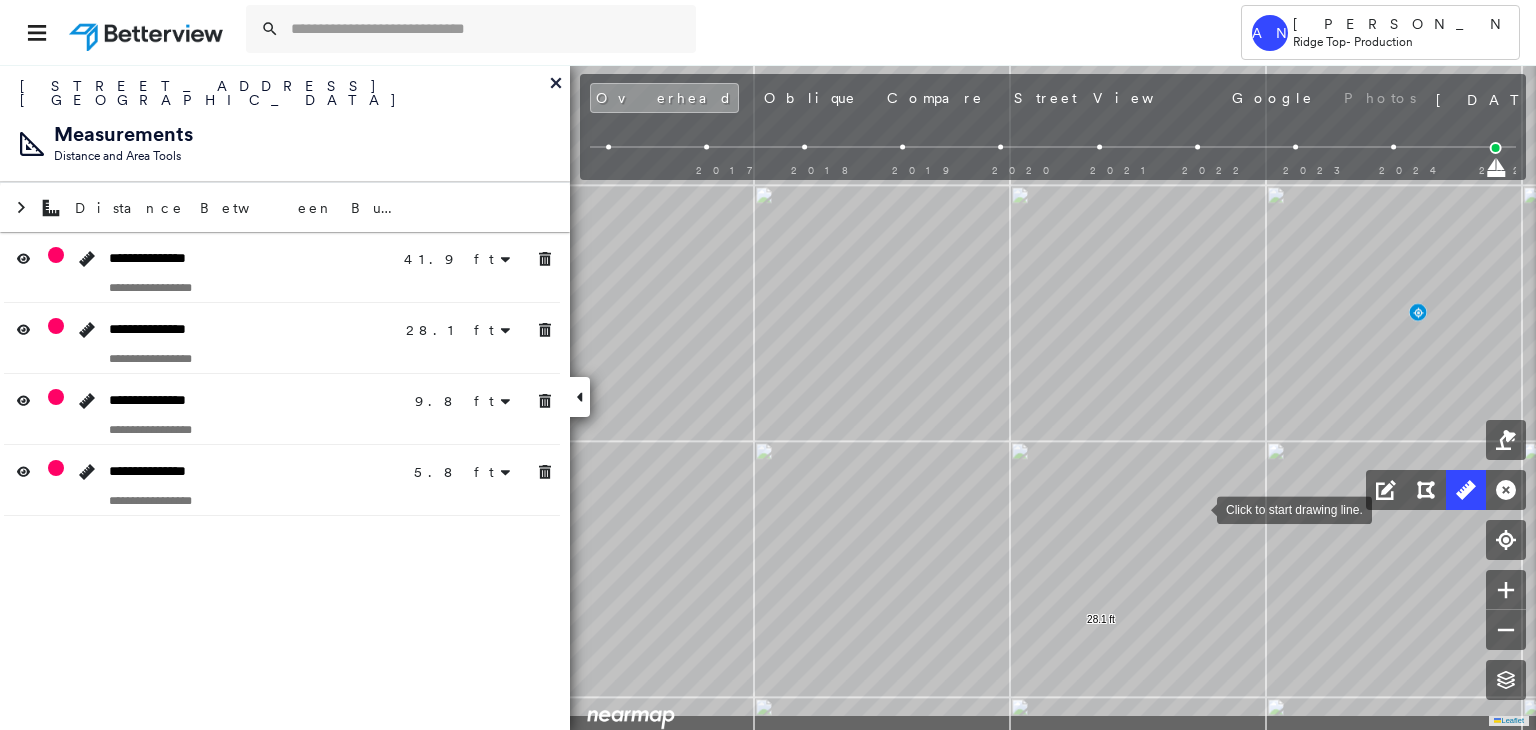 click at bounding box center [1197, 508] 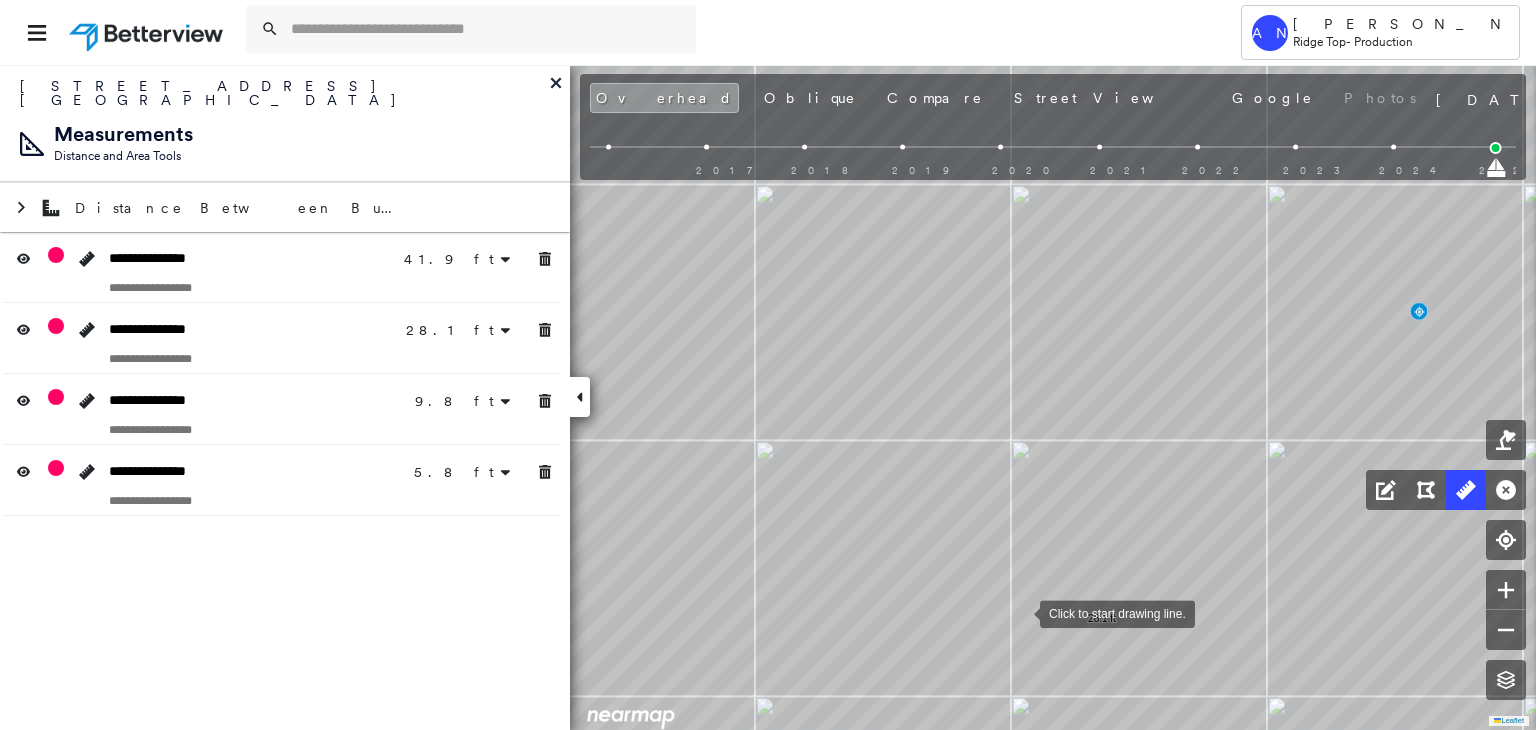 click at bounding box center [1020, 612] 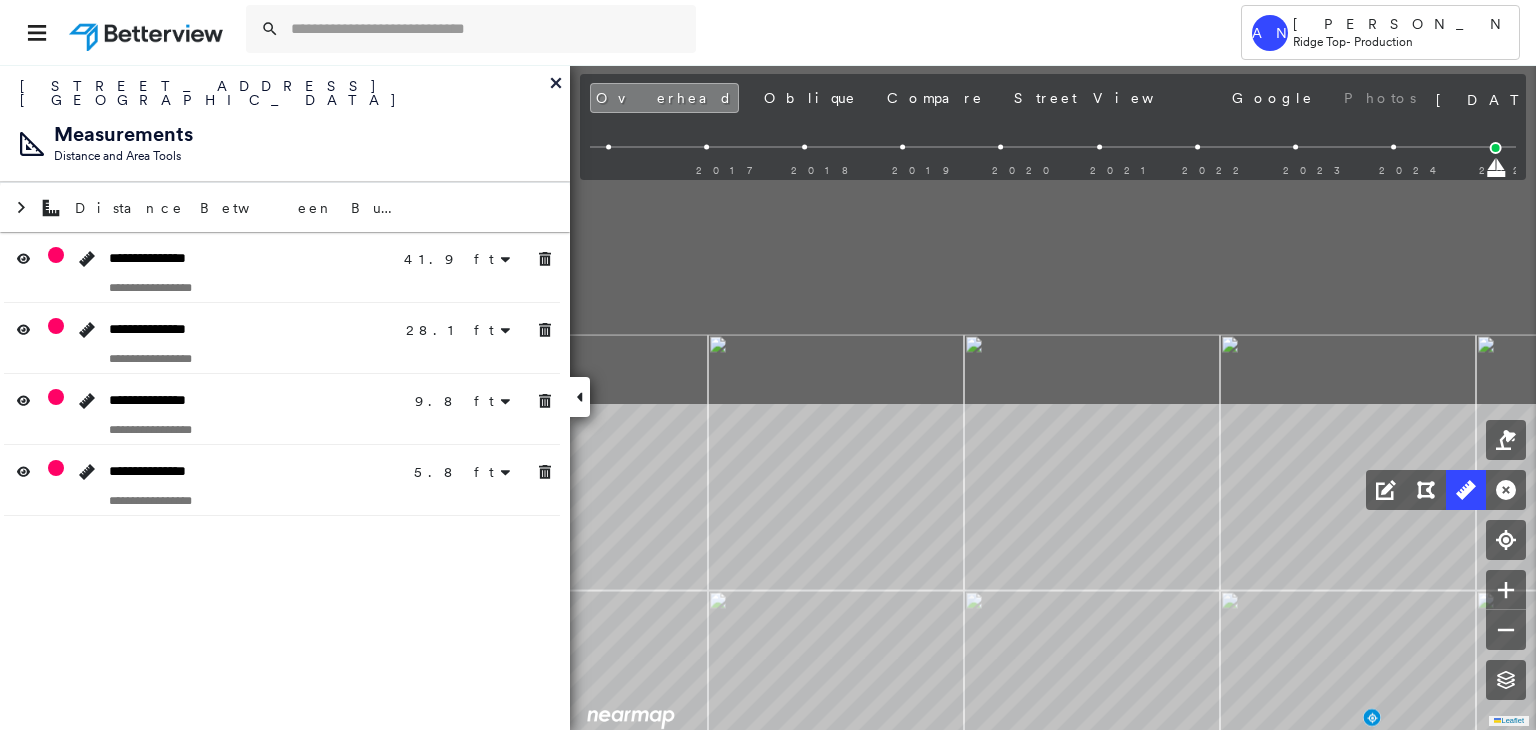 drag, startPoint x: 1072, startPoint y: 323, endPoint x: 1026, endPoint y: 729, distance: 408.5976 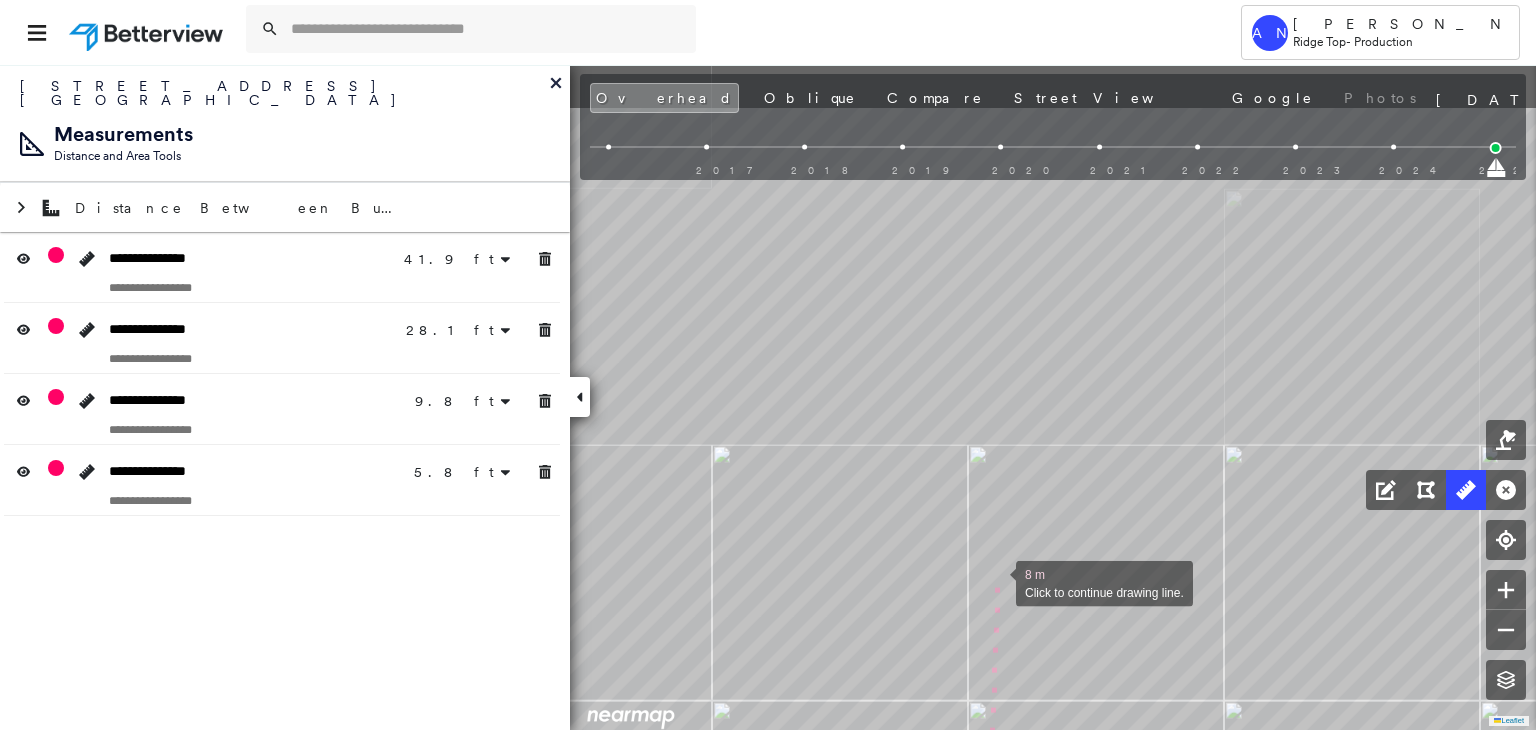 drag, startPoint x: 990, startPoint y: 469, endPoint x: 994, endPoint y: 579, distance: 110.0727 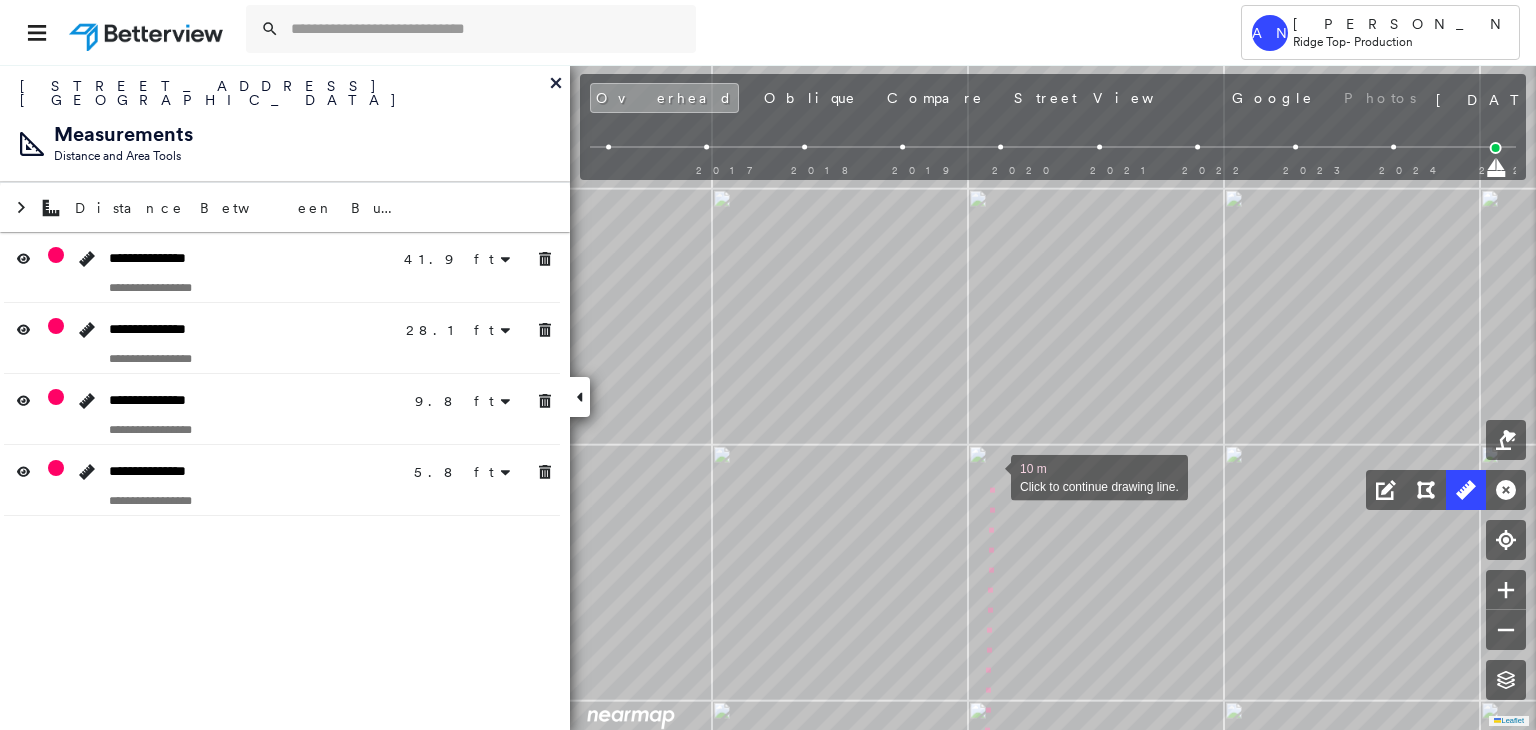 click at bounding box center (991, 476) 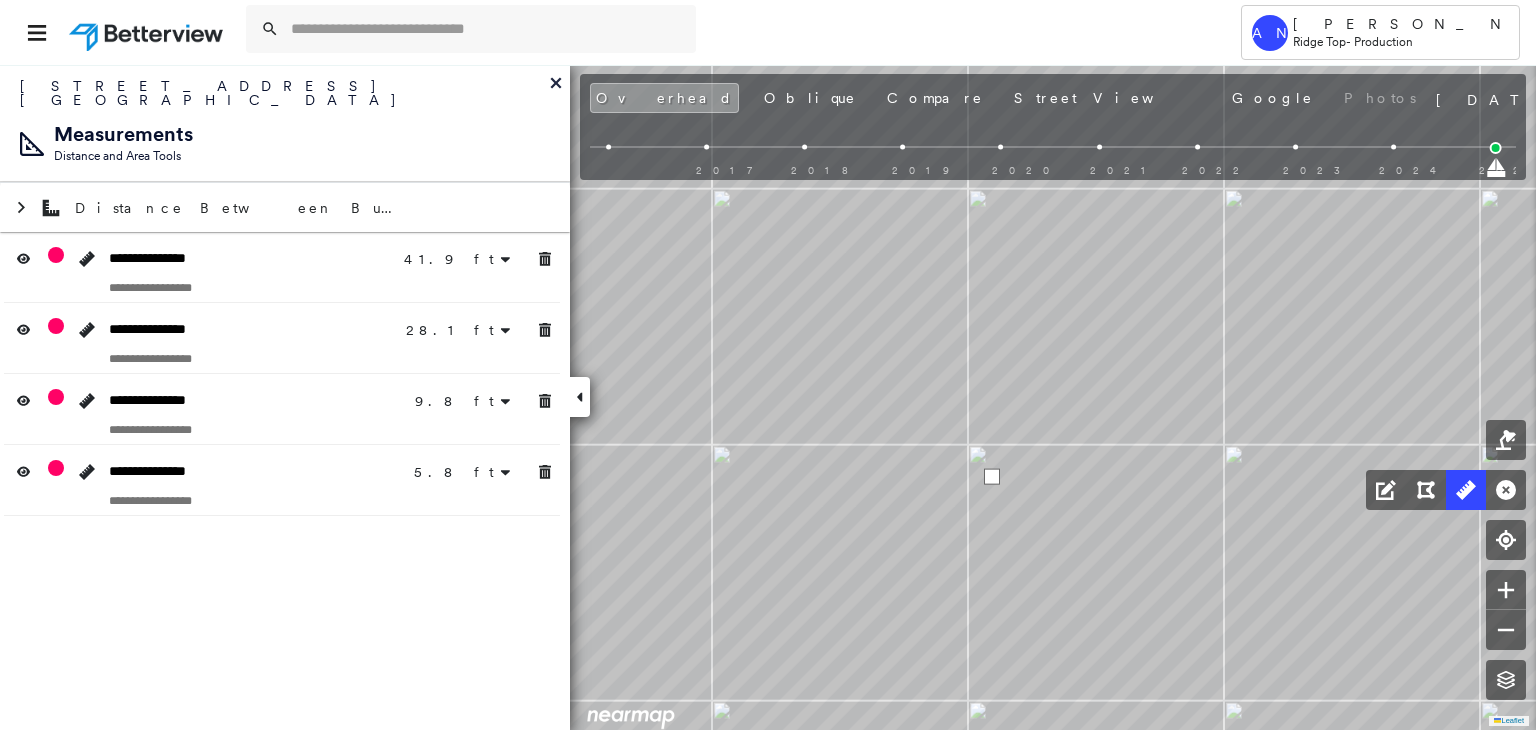 click at bounding box center (992, 477) 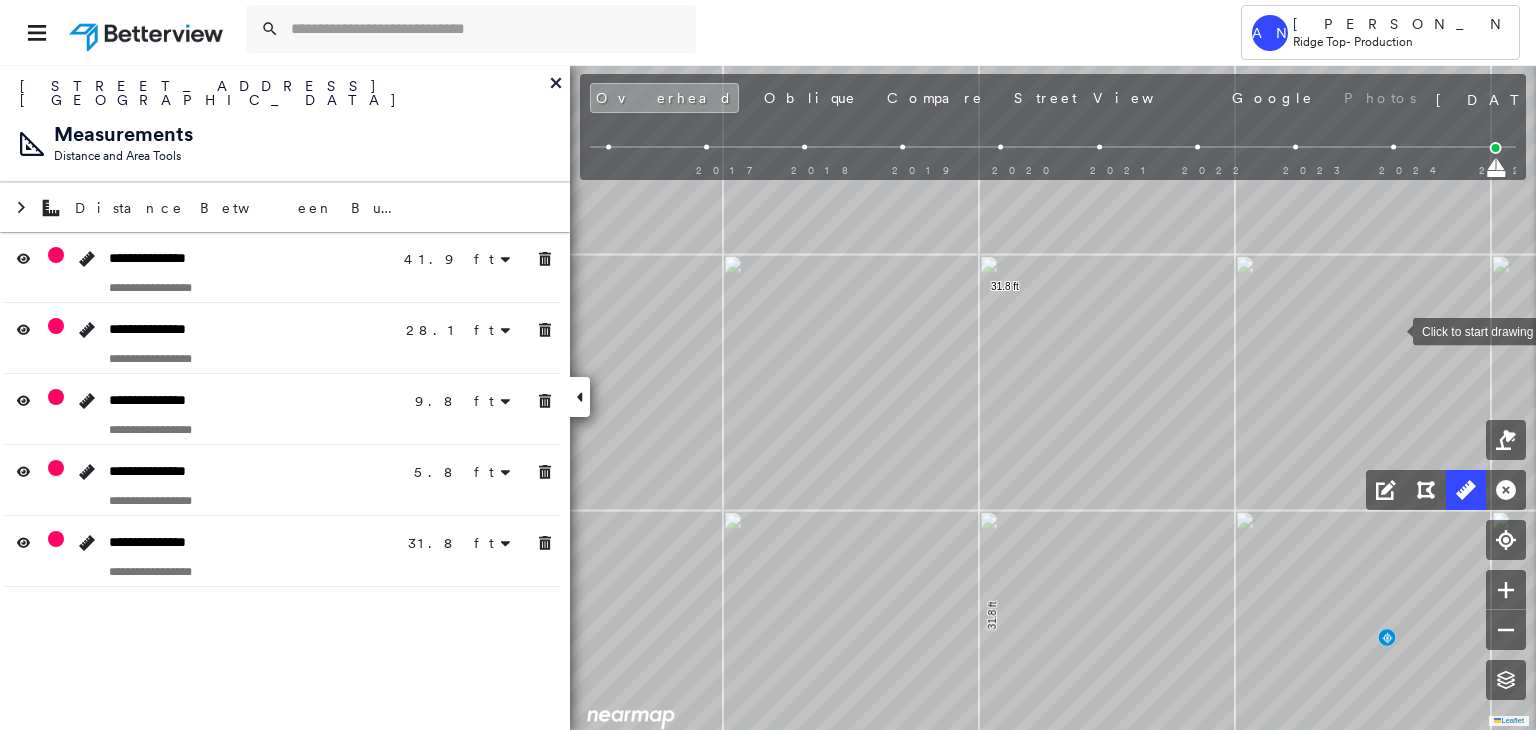 drag, startPoint x: 718, startPoint y: 97, endPoint x: 772, endPoint y: 54, distance: 69.02898 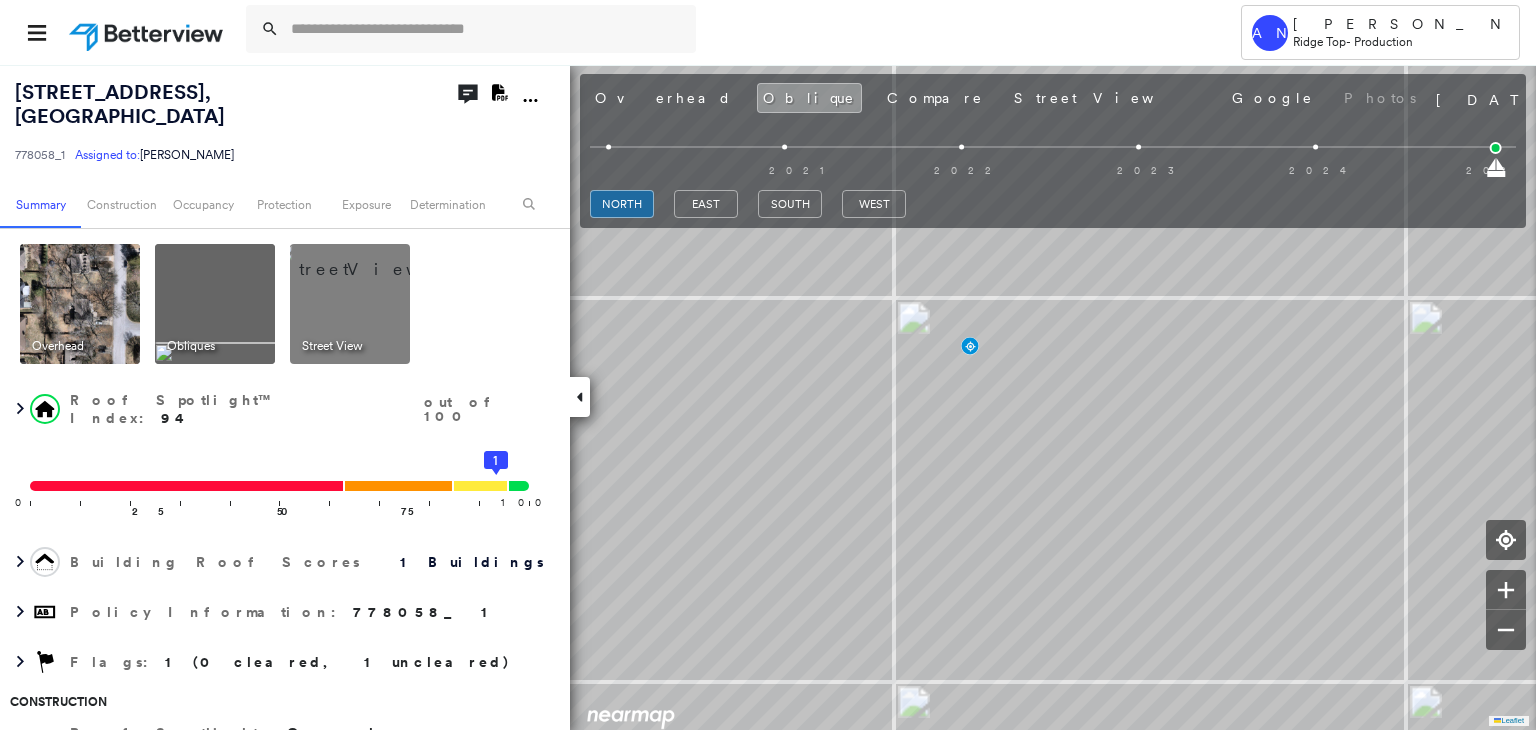 click on "[GEOGRAPHIC_DATA]" at bounding box center [1053, 204] 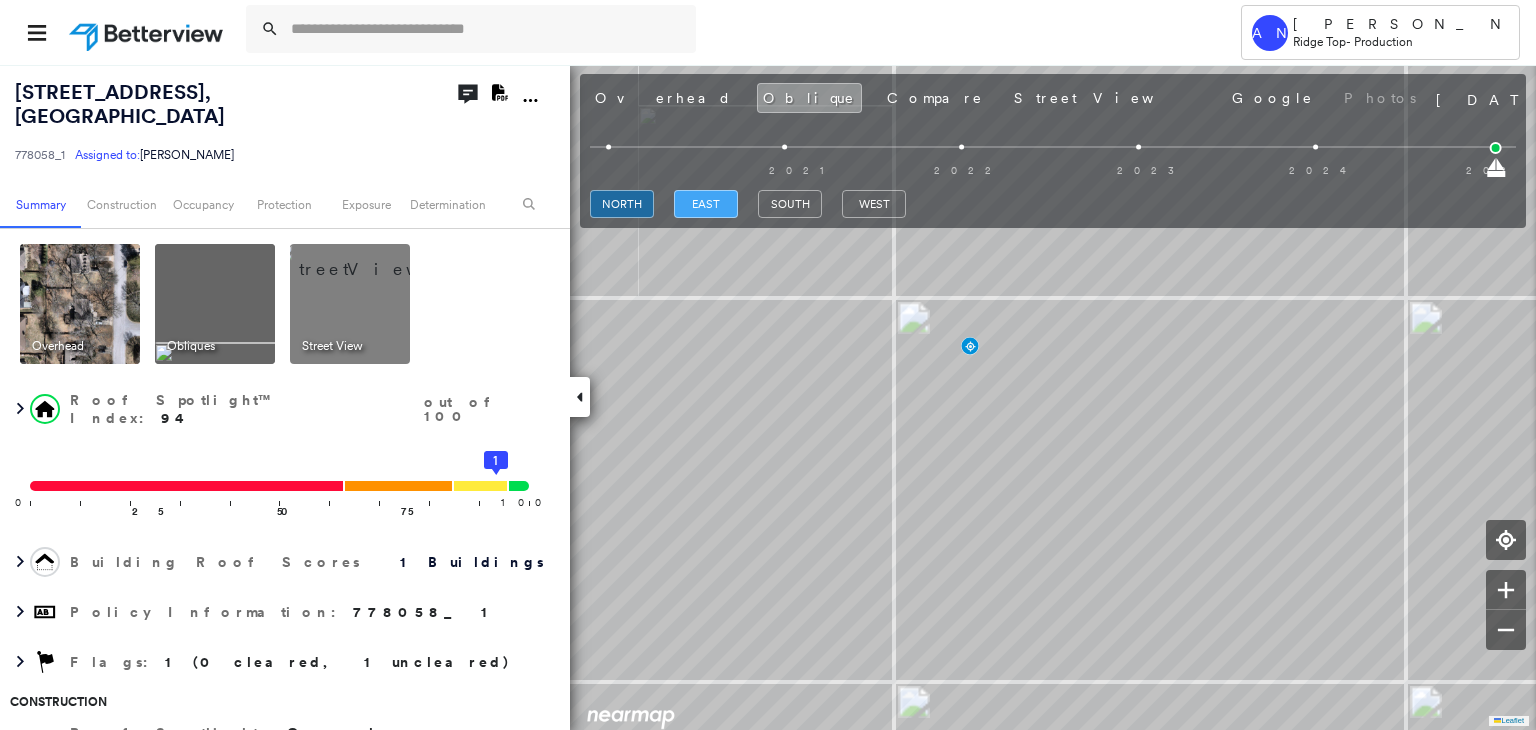click on "east" at bounding box center [706, 204] 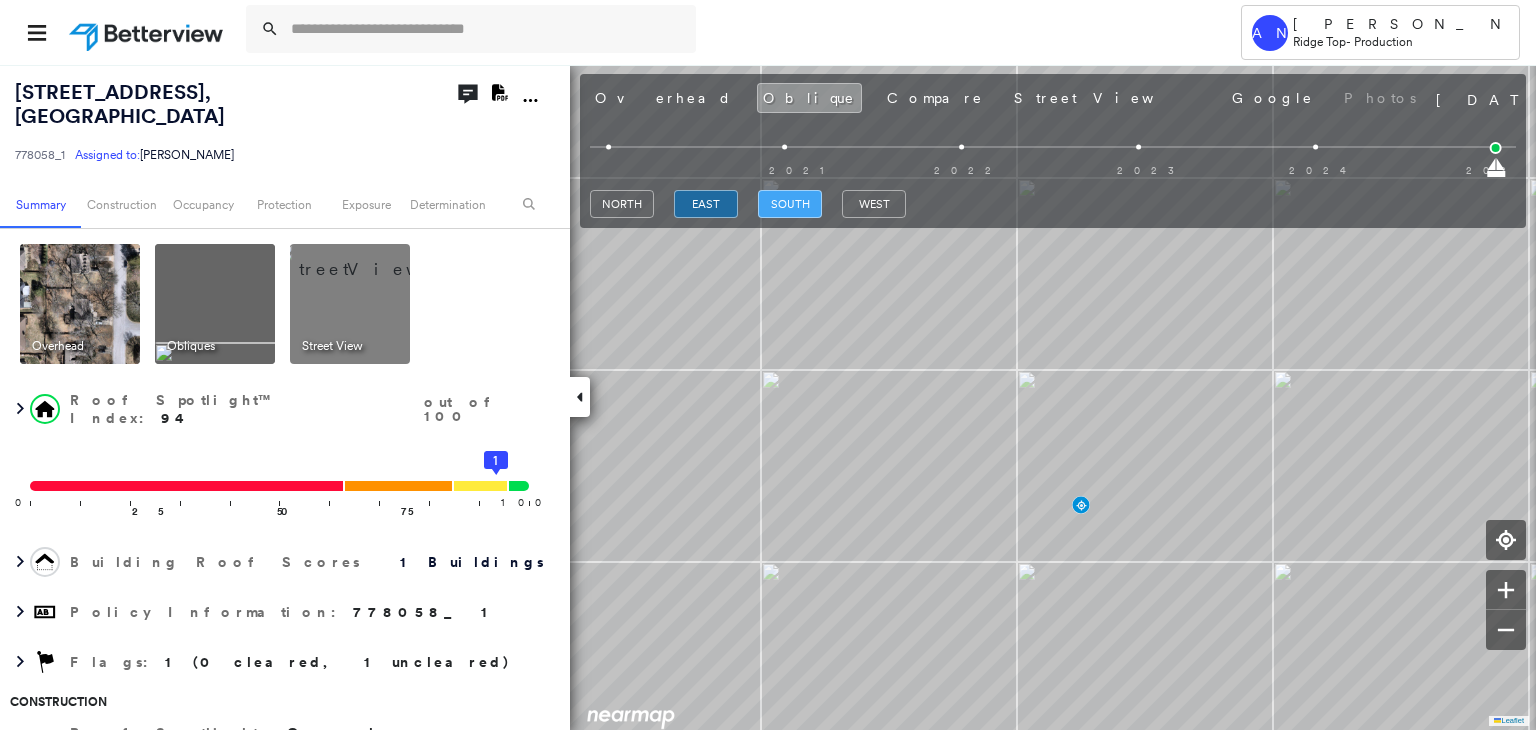 click on "south" at bounding box center (790, 204) 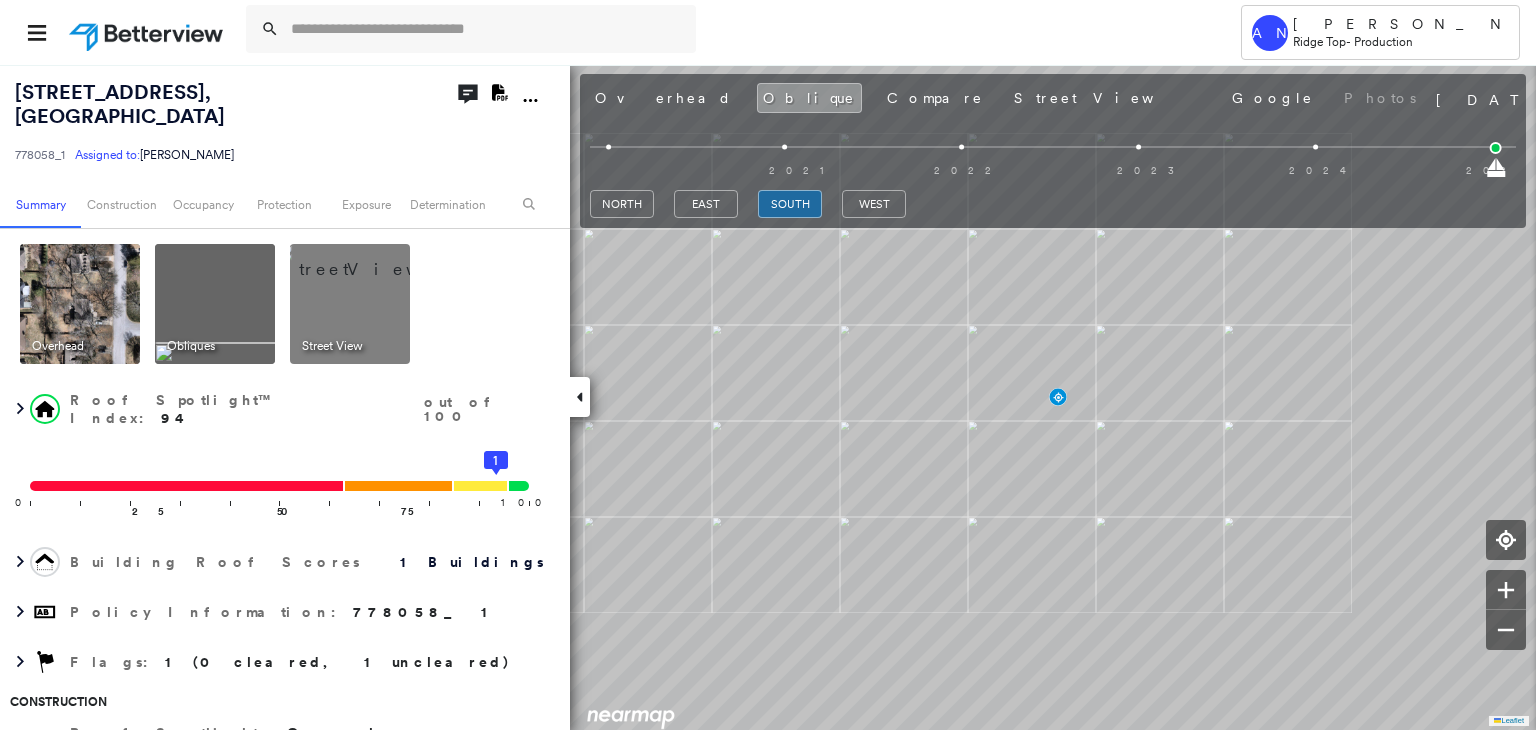 click on "[GEOGRAPHIC_DATA]" at bounding box center (1053, 204) 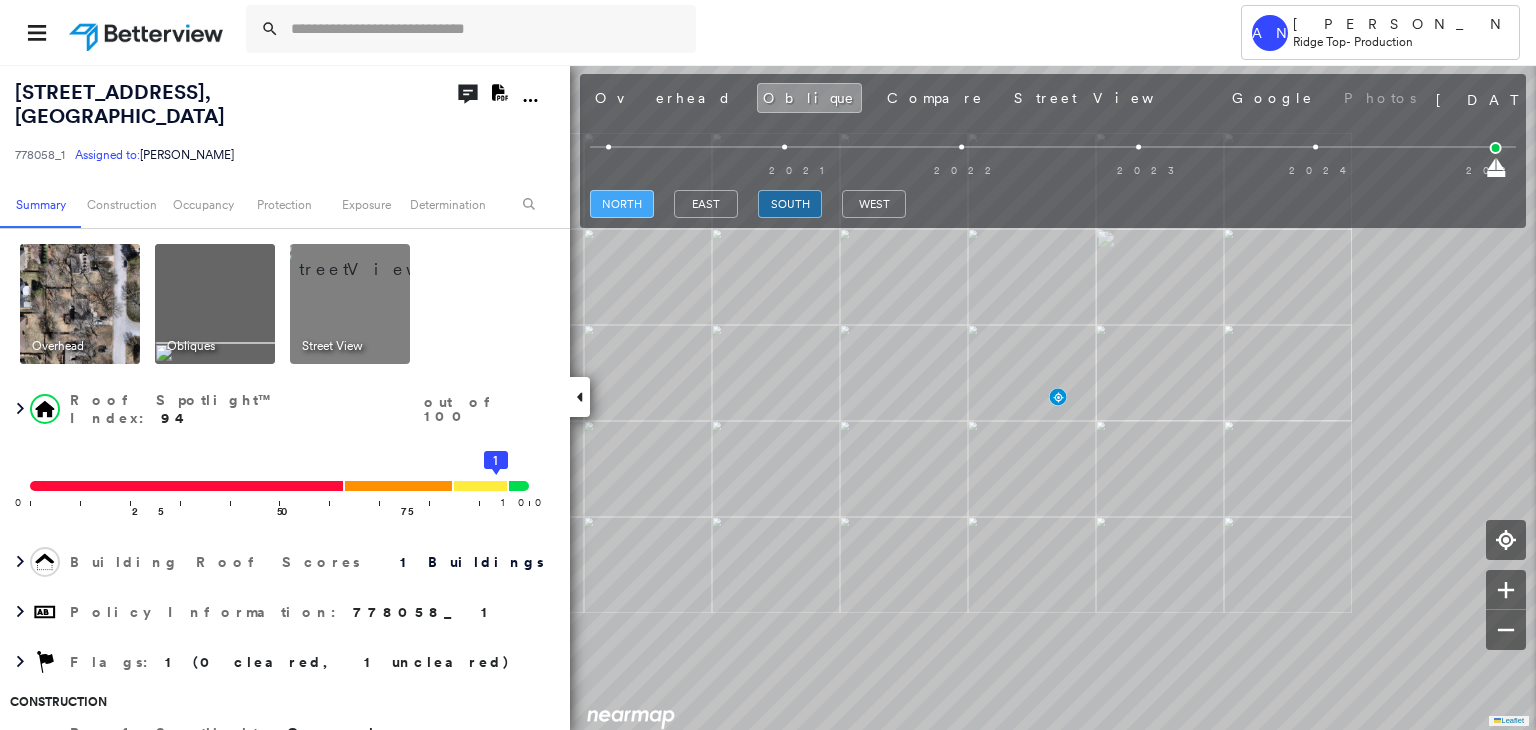 click on "north" at bounding box center [622, 204] 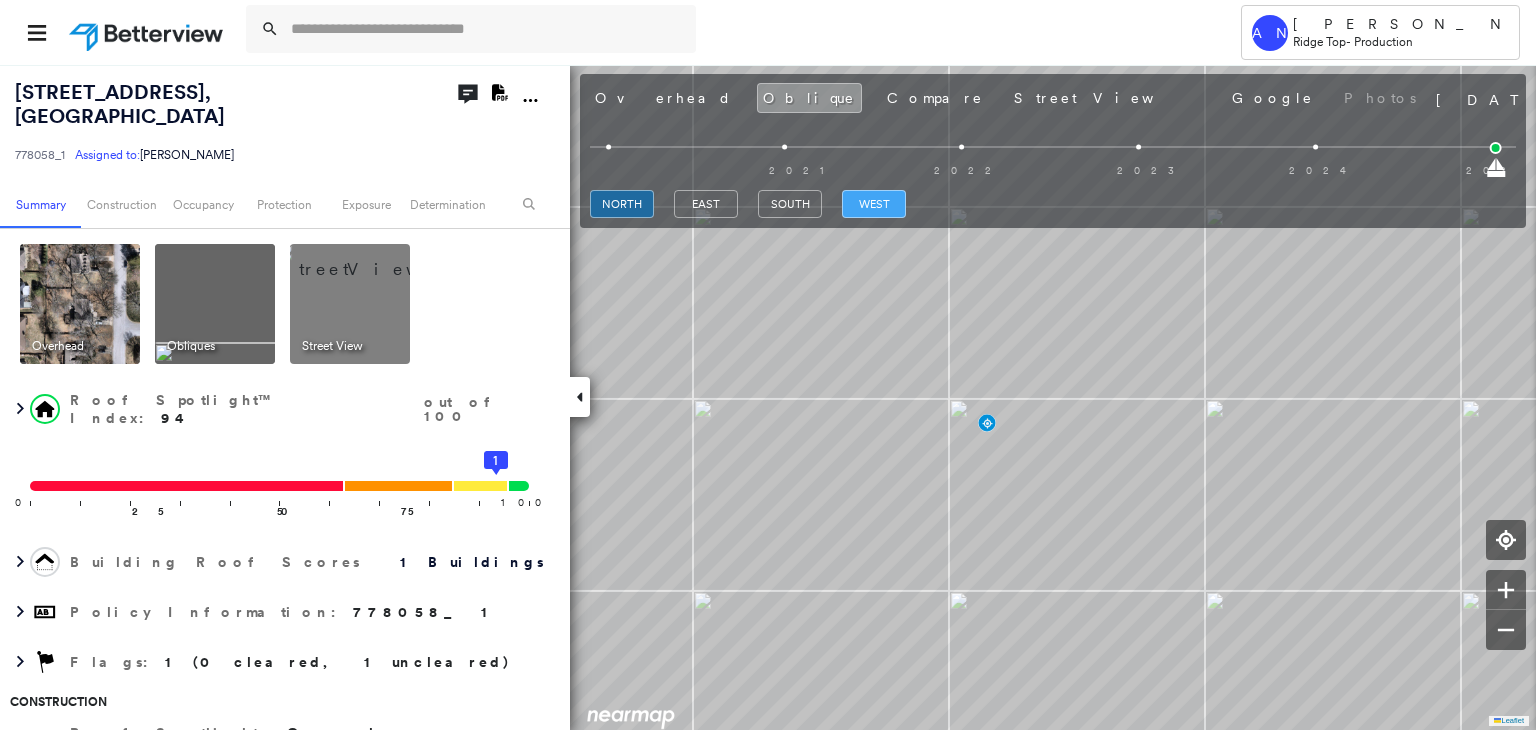 click on "west" at bounding box center [874, 204] 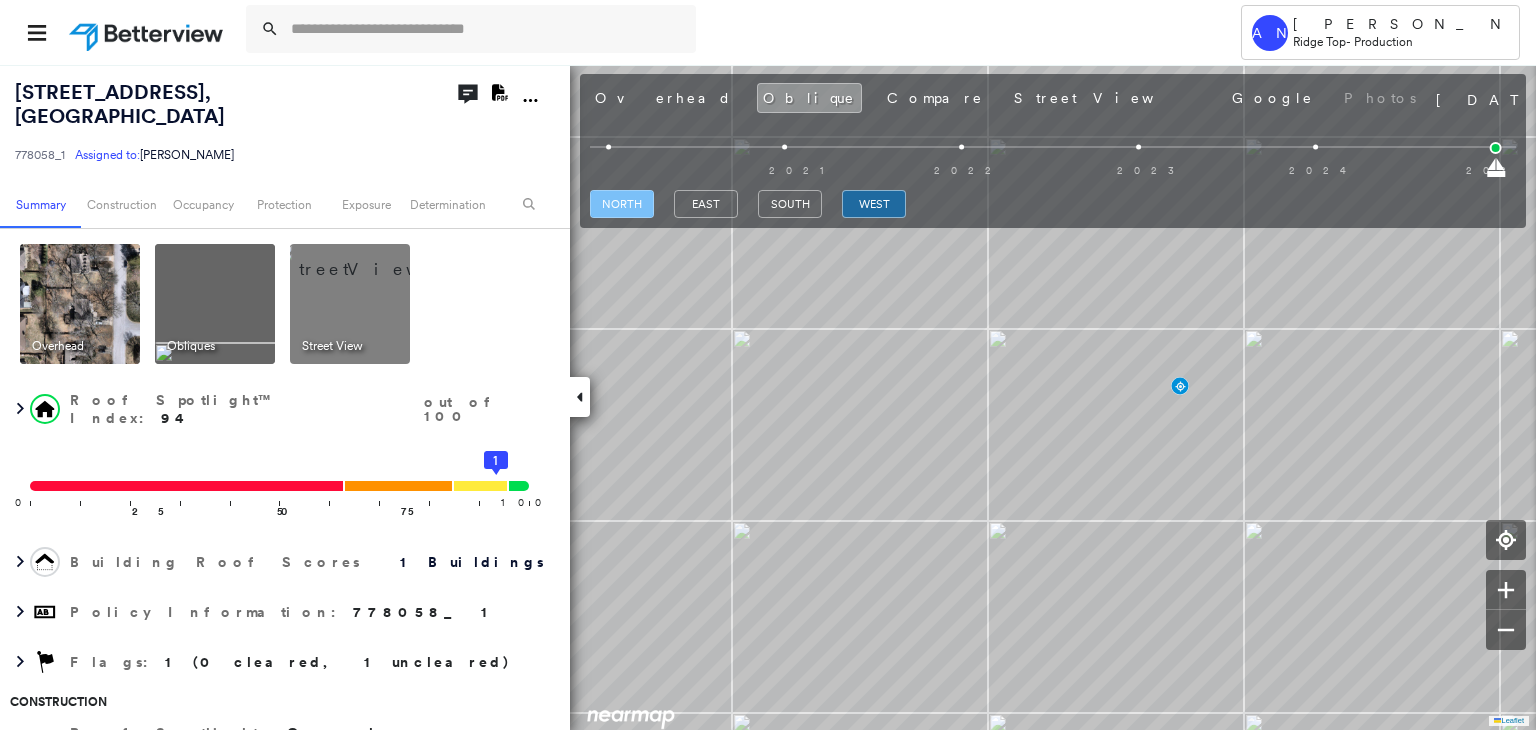 click on "north" at bounding box center [622, 204] 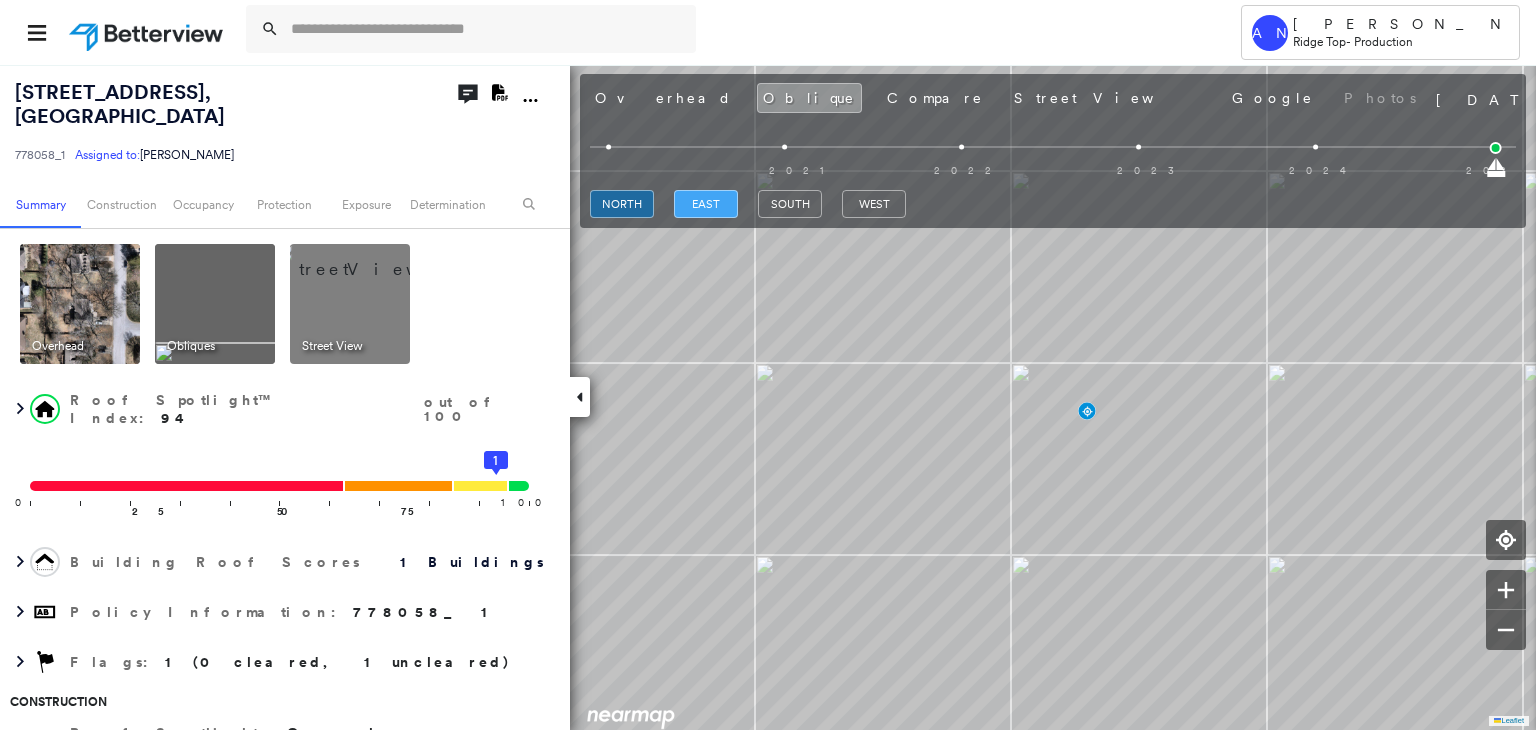 click on "east" at bounding box center [706, 204] 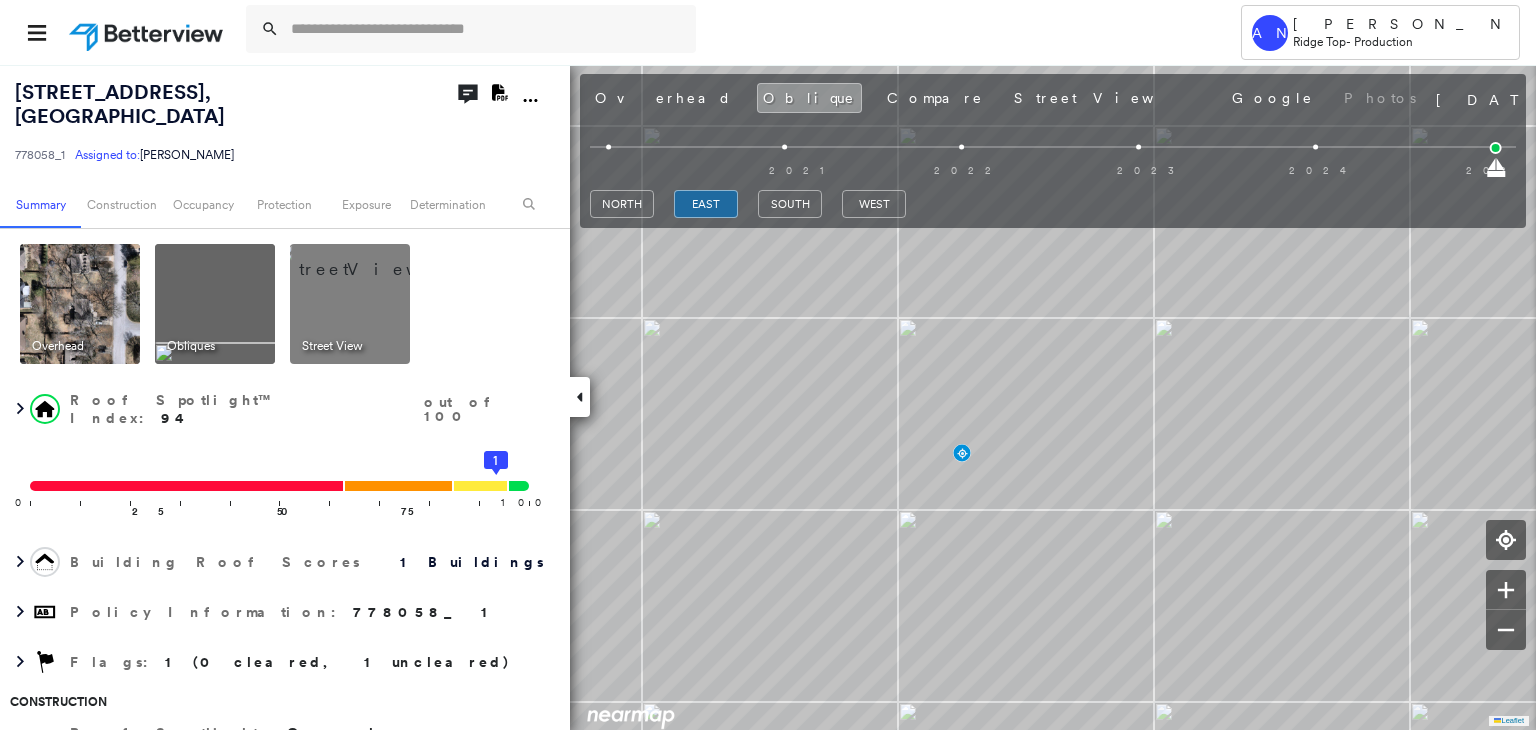 click on "[GEOGRAPHIC_DATA]" at bounding box center [748, 204] 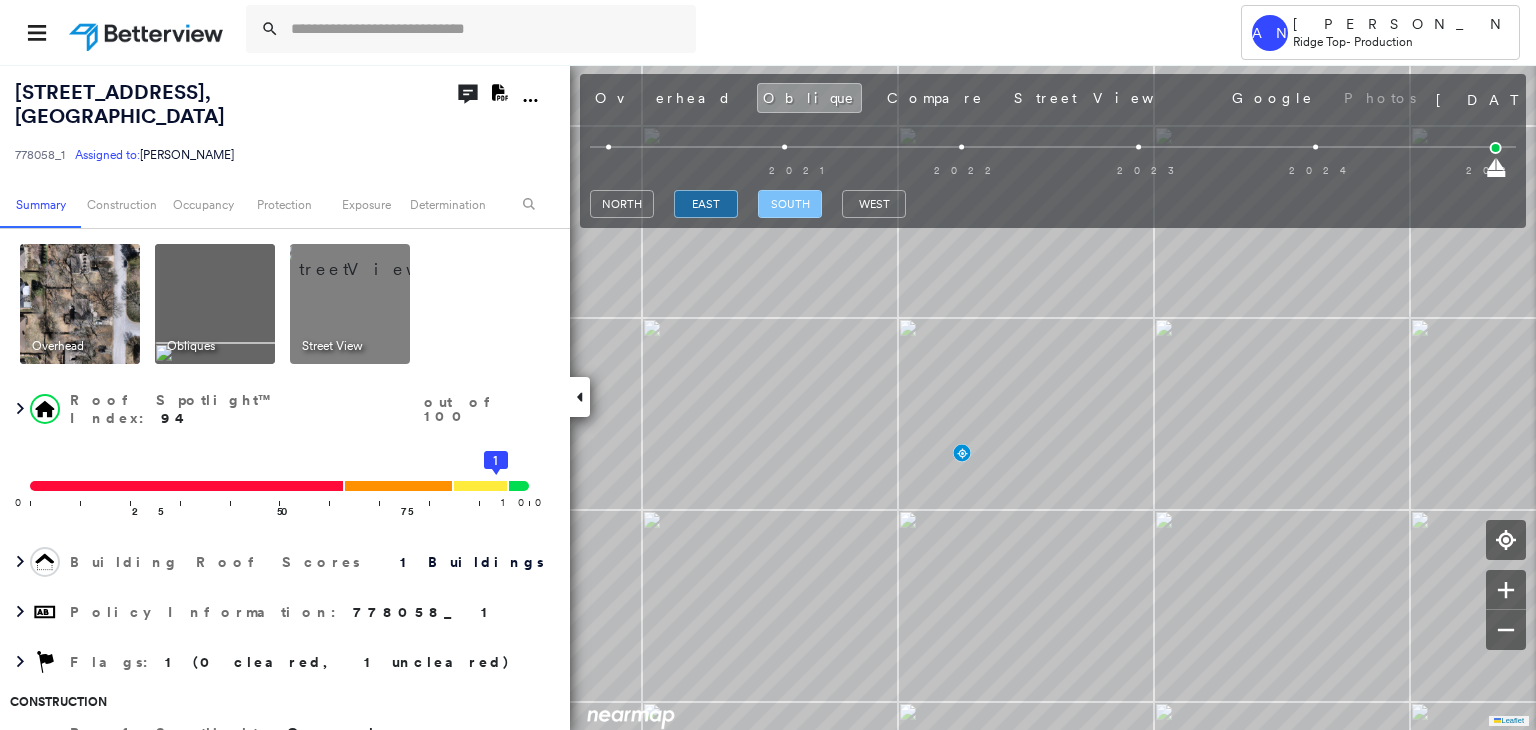 click on "south" at bounding box center [790, 204] 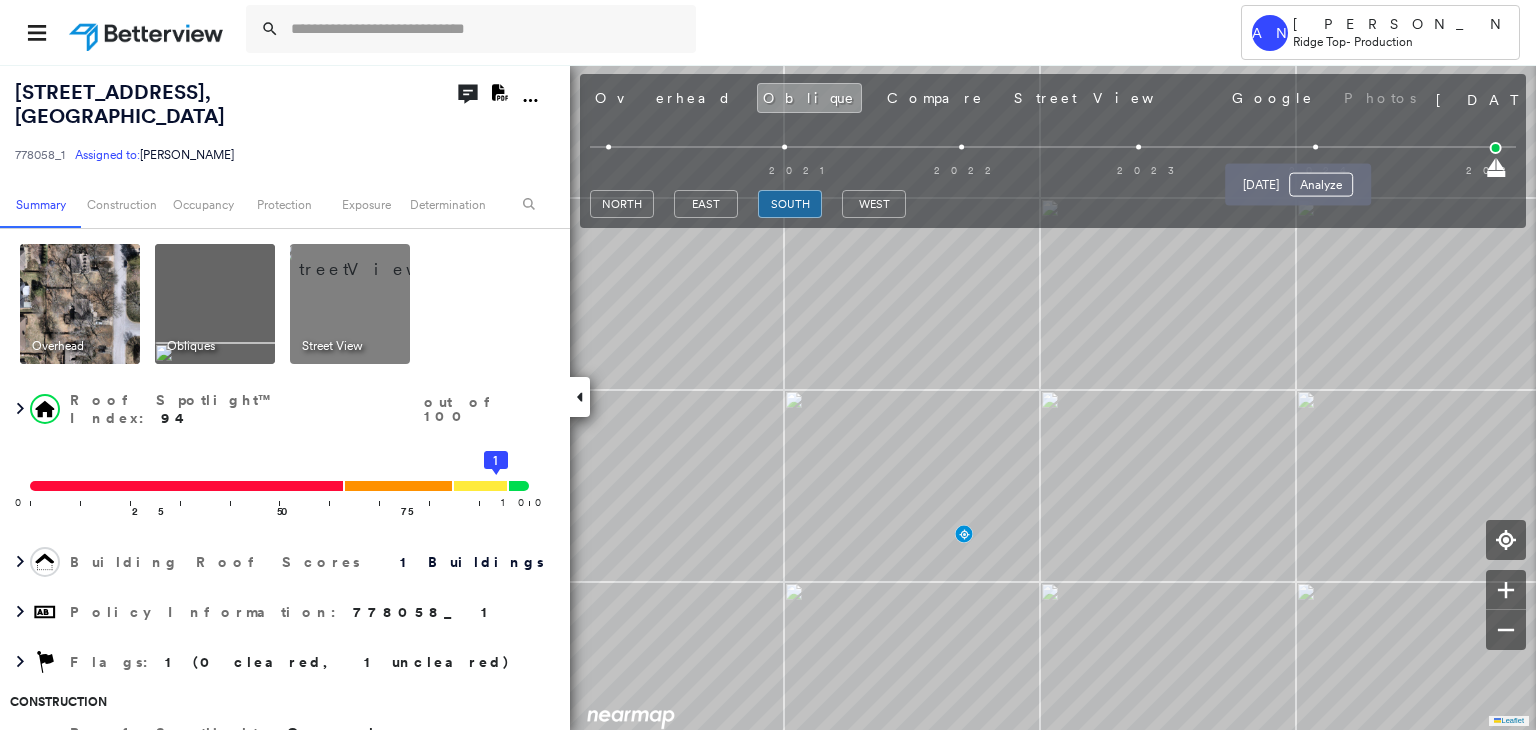 click at bounding box center [1315, 147] 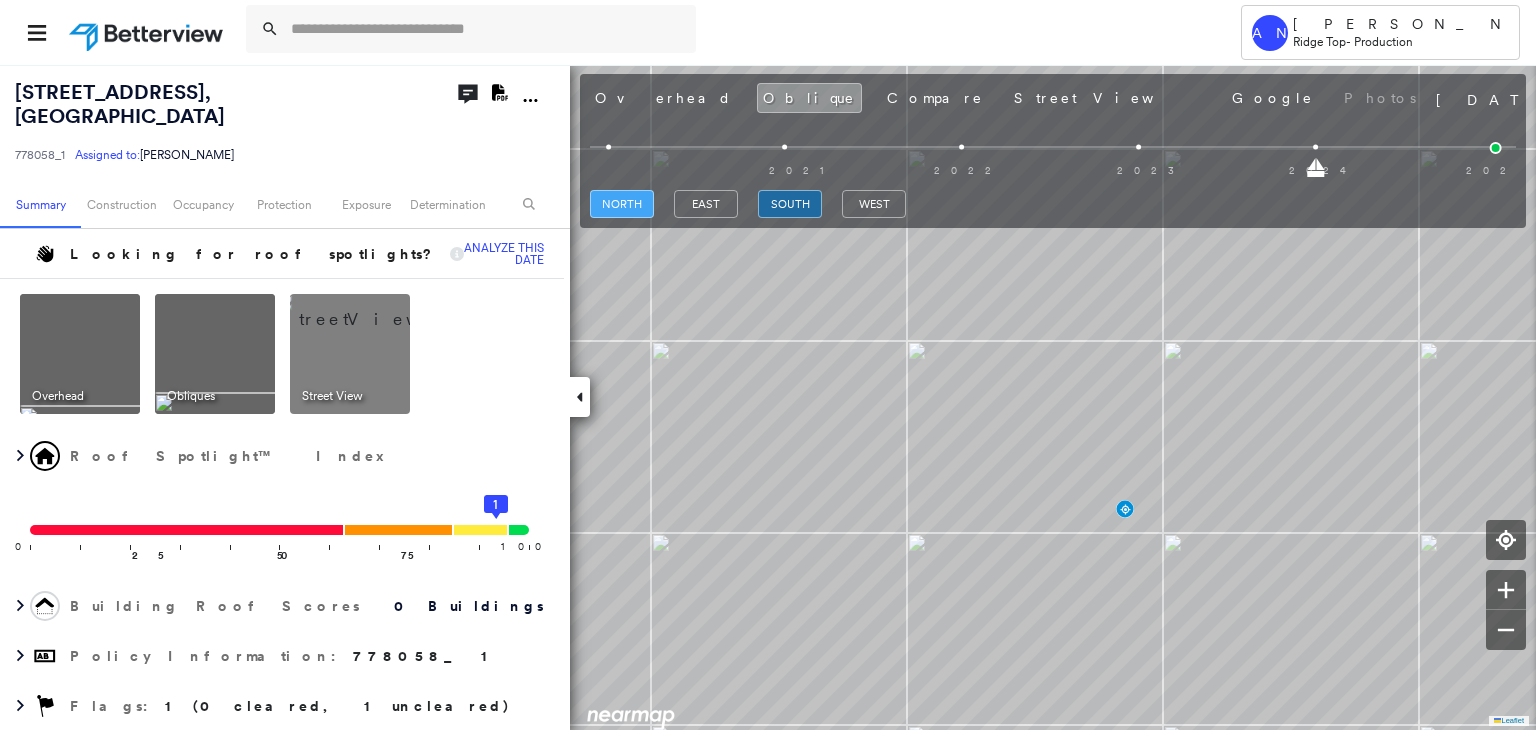 click on "north" at bounding box center [622, 204] 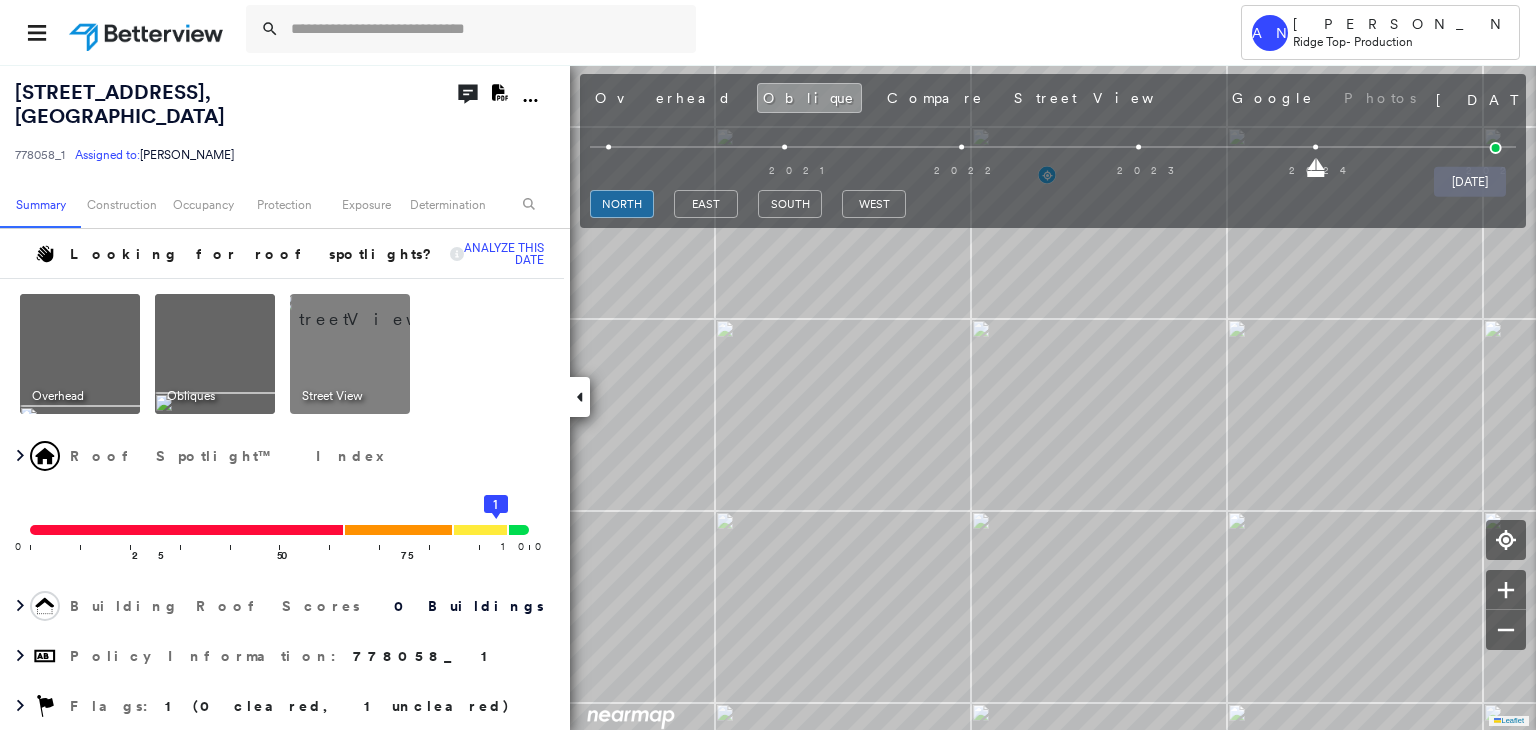 click at bounding box center [1496, 148] 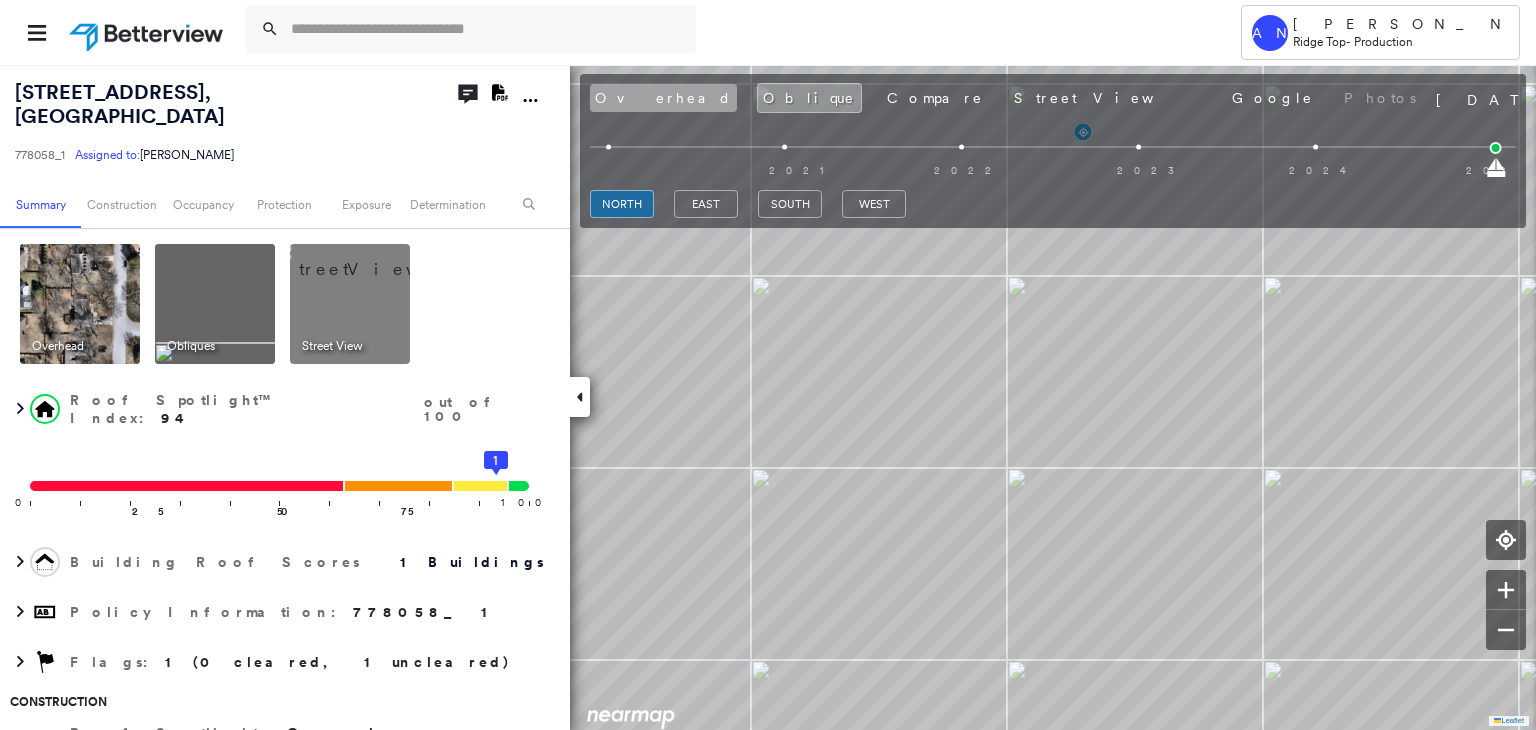click on "Overhead" at bounding box center (663, 98) 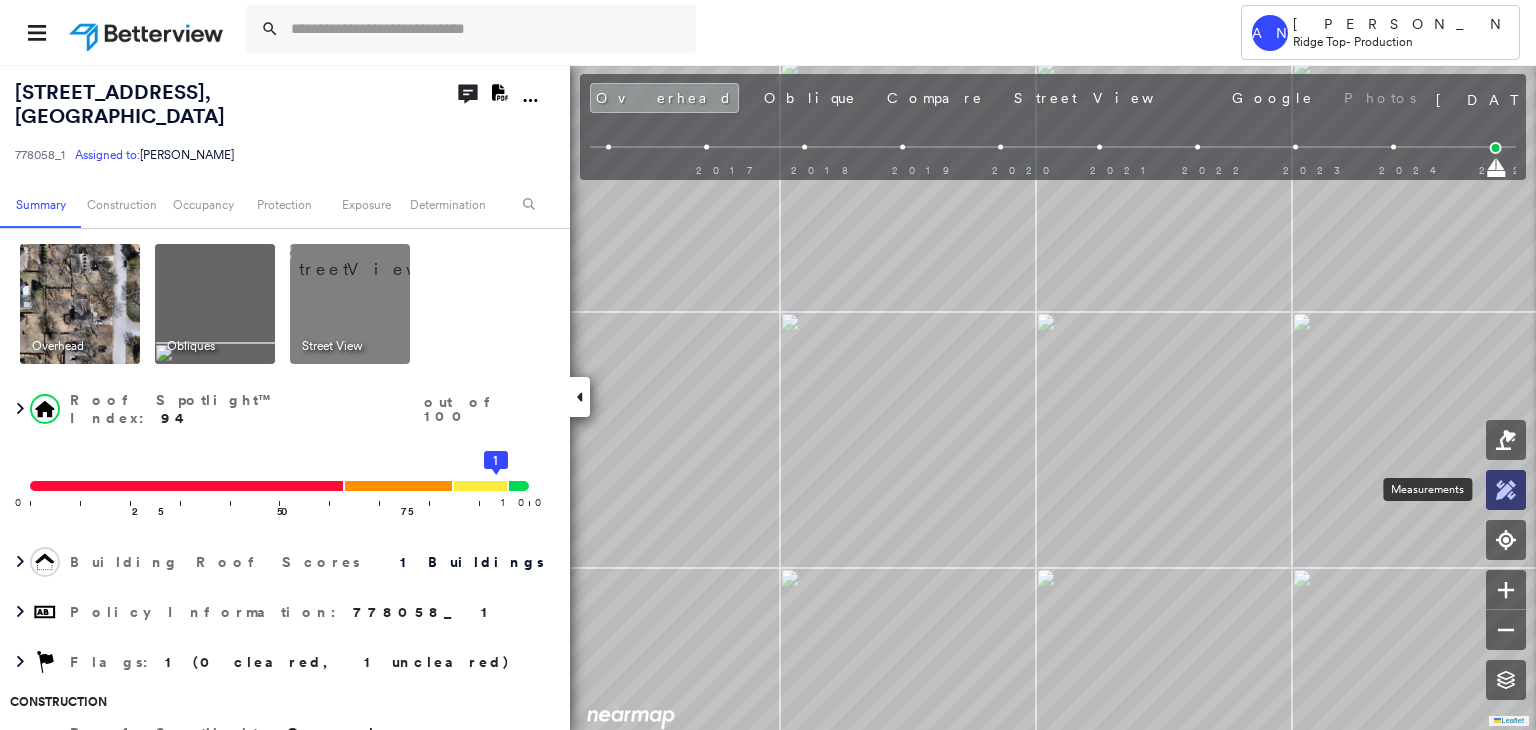 click 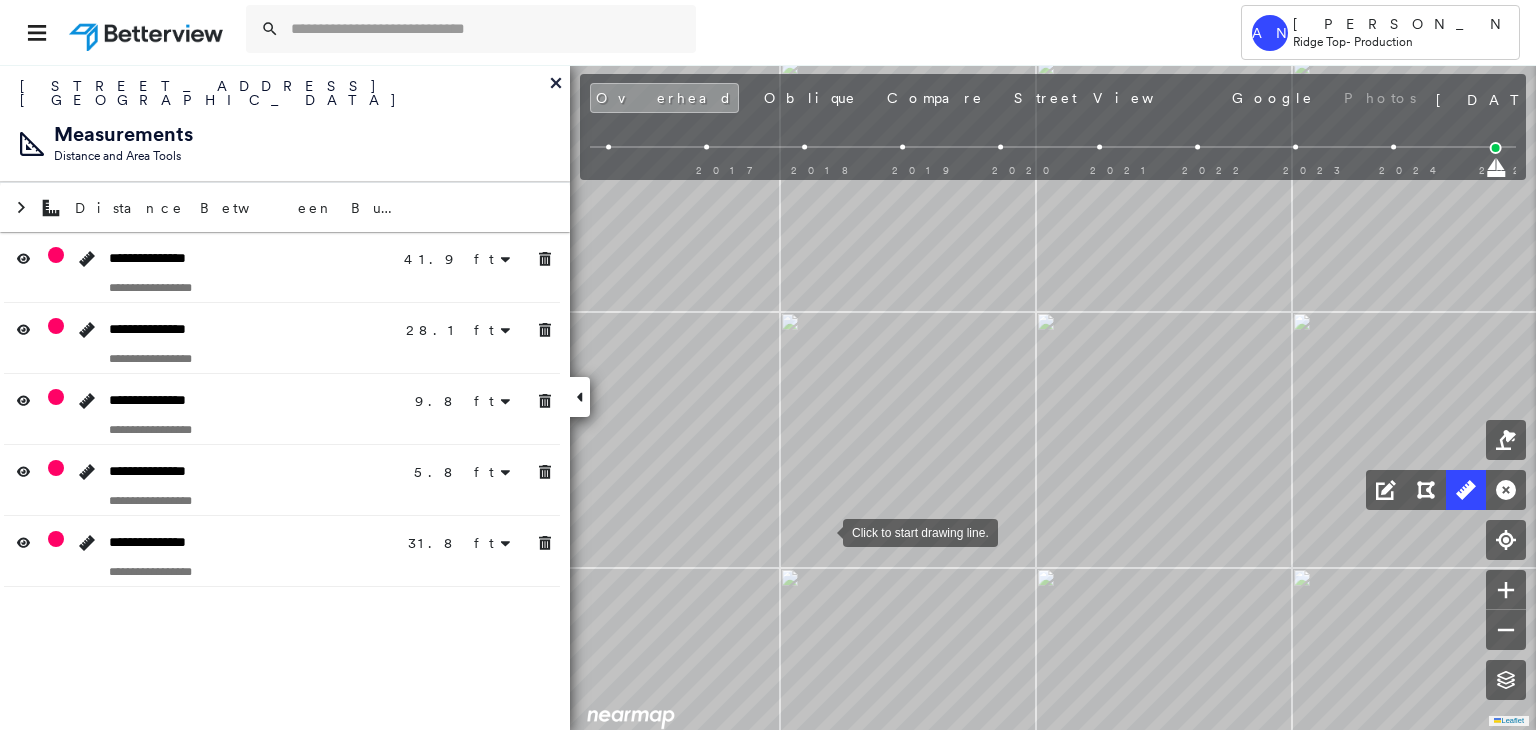 click at bounding box center (823, 531) 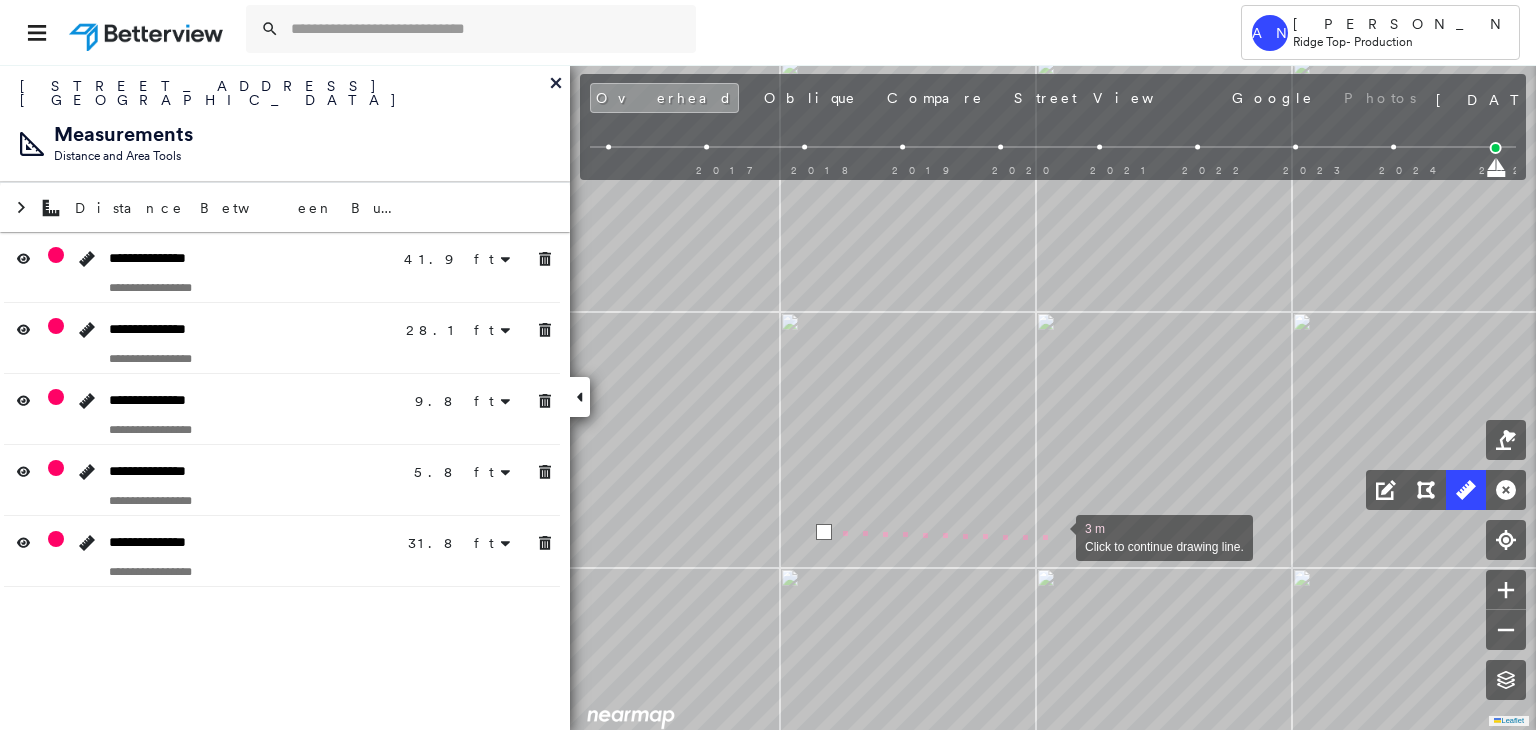 click at bounding box center (1056, 536) 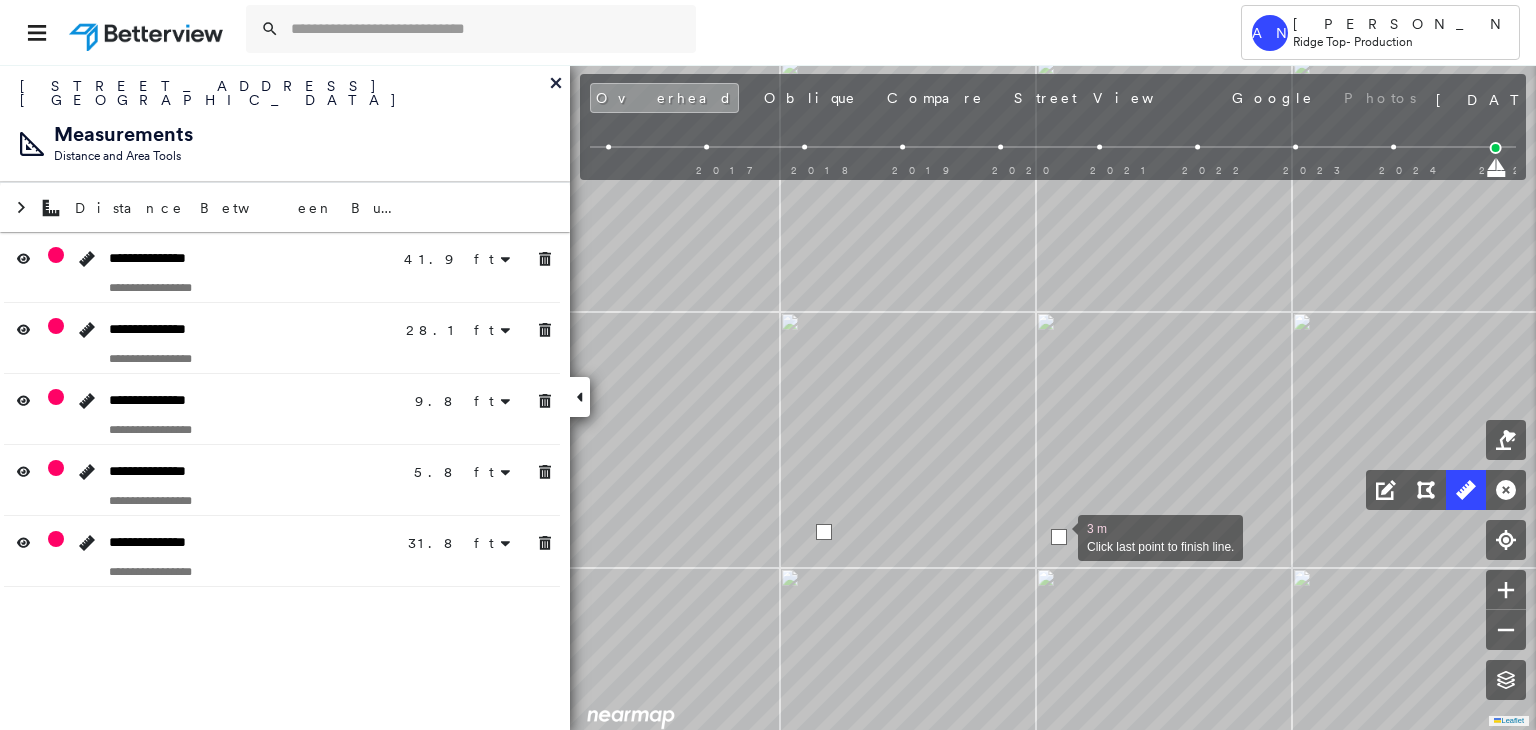 click at bounding box center (1059, 537) 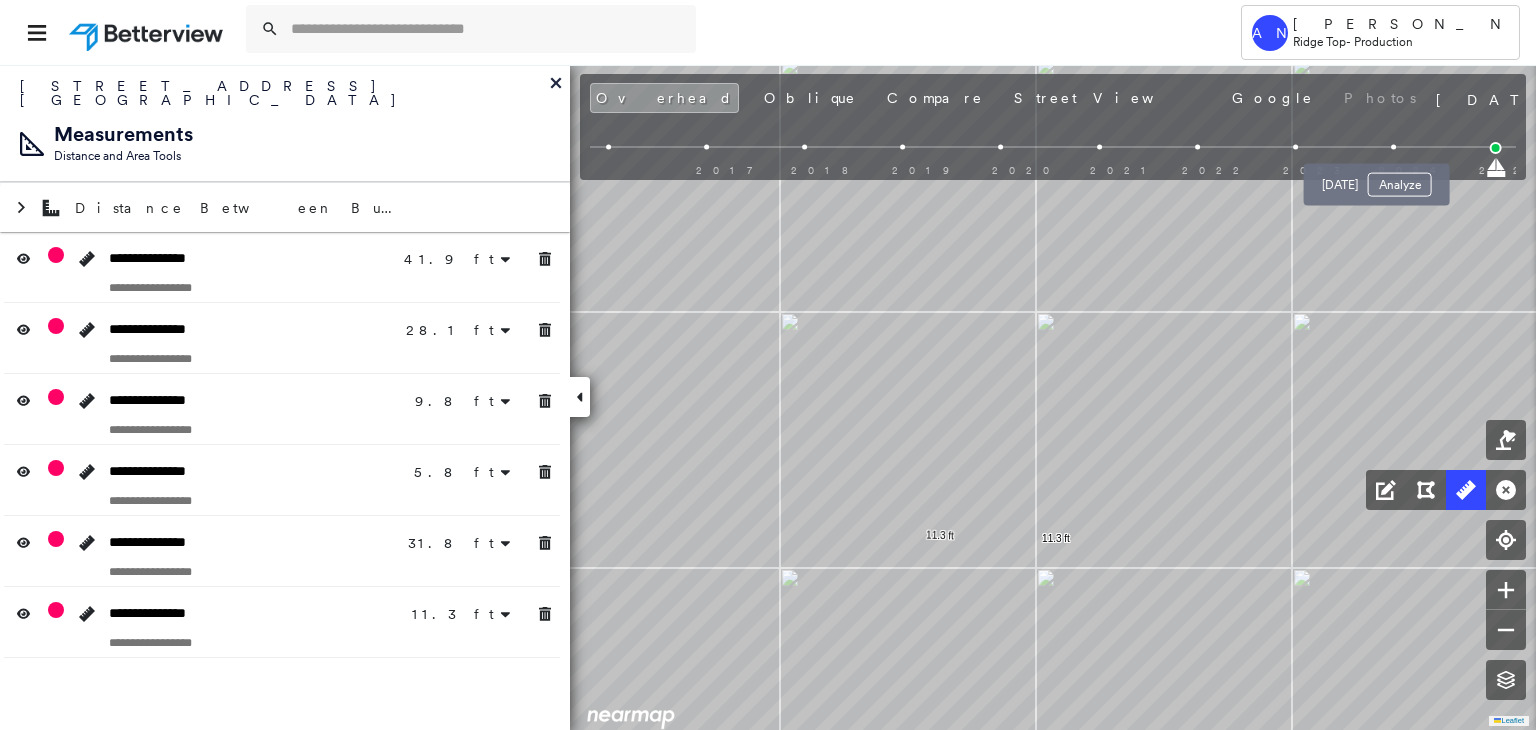 click at bounding box center [1393, 147] 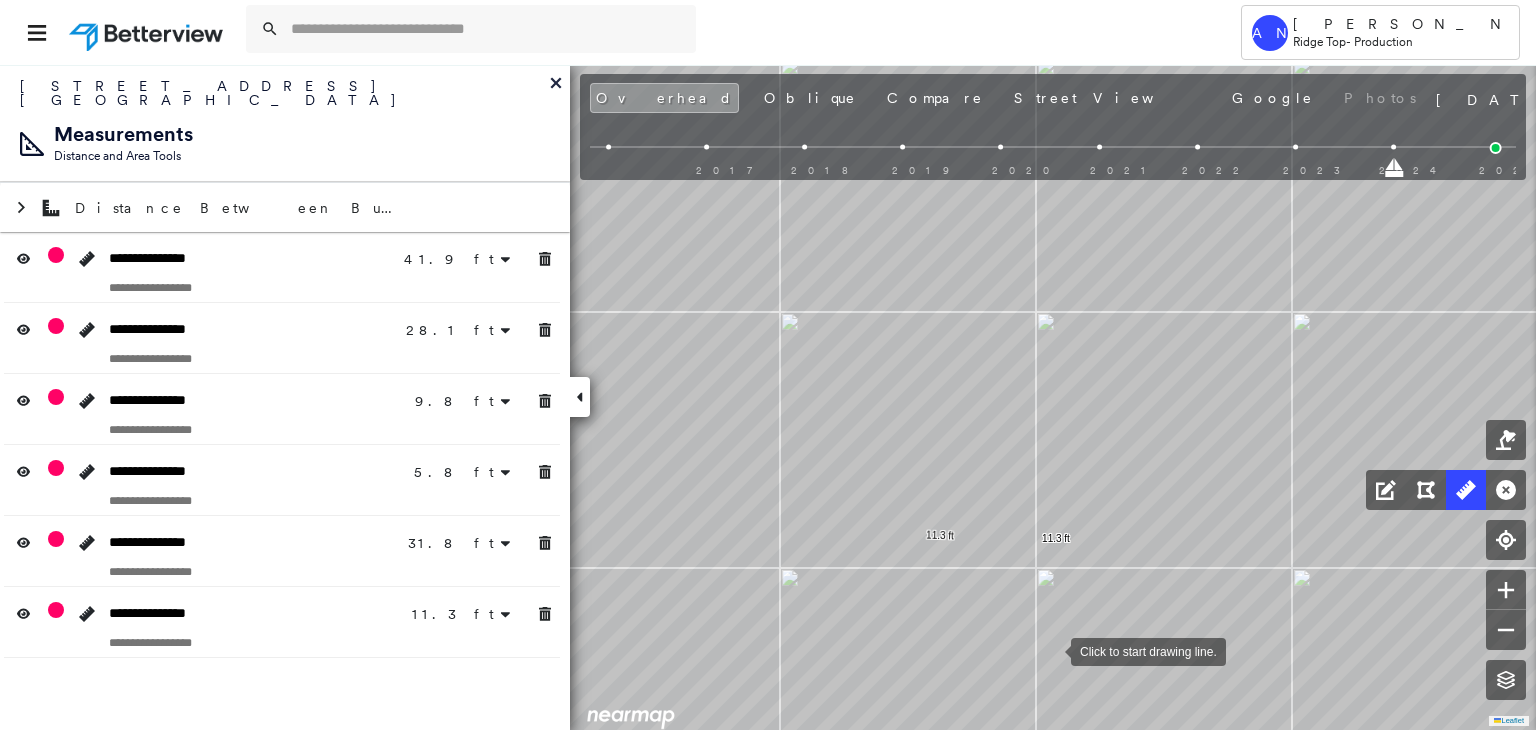 click at bounding box center (1051, 650) 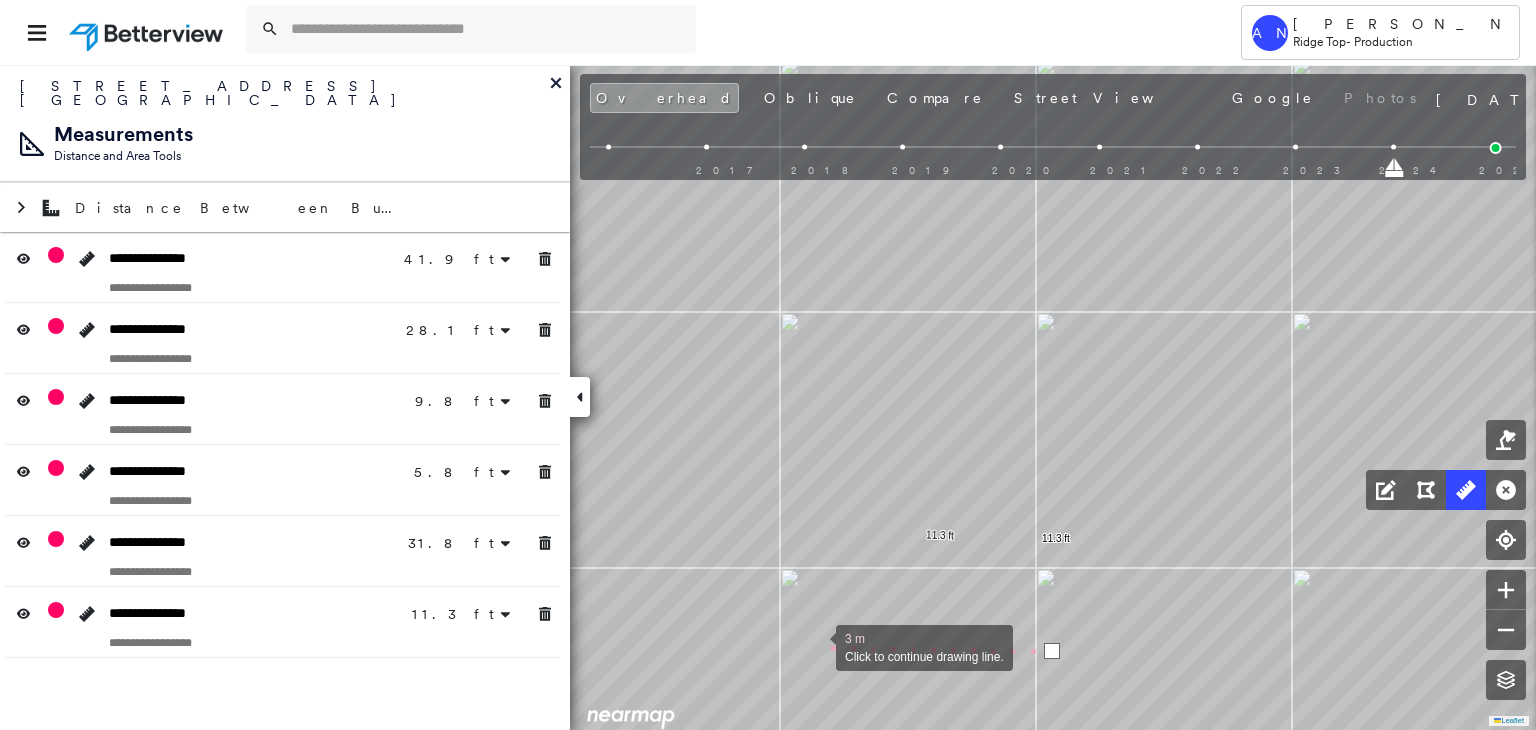 click at bounding box center [816, 646] 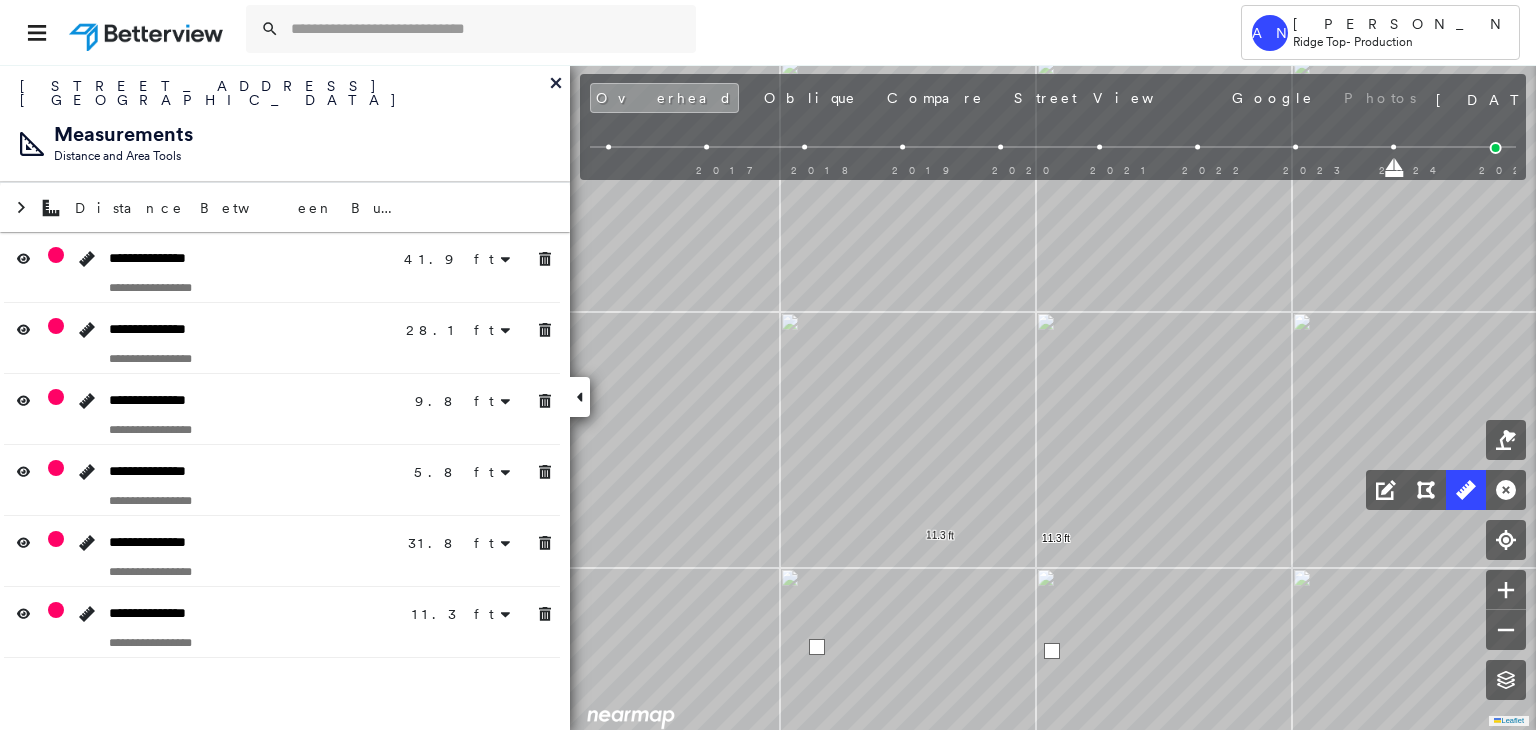 click at bounding box center [817, 647] 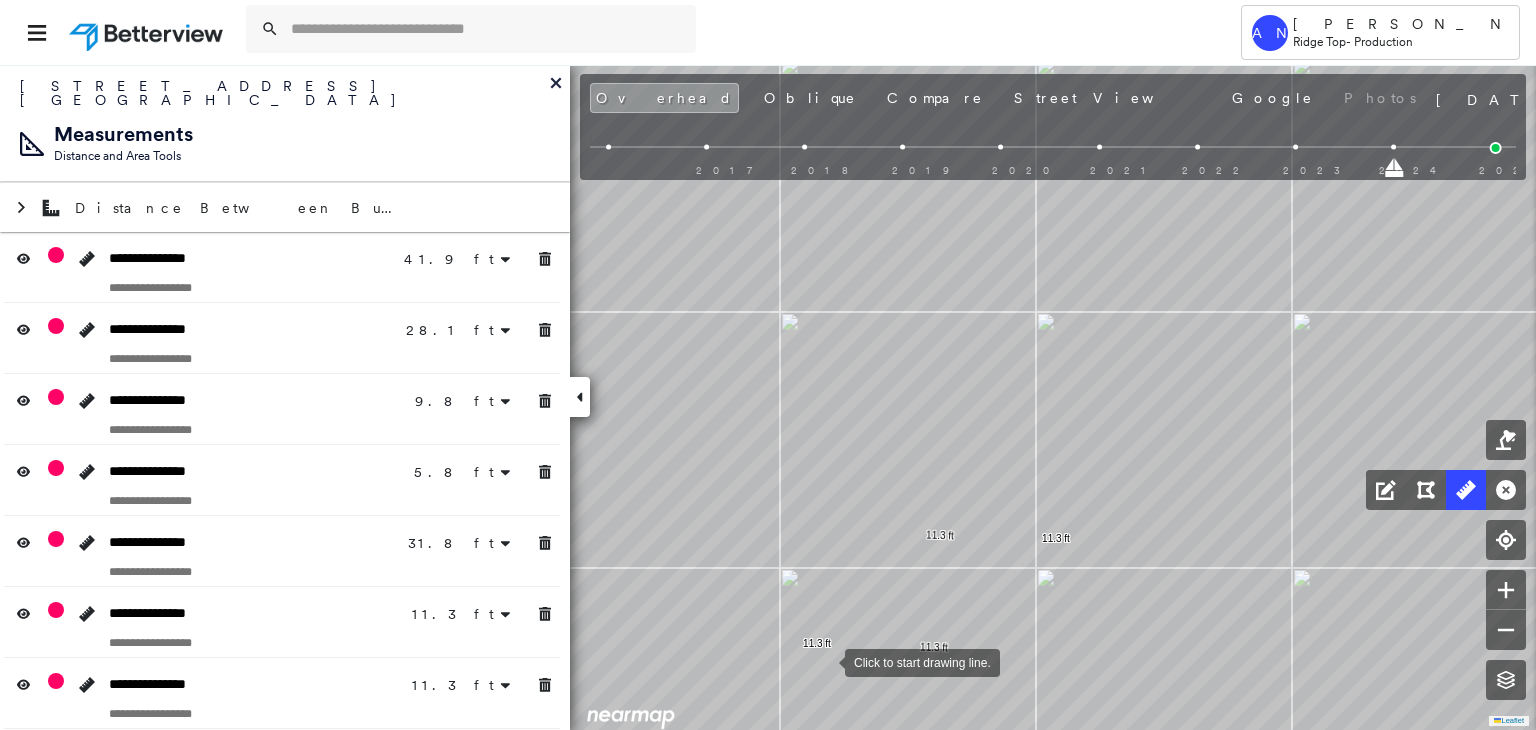 drag, startPoint x: 825, startPoint y: 661, endPoint x: 825, endPoint y: 633, distance: 28 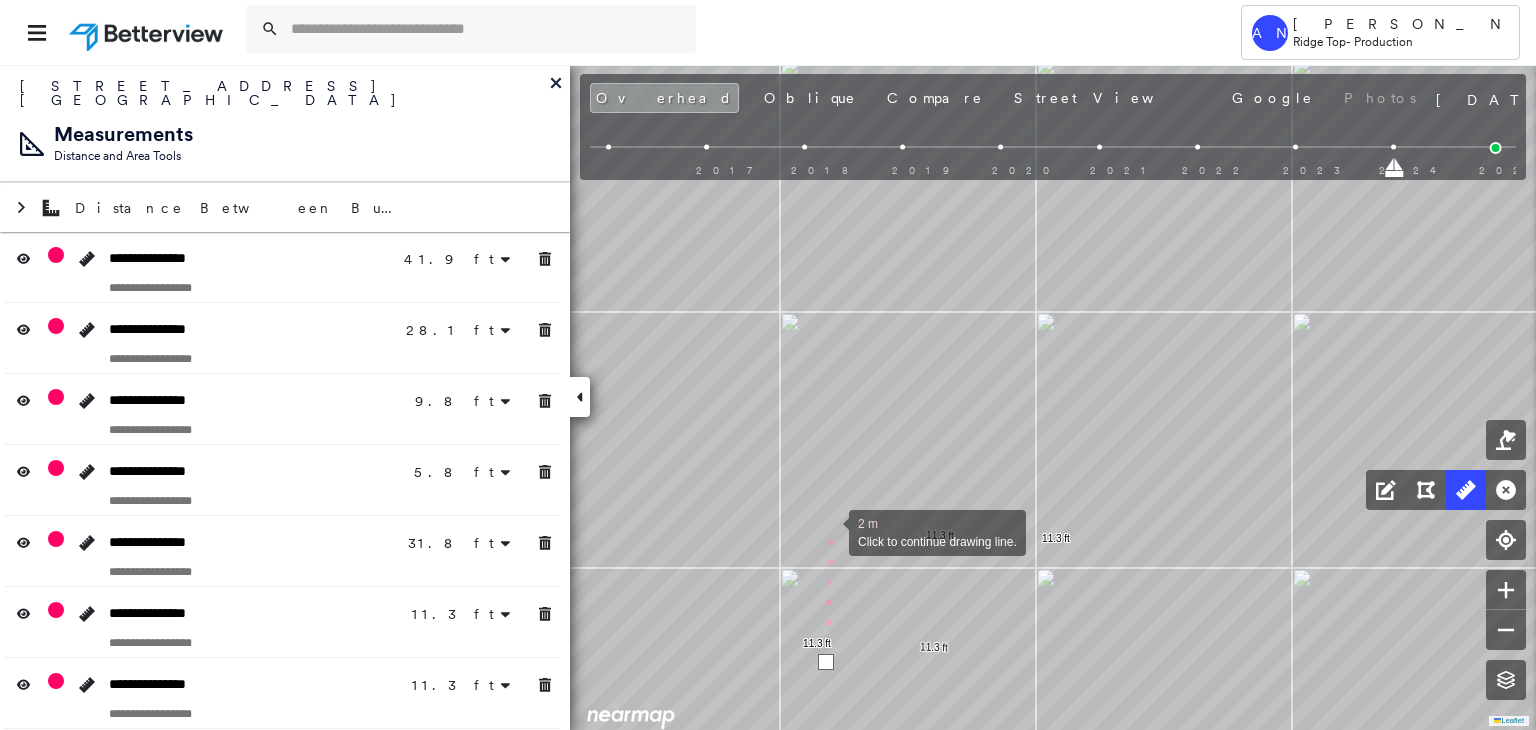 click at bounding box center [829, 531] 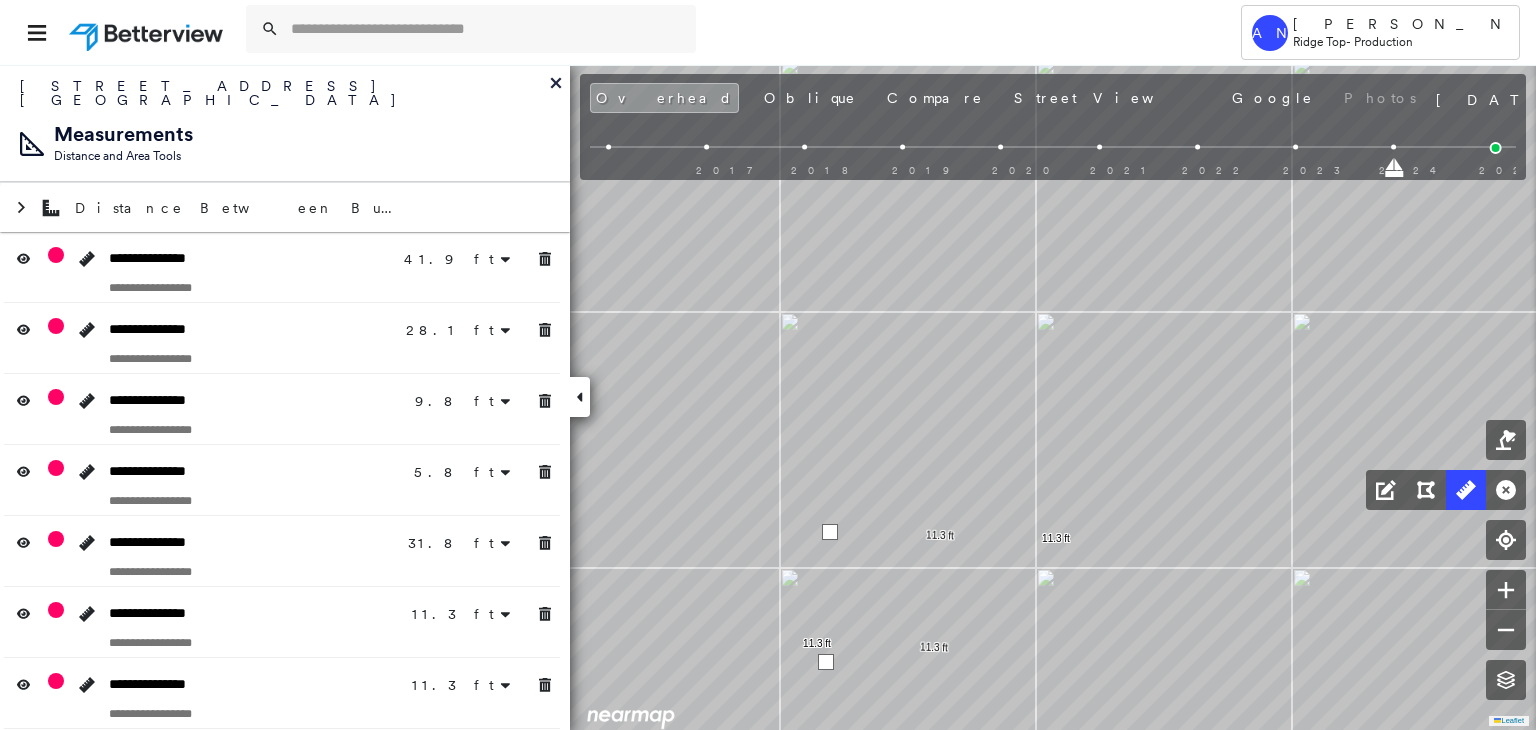 click at bounding box center [830, 532] 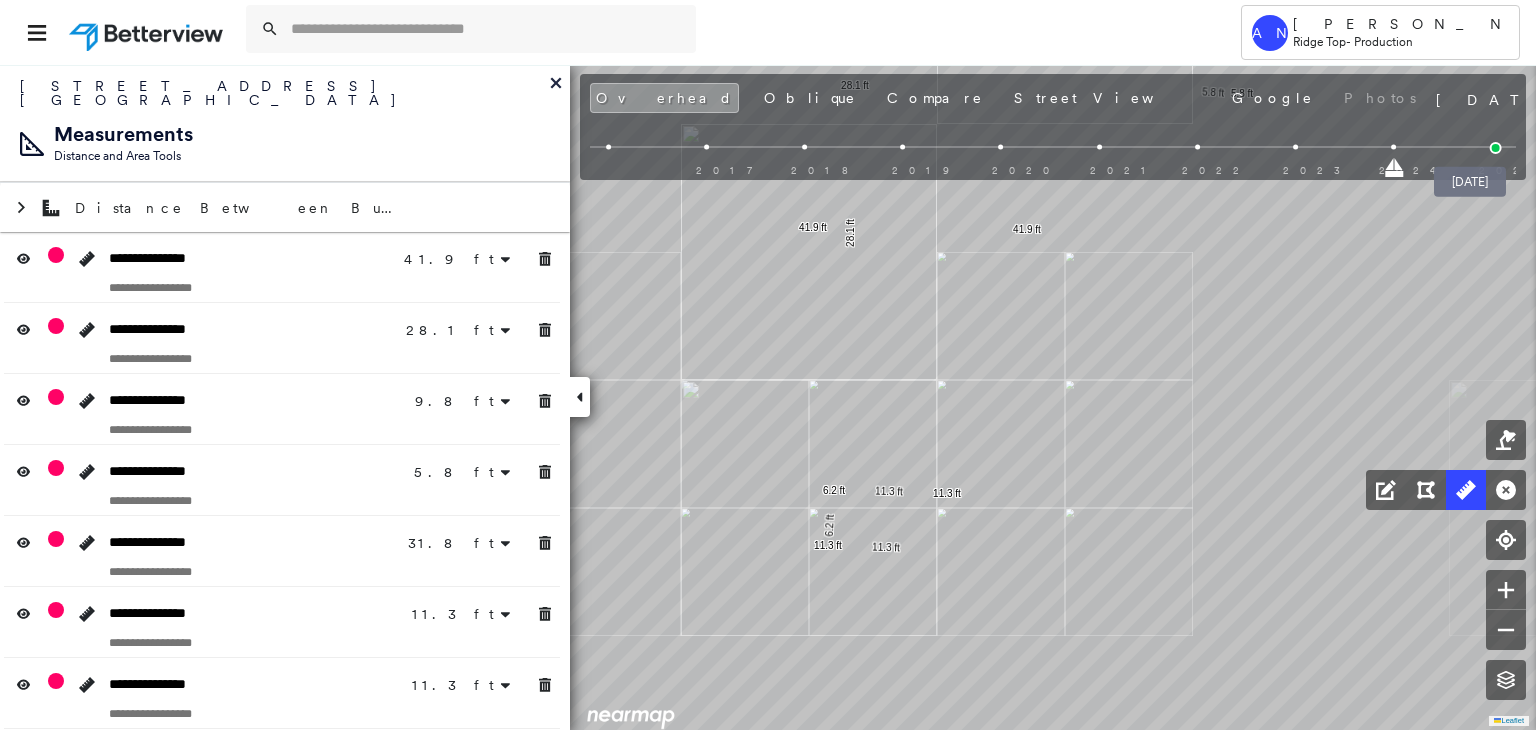click at bounding box center (1496, 148) 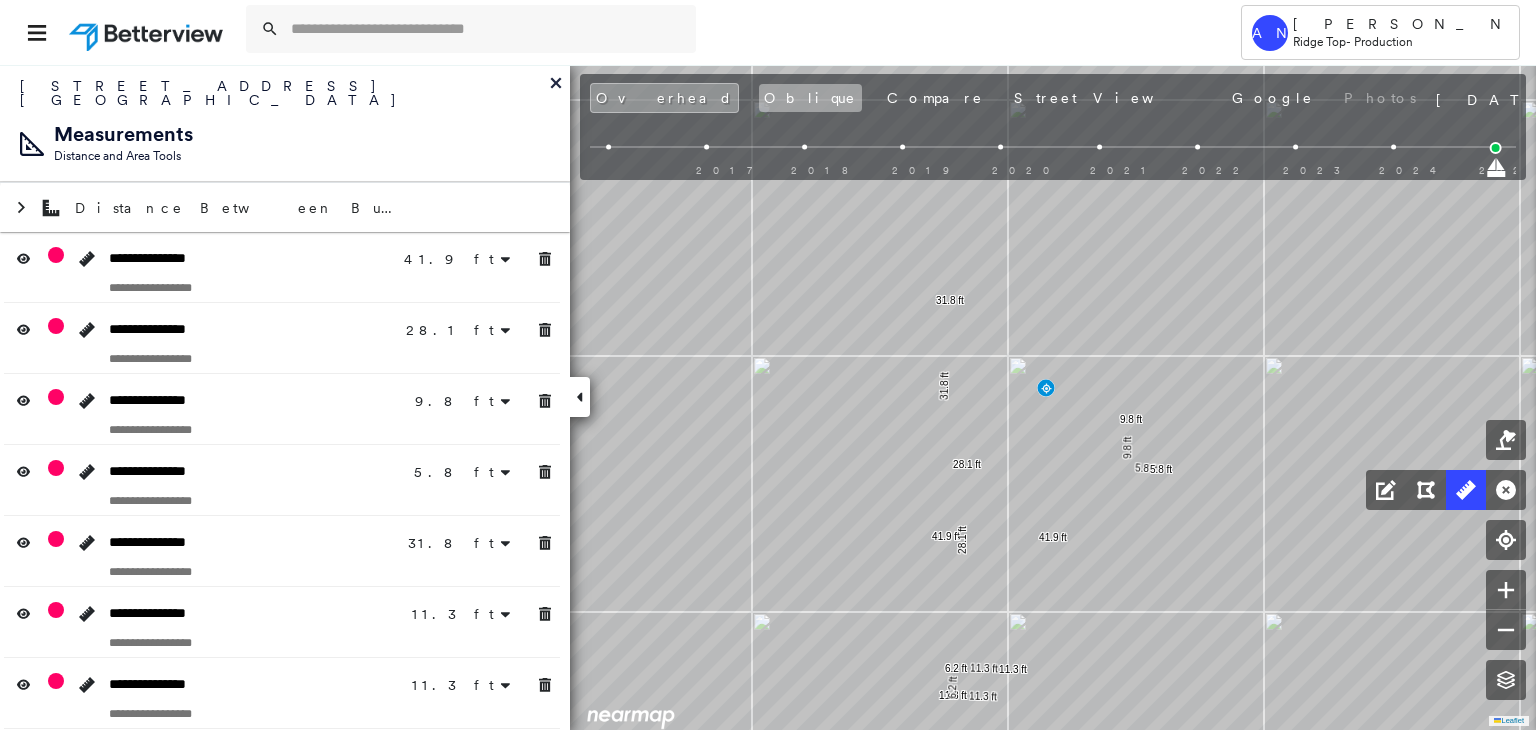 click on "Oblique" at bounding box center (810, 98) 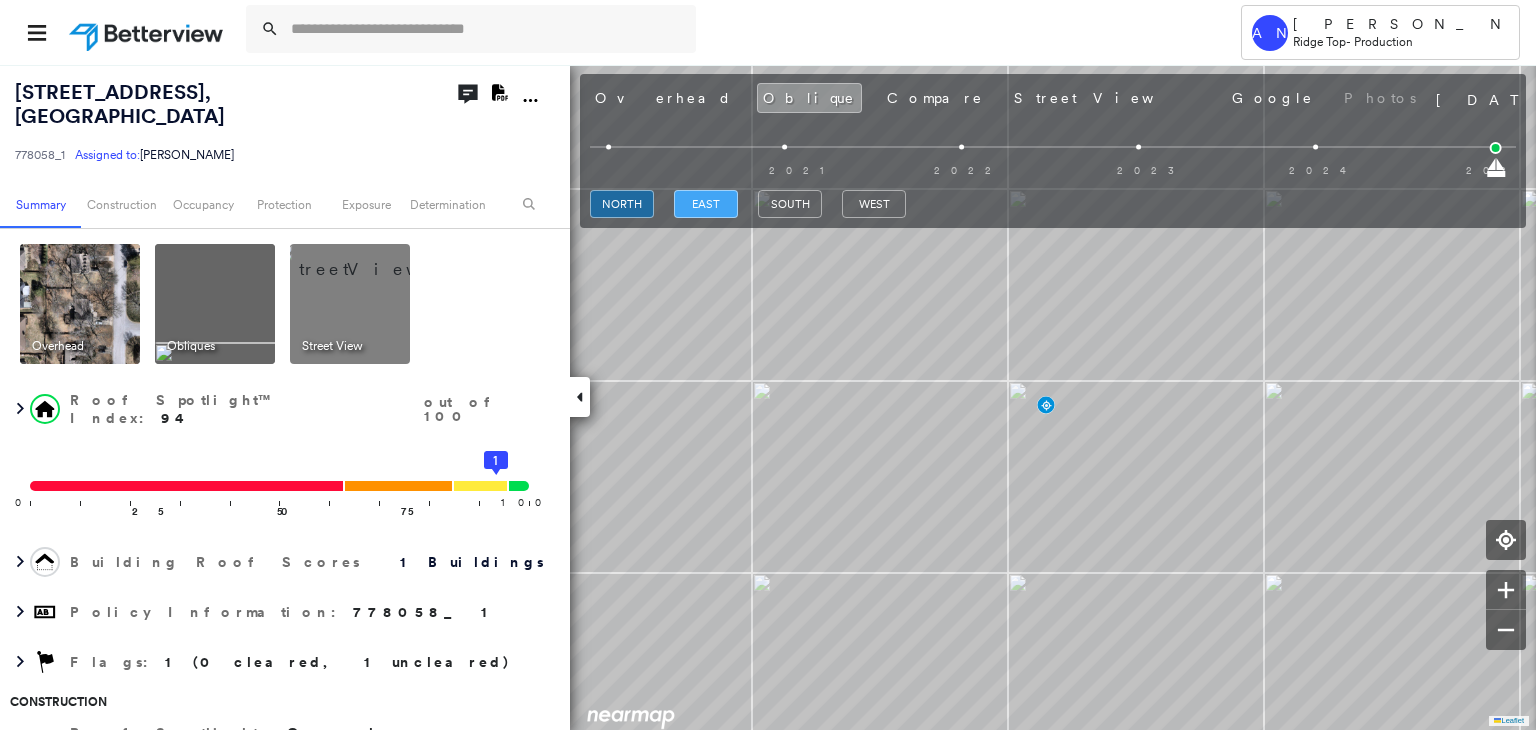click on "east" at bounding box center (706, 204) 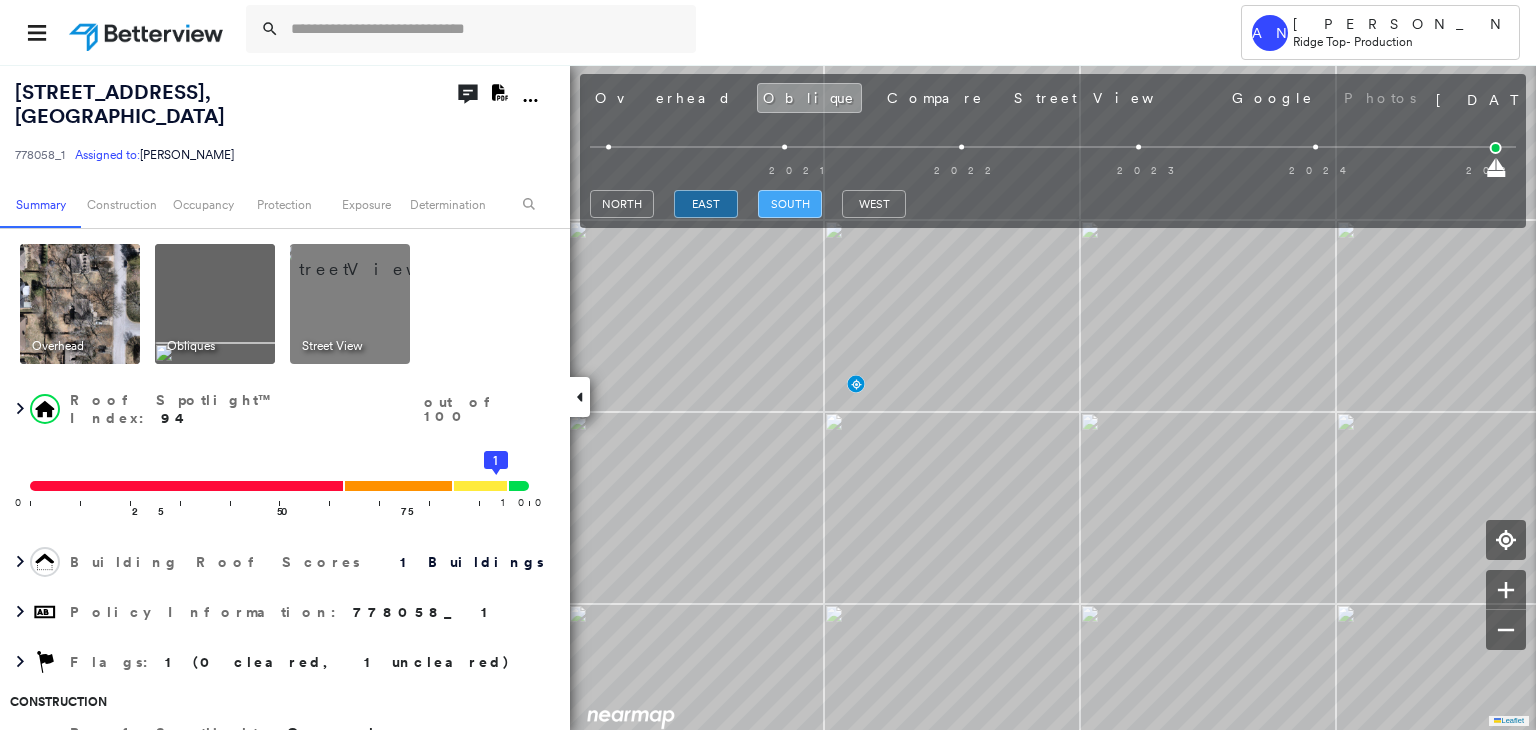 click on "south" at bounding box center [790, 204] 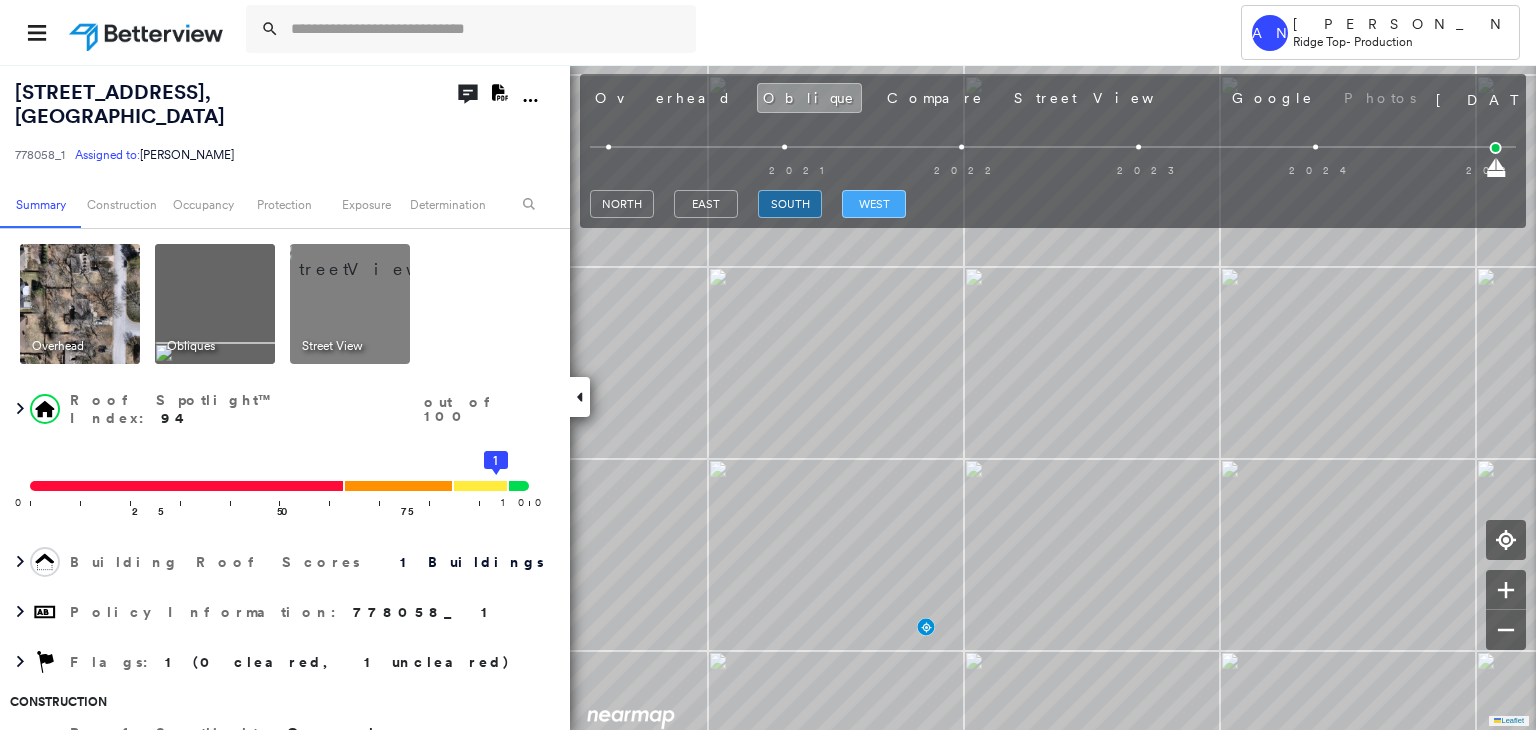 click on "west" at bounding box center [874, 204] 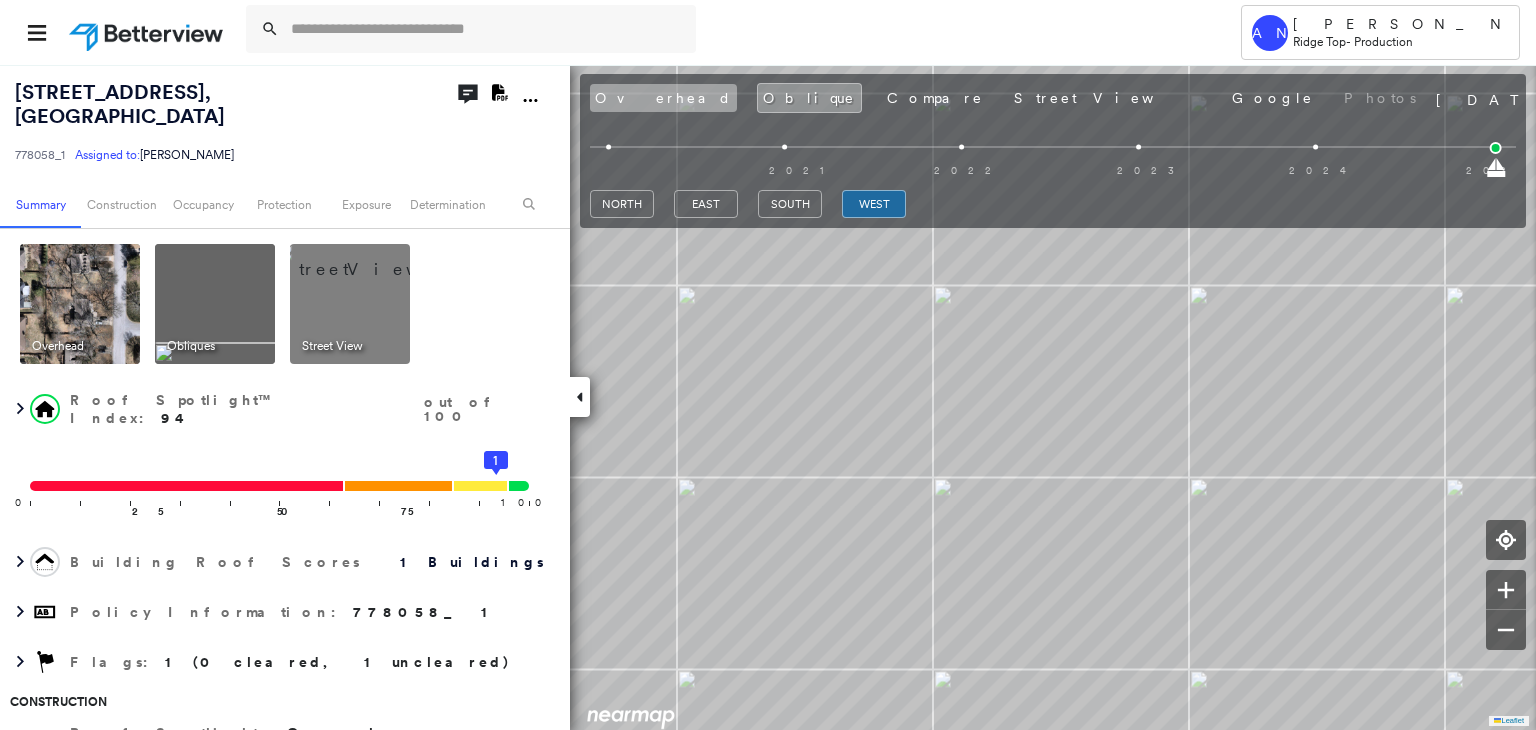 click on "Overhead" at bounding box center [663, 98] 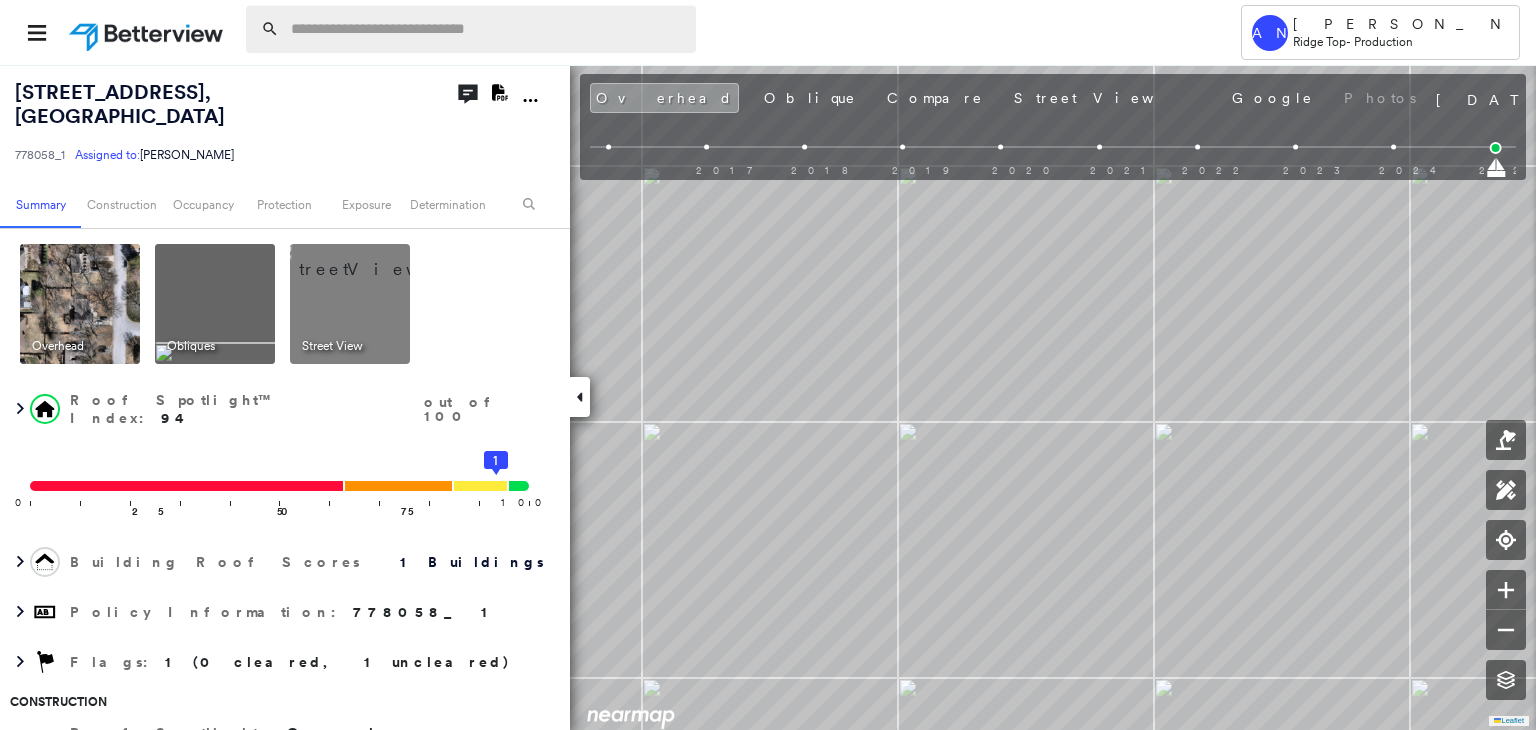 click at bounding box center (487, 29) 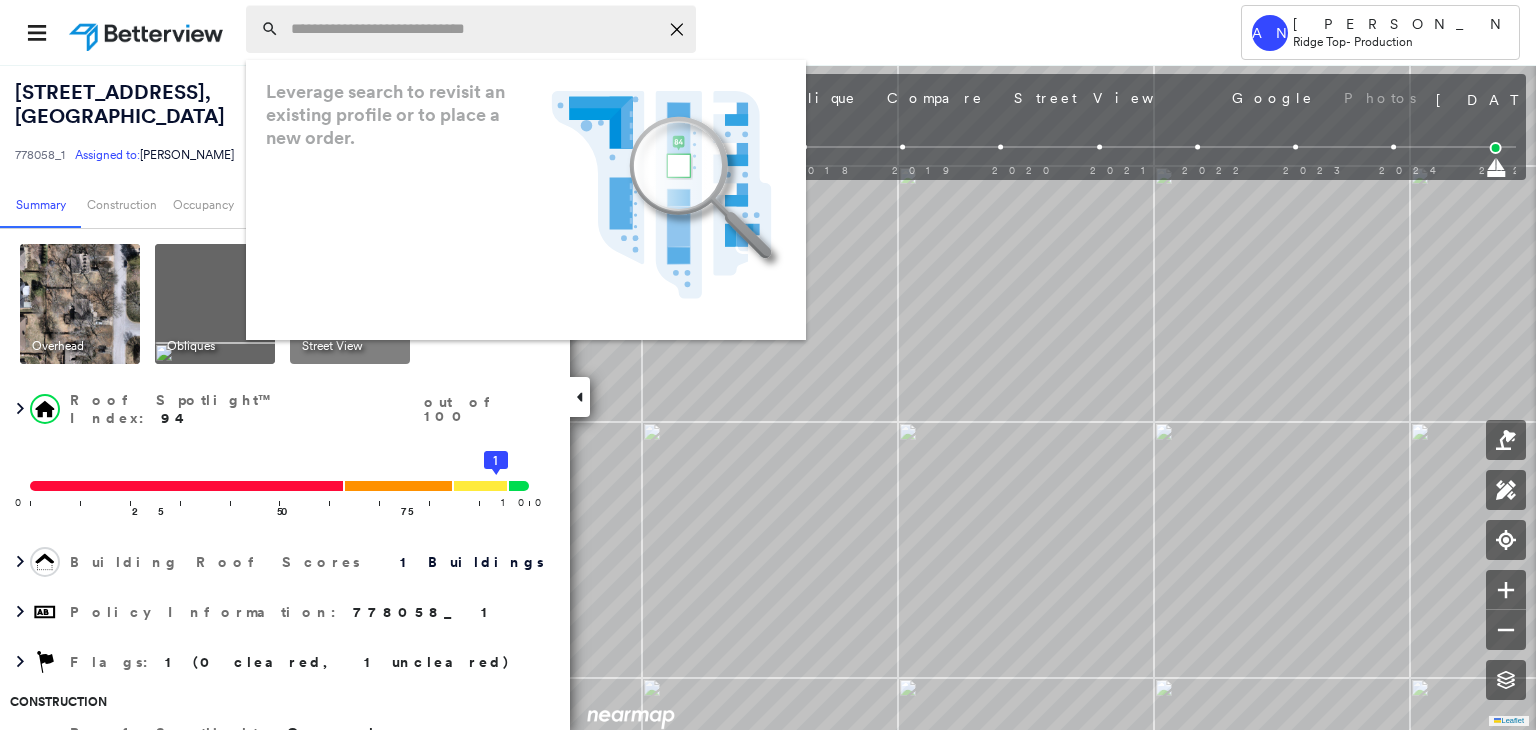 paste on "**********" 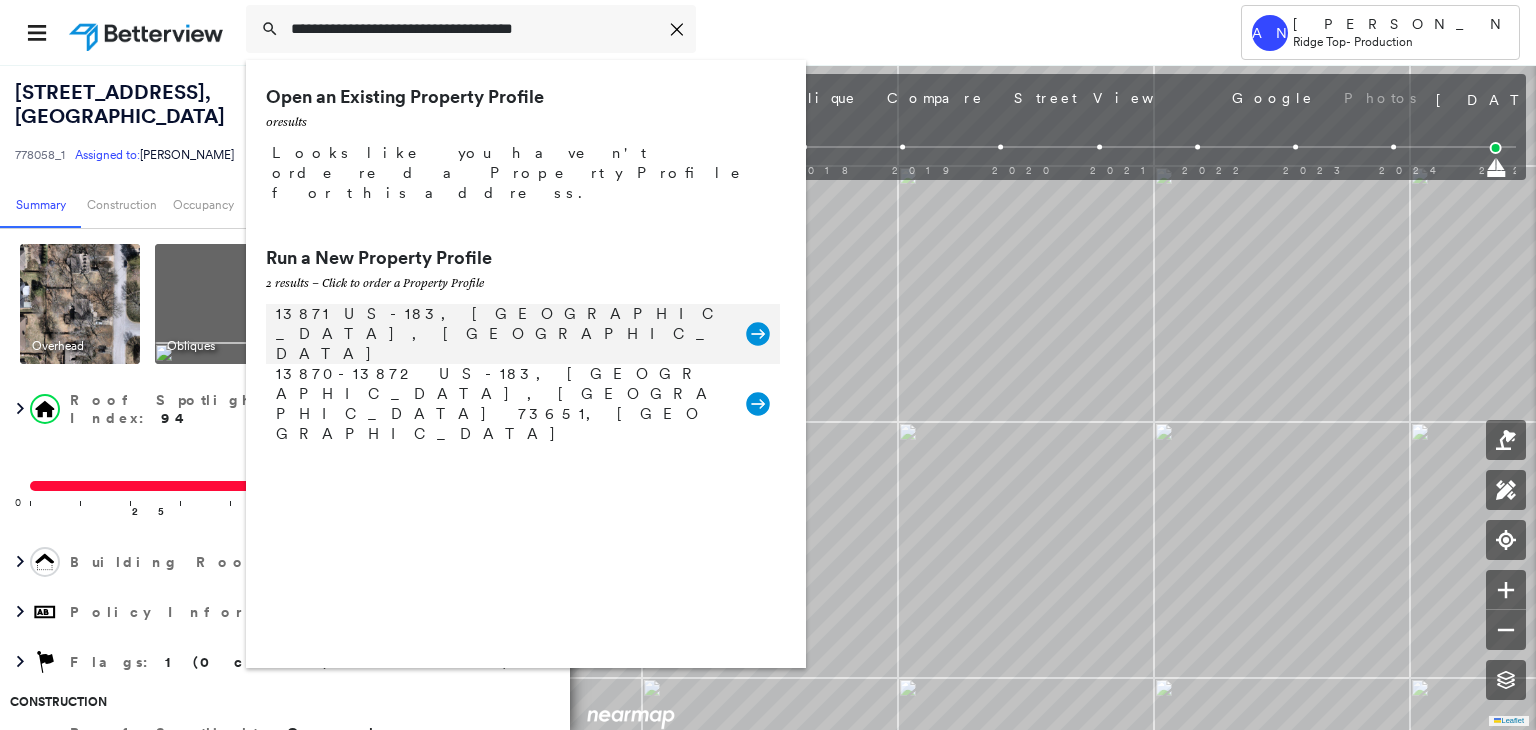 type on "**********" 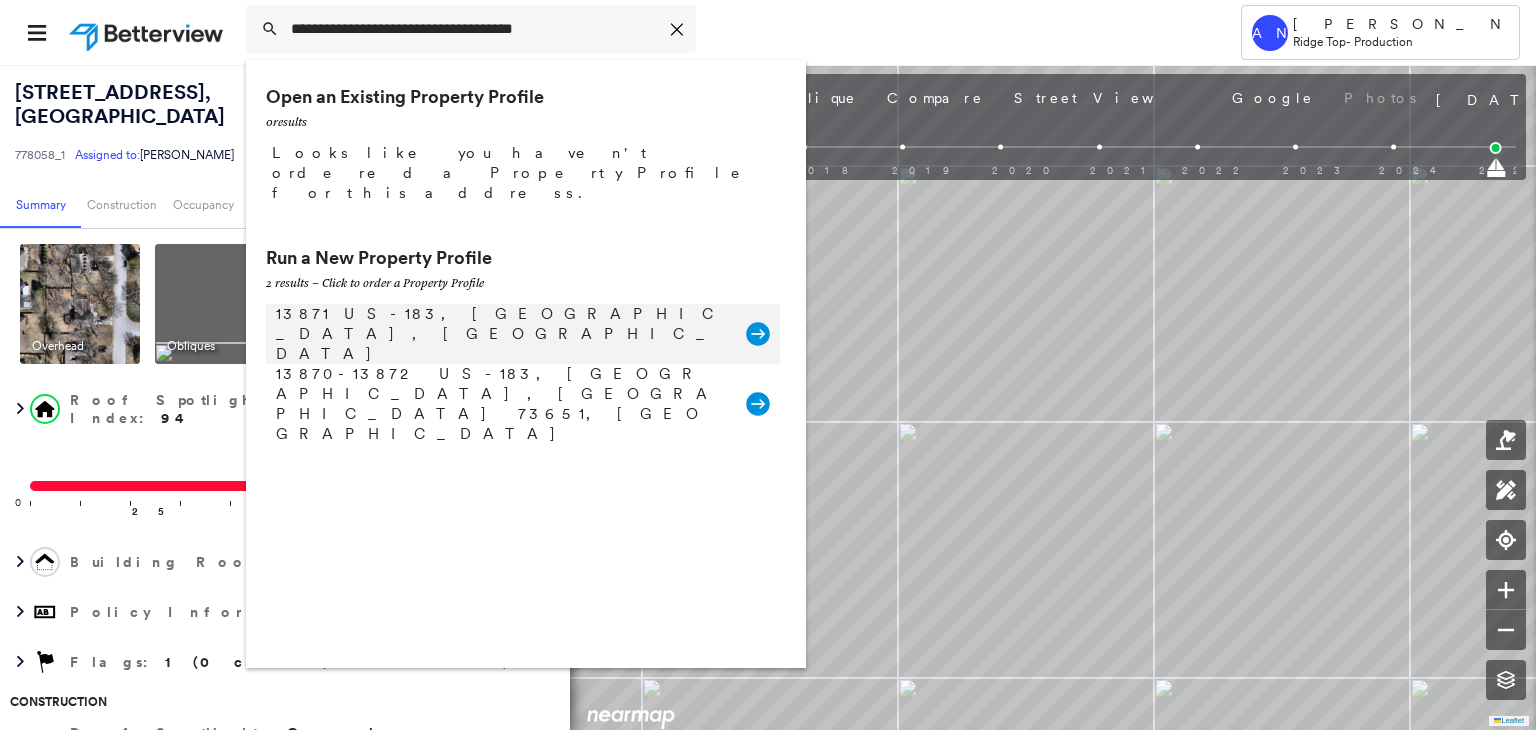 click on "13871 US-183, [GEOGRAPHIC_DATA], [GEOGRAPHIC_DATA]" at bounding box center (501, 334) 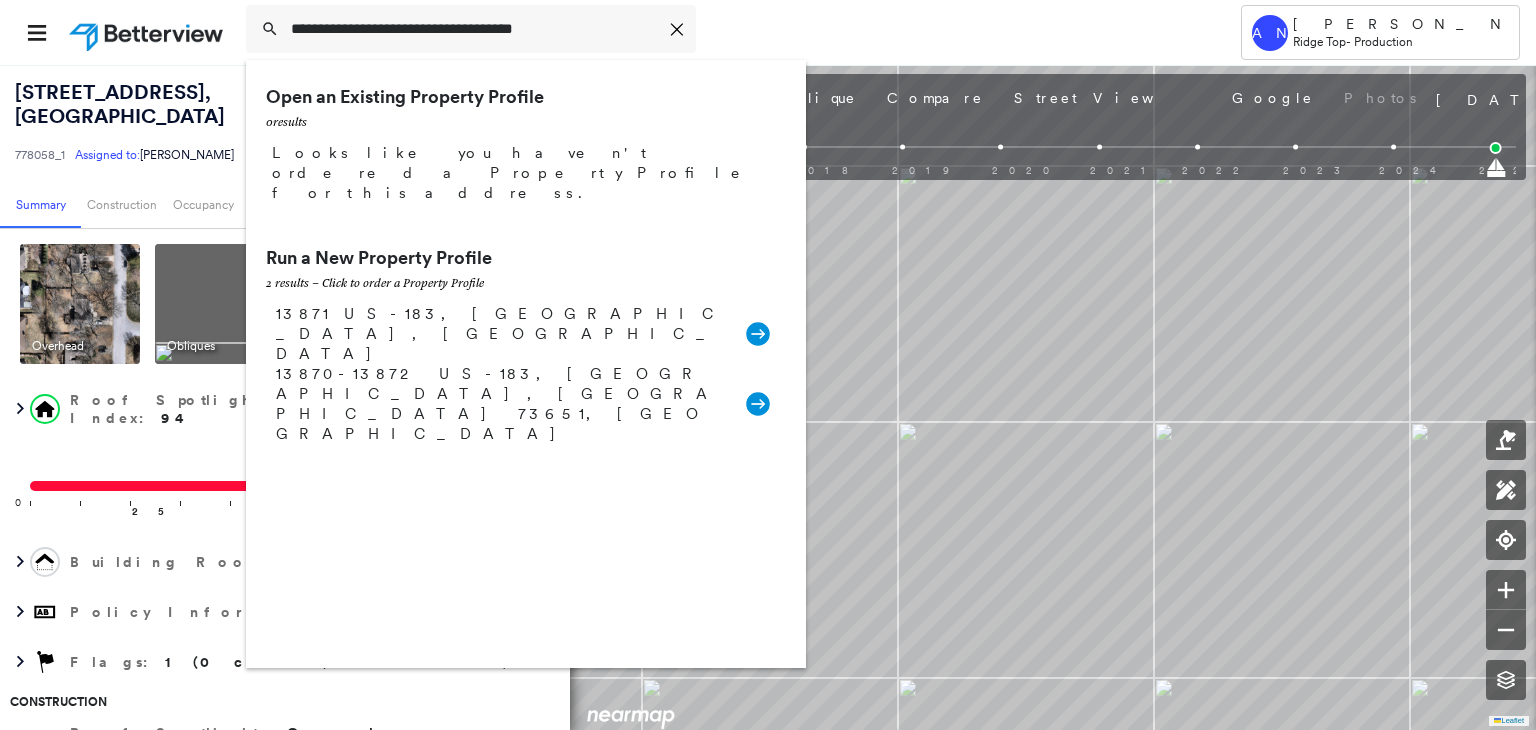 type 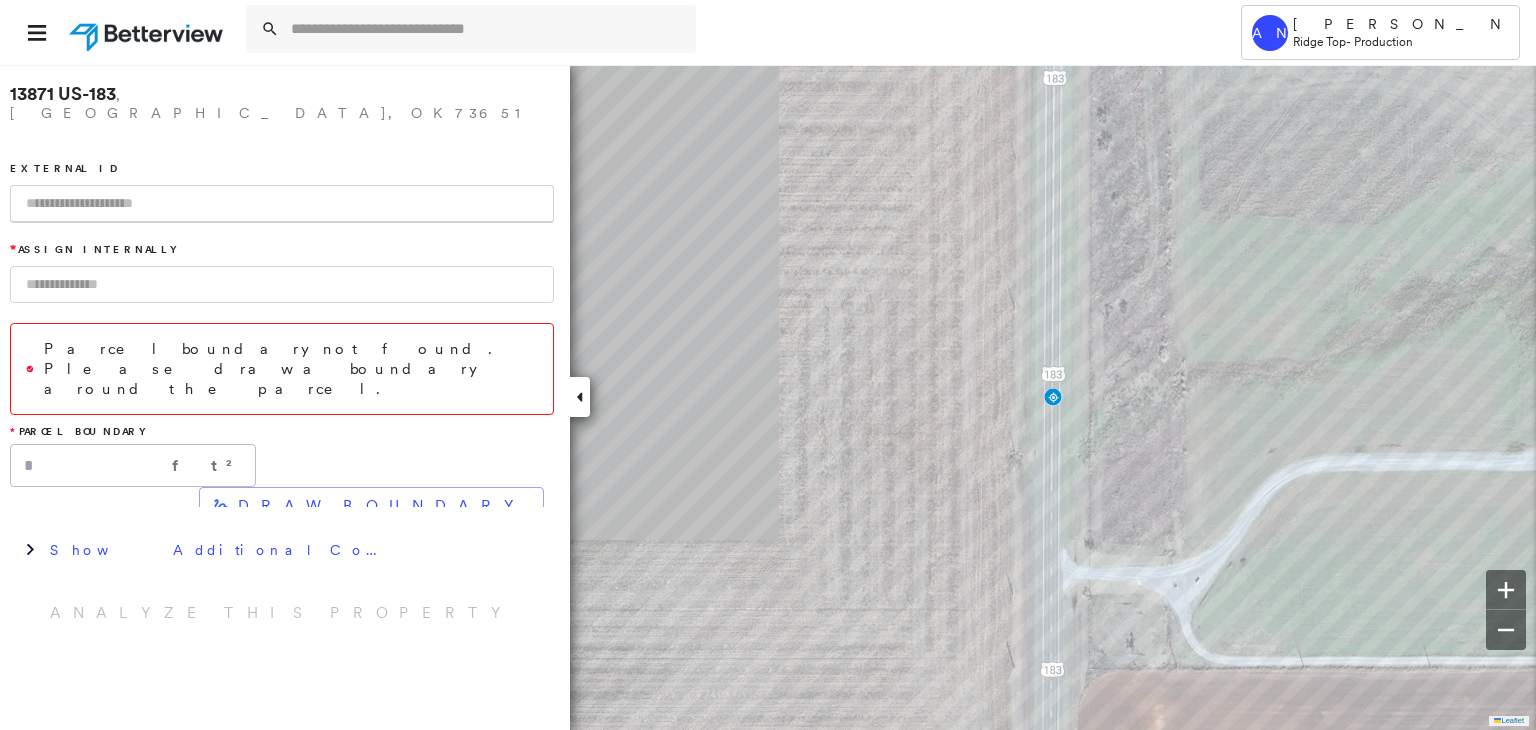click at bounding box center [282, 204] 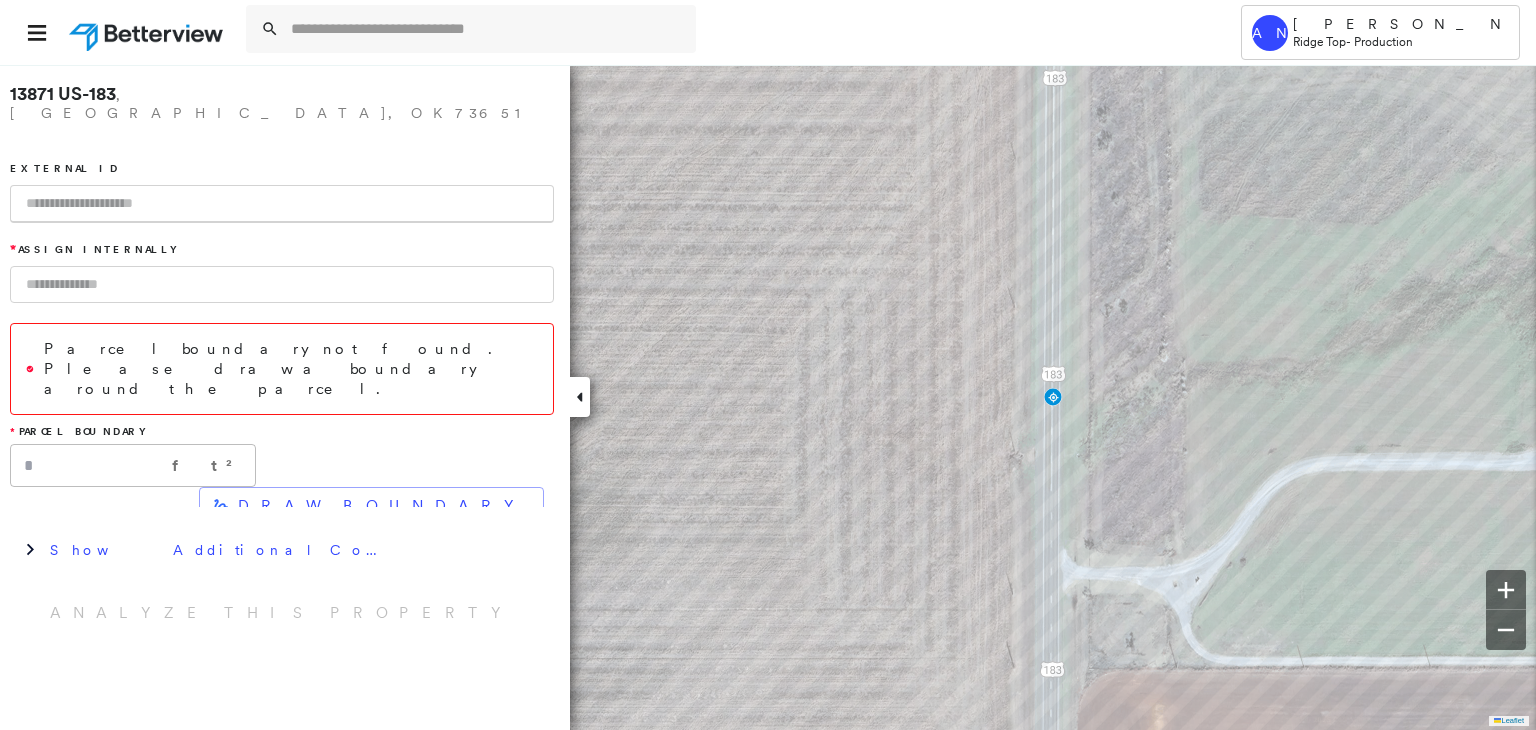 paste on "**********" 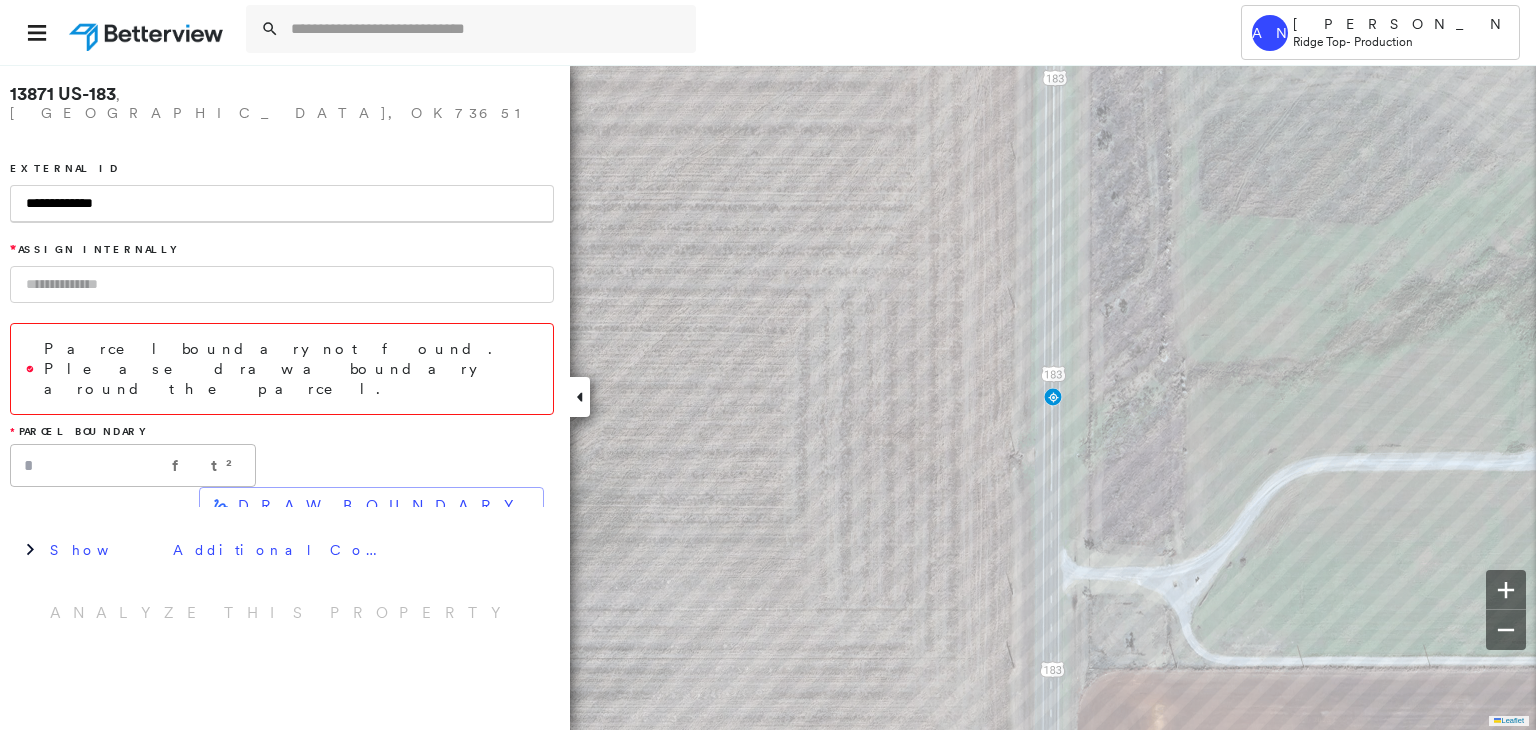 type on "**********" 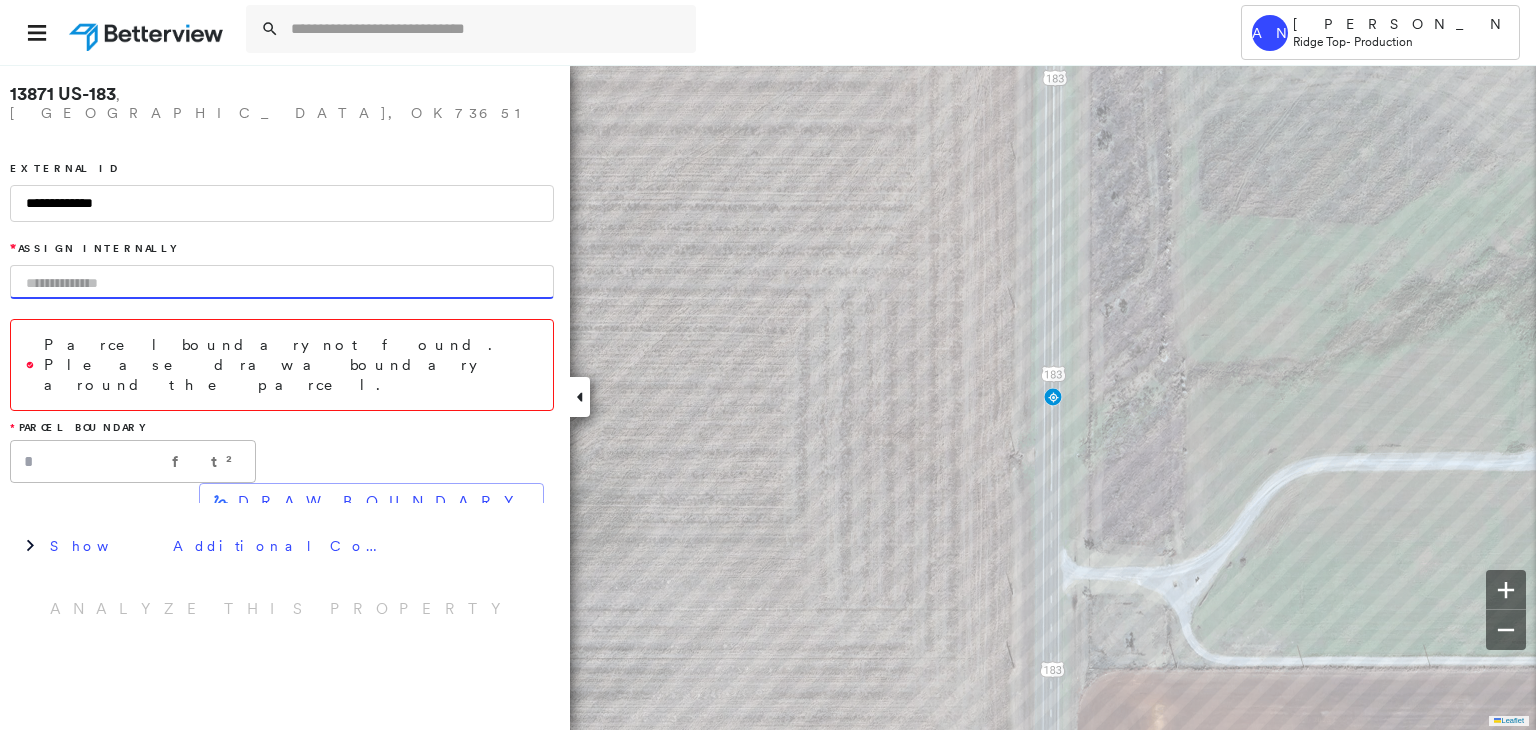 click at bounding box center [282, 282] 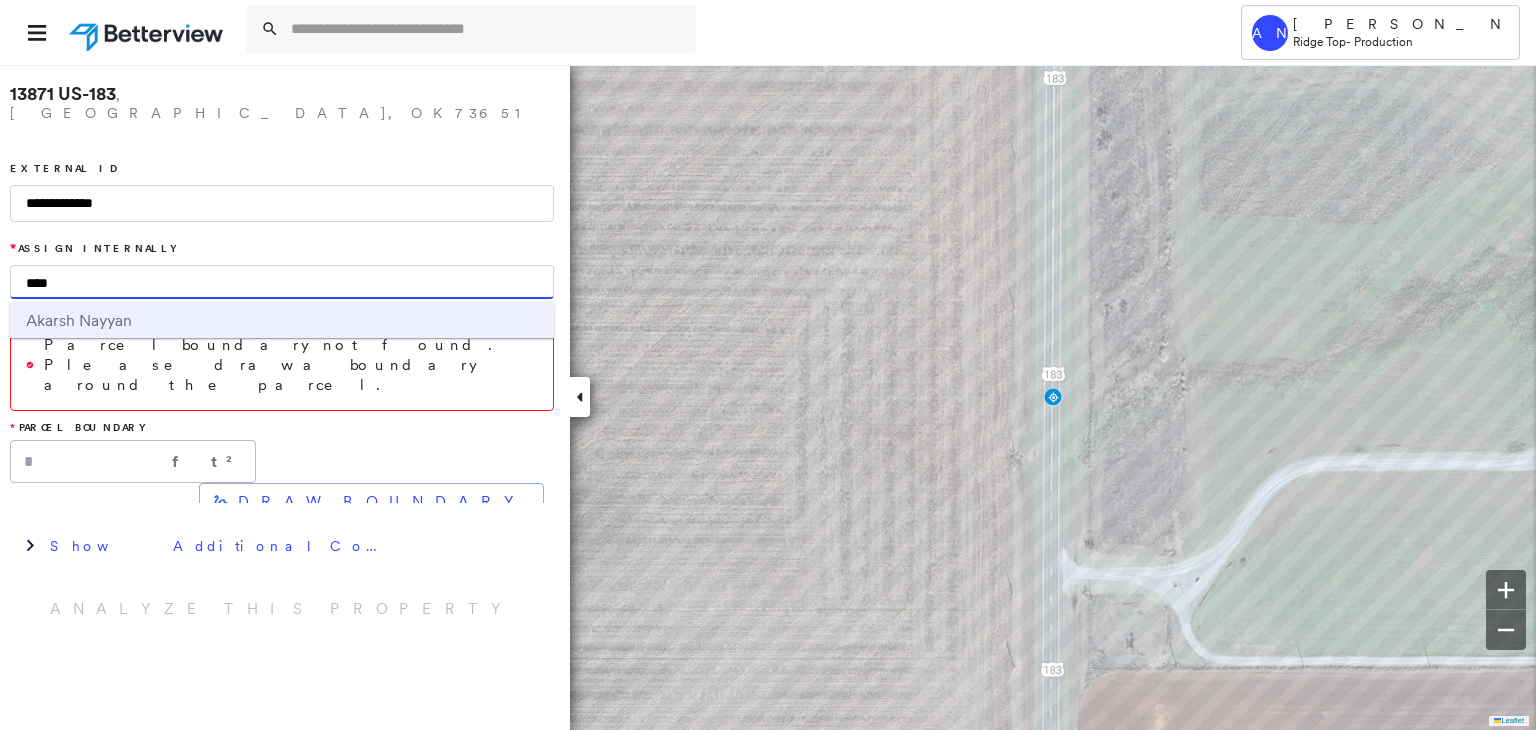 type on "****" 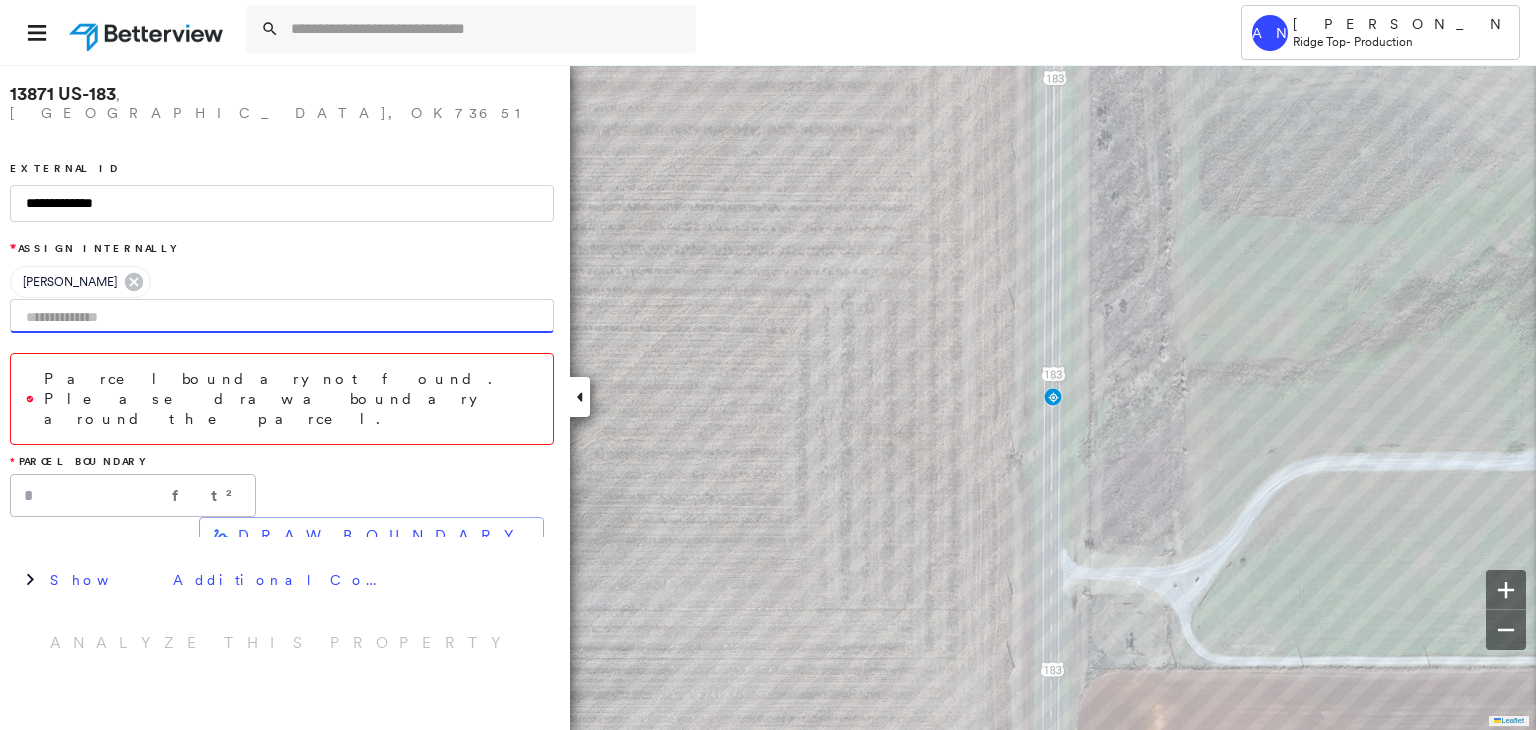click 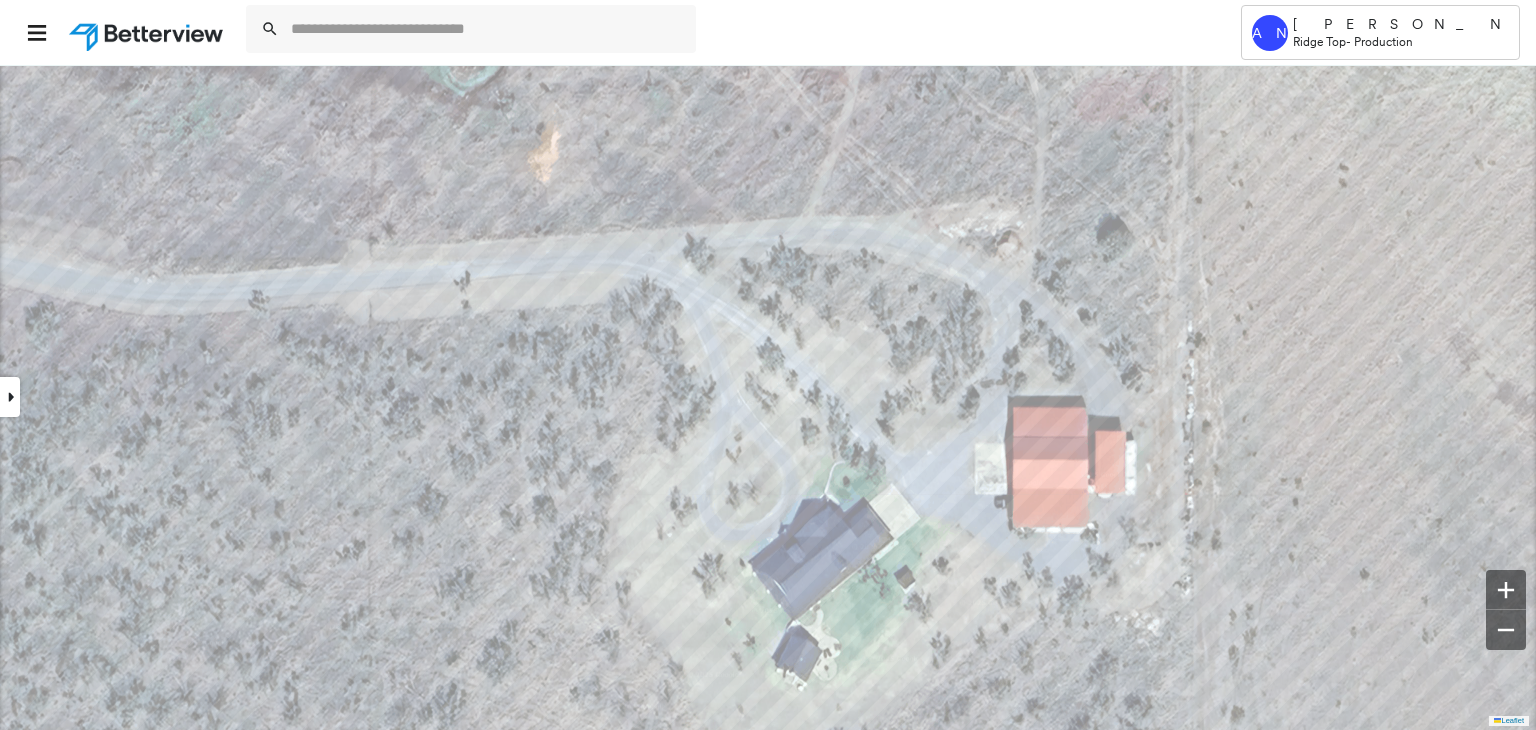 click at bounding box center (10, 397) 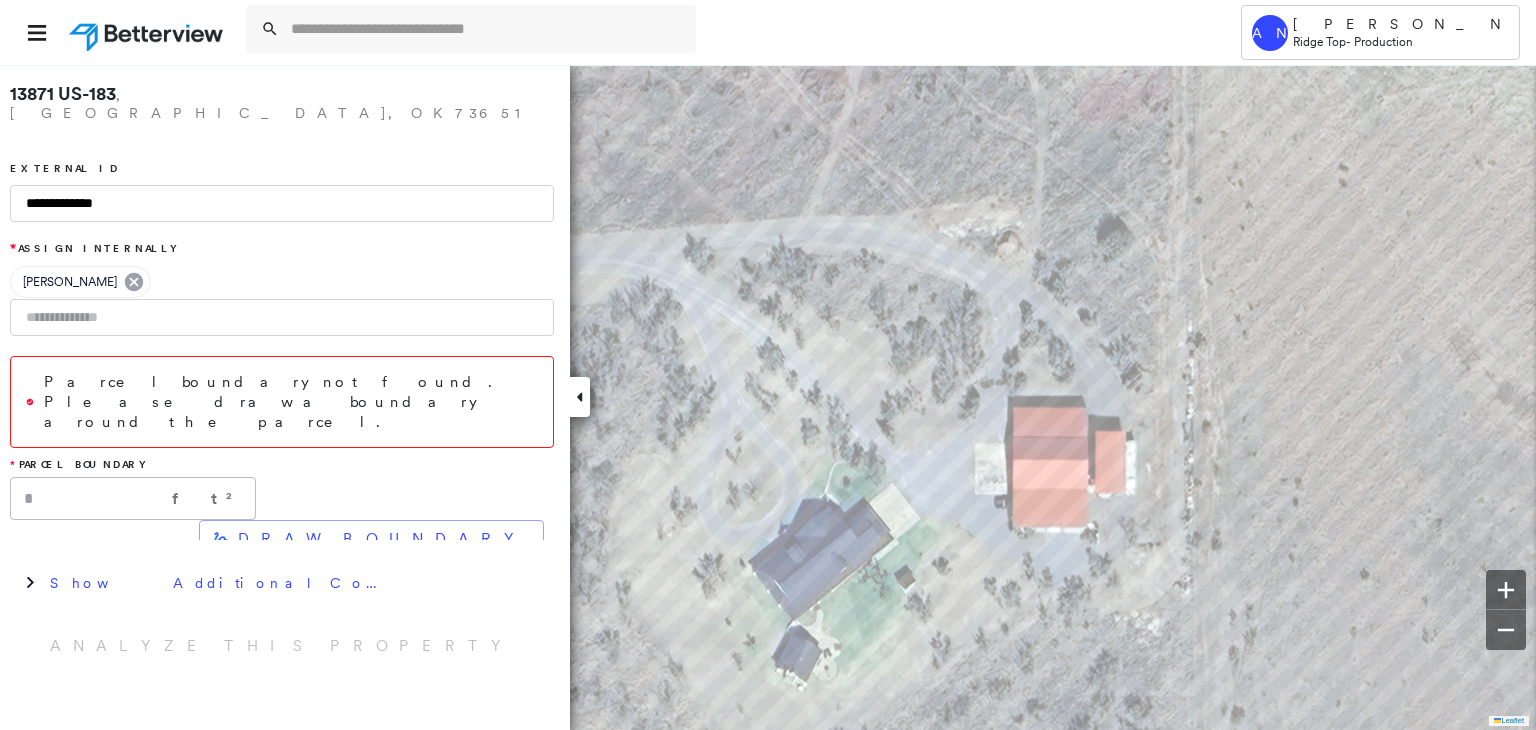 click 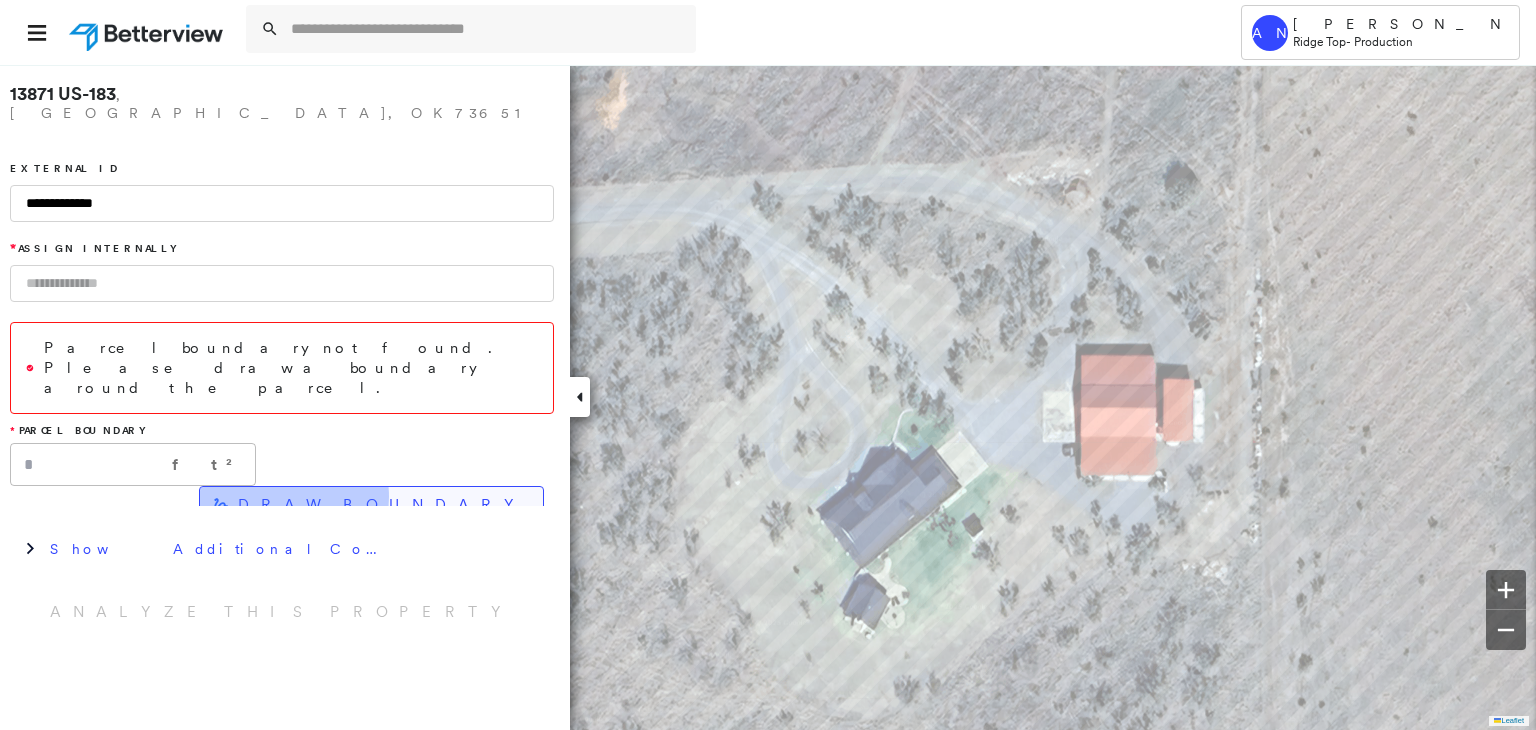 click on "DRAW BOUNDARY" at bounding box center (382, 505) 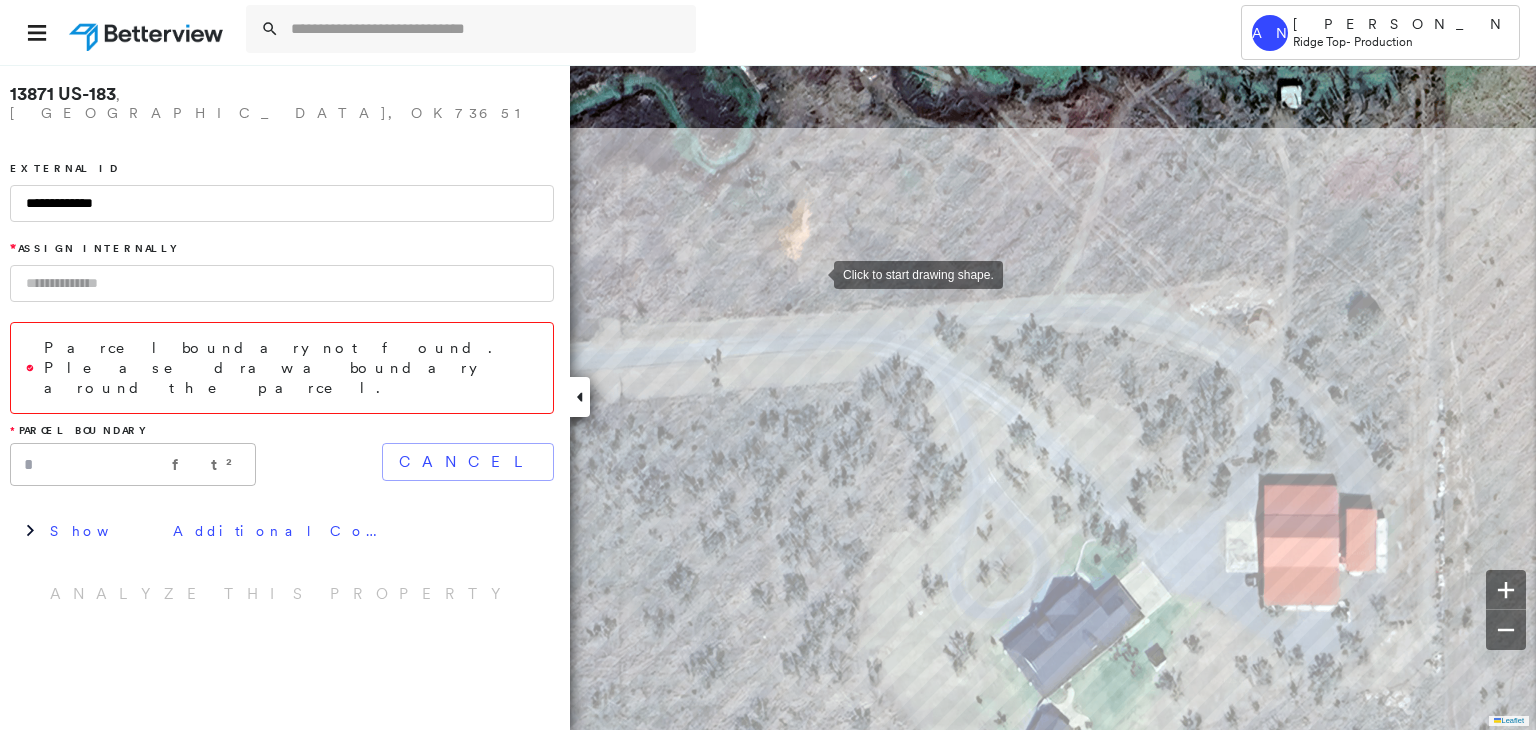 drag, startPoint x: 634, startPoint y: 155, endPoint x: 777, endPoint y: 149, distance: 143.12582 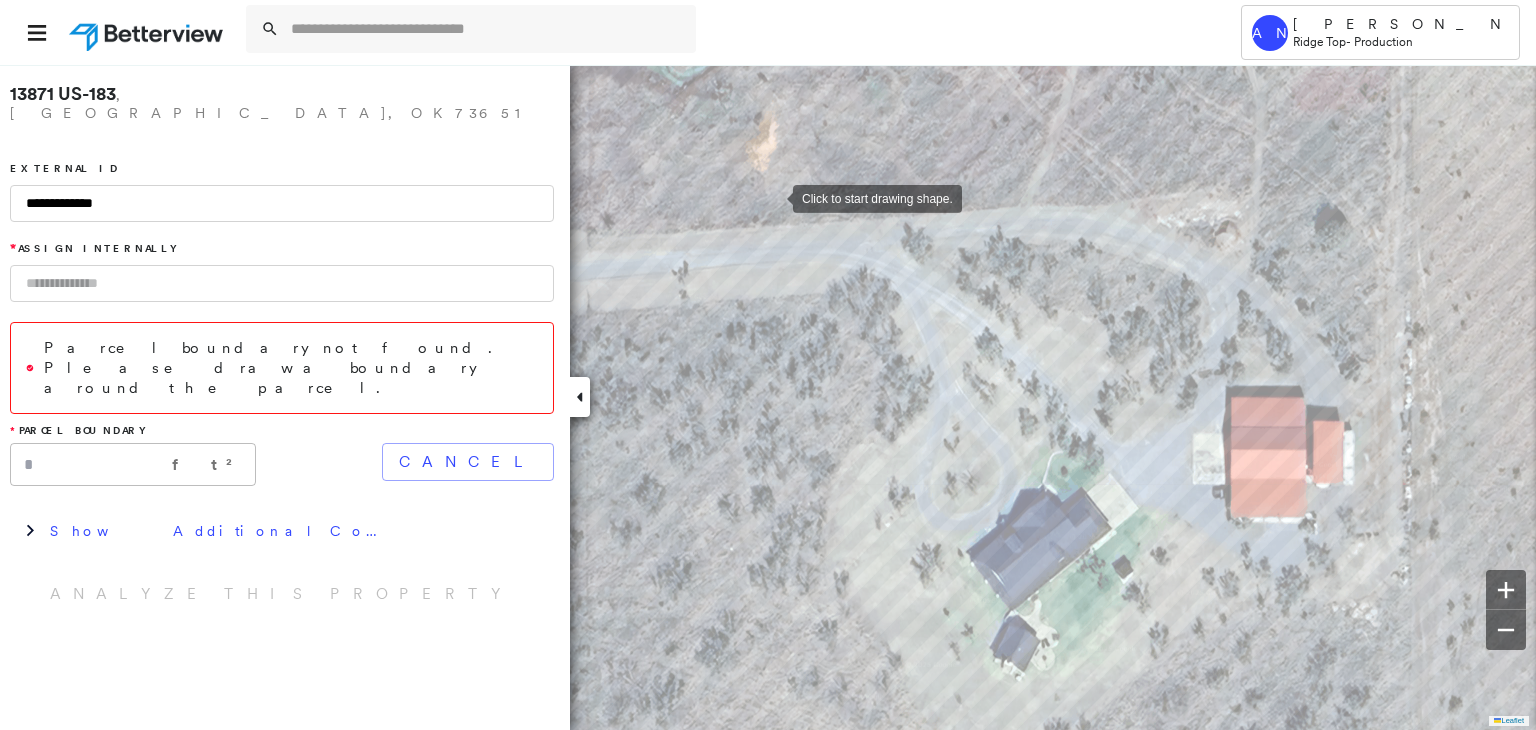 drag, startPoint x: 766, startPoint y: 149, endPoint x: 775, endPoint y: 201, distance: 52.773098 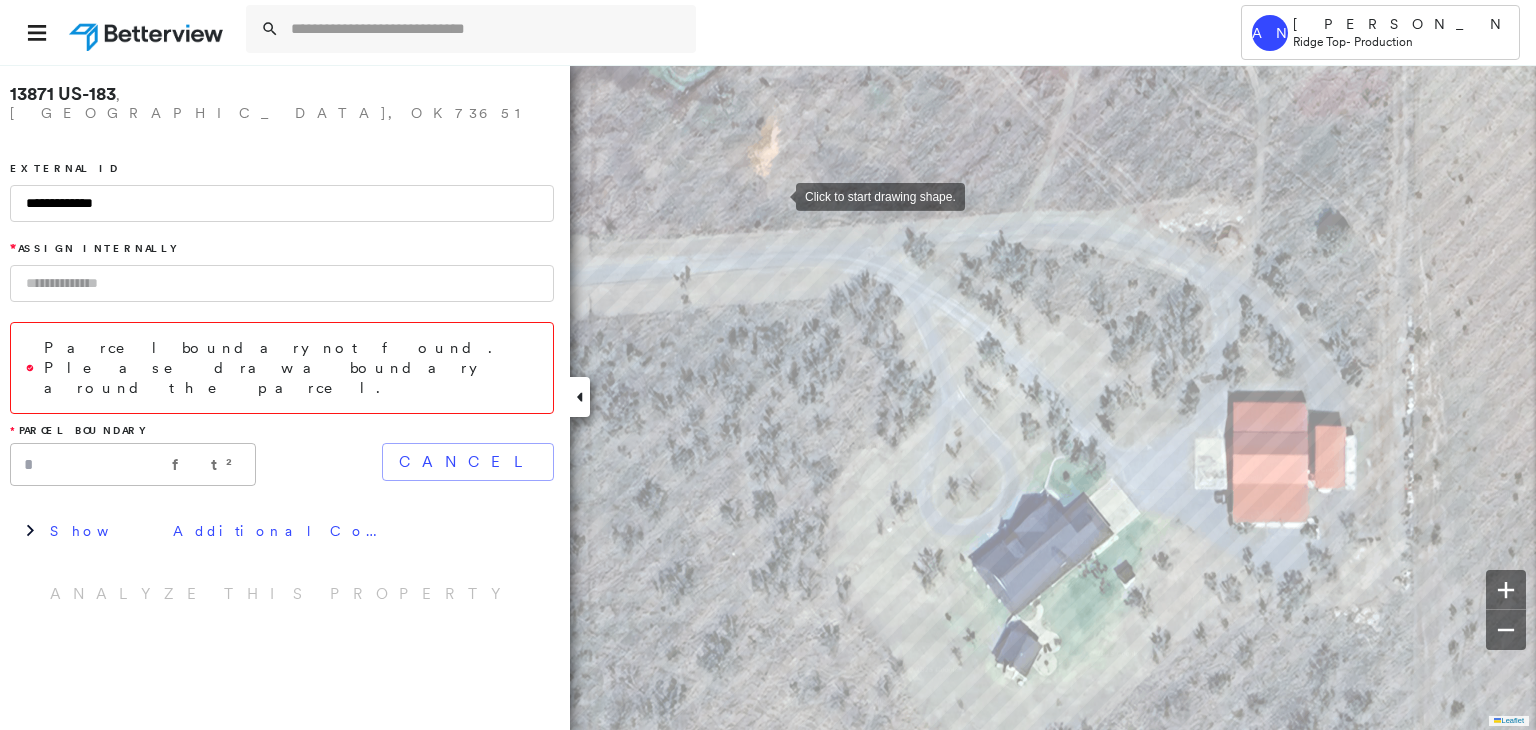 click at bounding box center [776, 195] 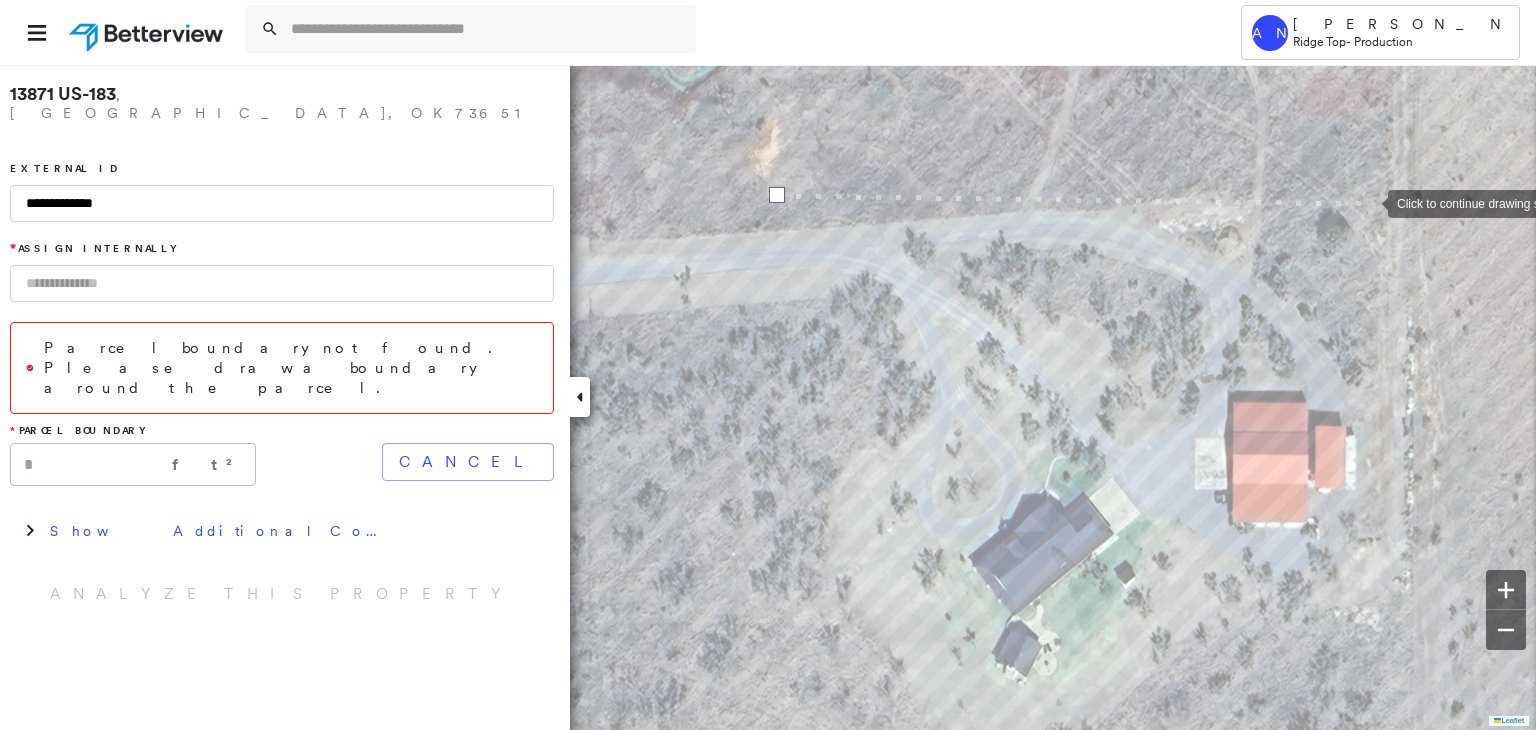click at bounding box center [1368, 202] 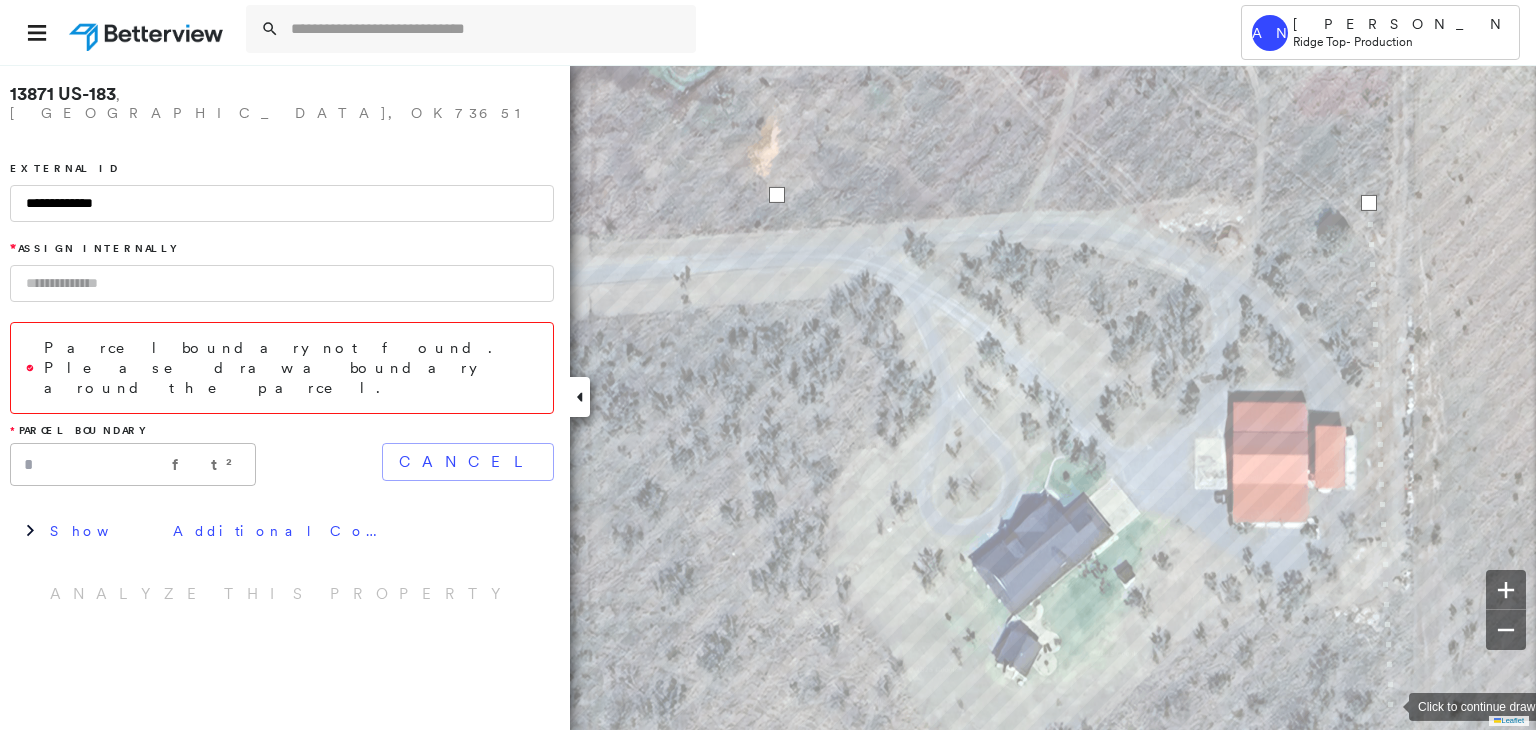 drag, startPoint x: 1389, startPoint y: 705, endPoint x: 1373, endPoint y: 713, distance: 17.888544 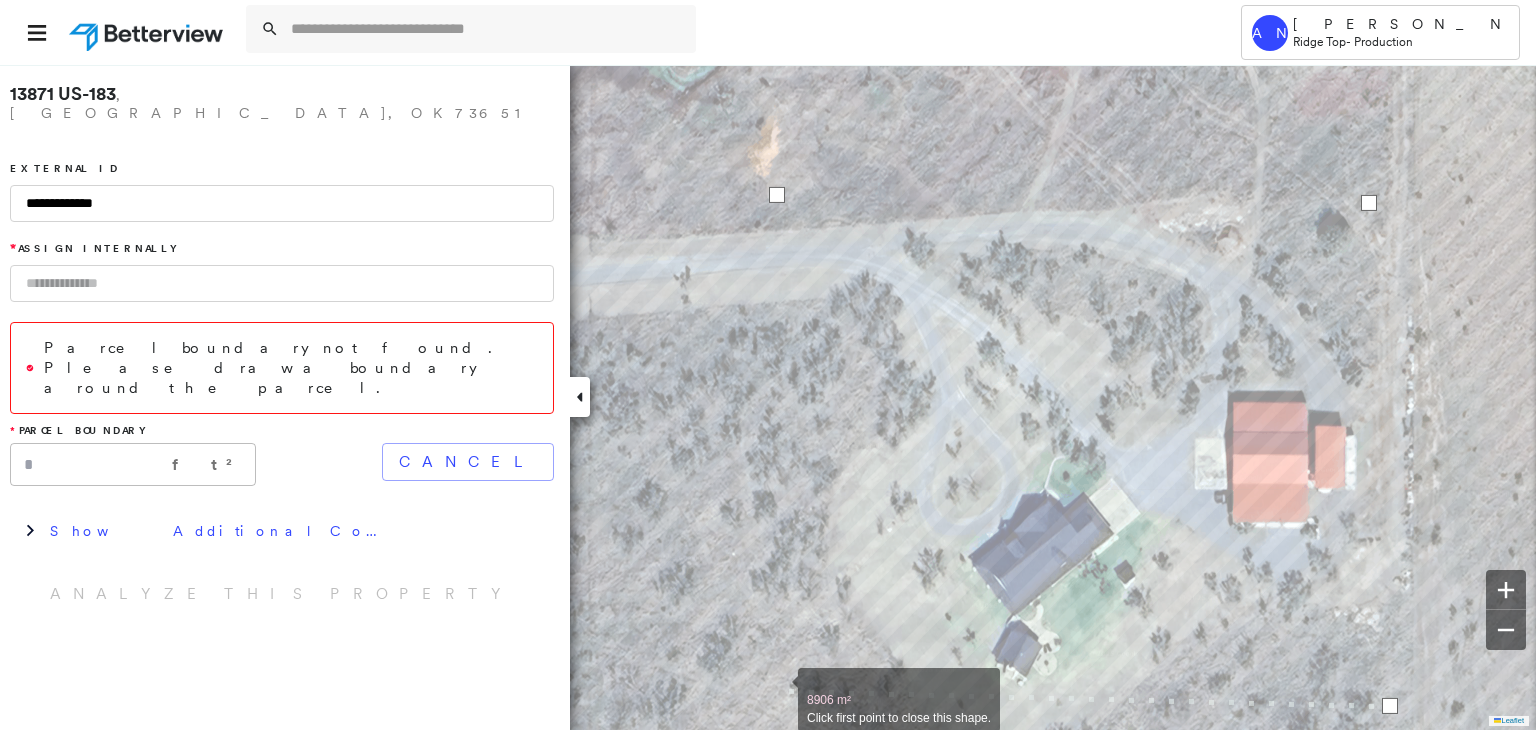 click at bounding box center [778, 689] 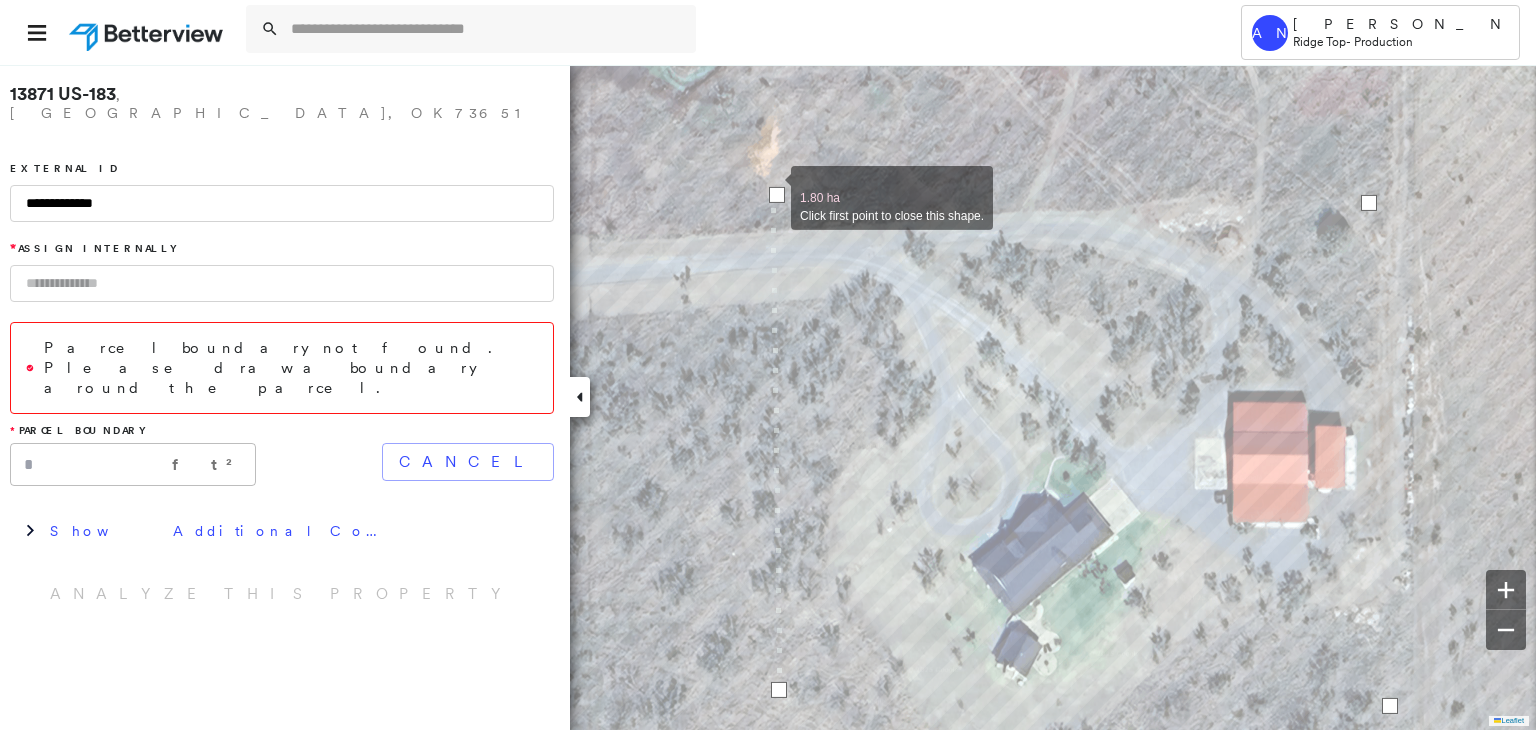click at bounding box center [777, 195] 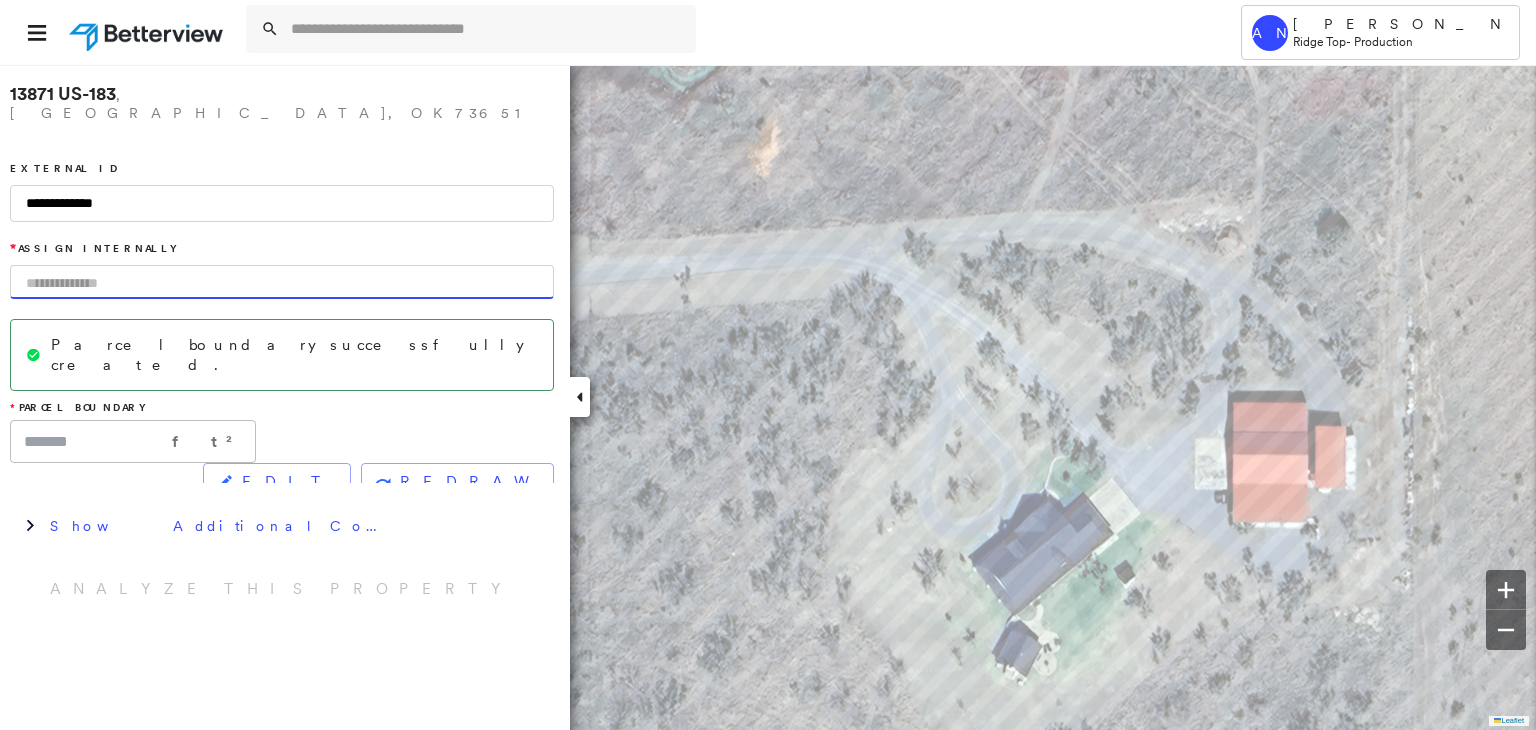 click at bounding box center [282, 282] 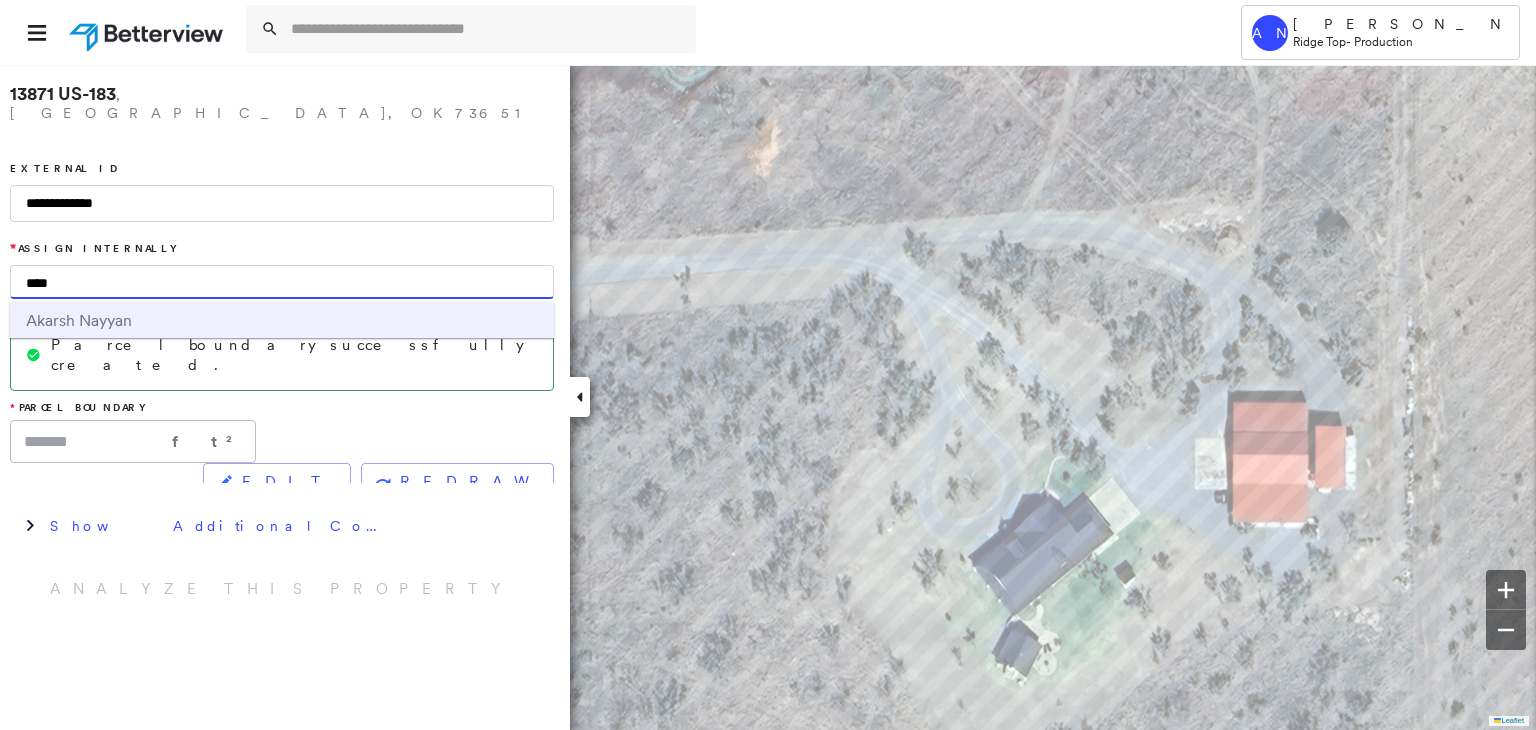 type on "****" 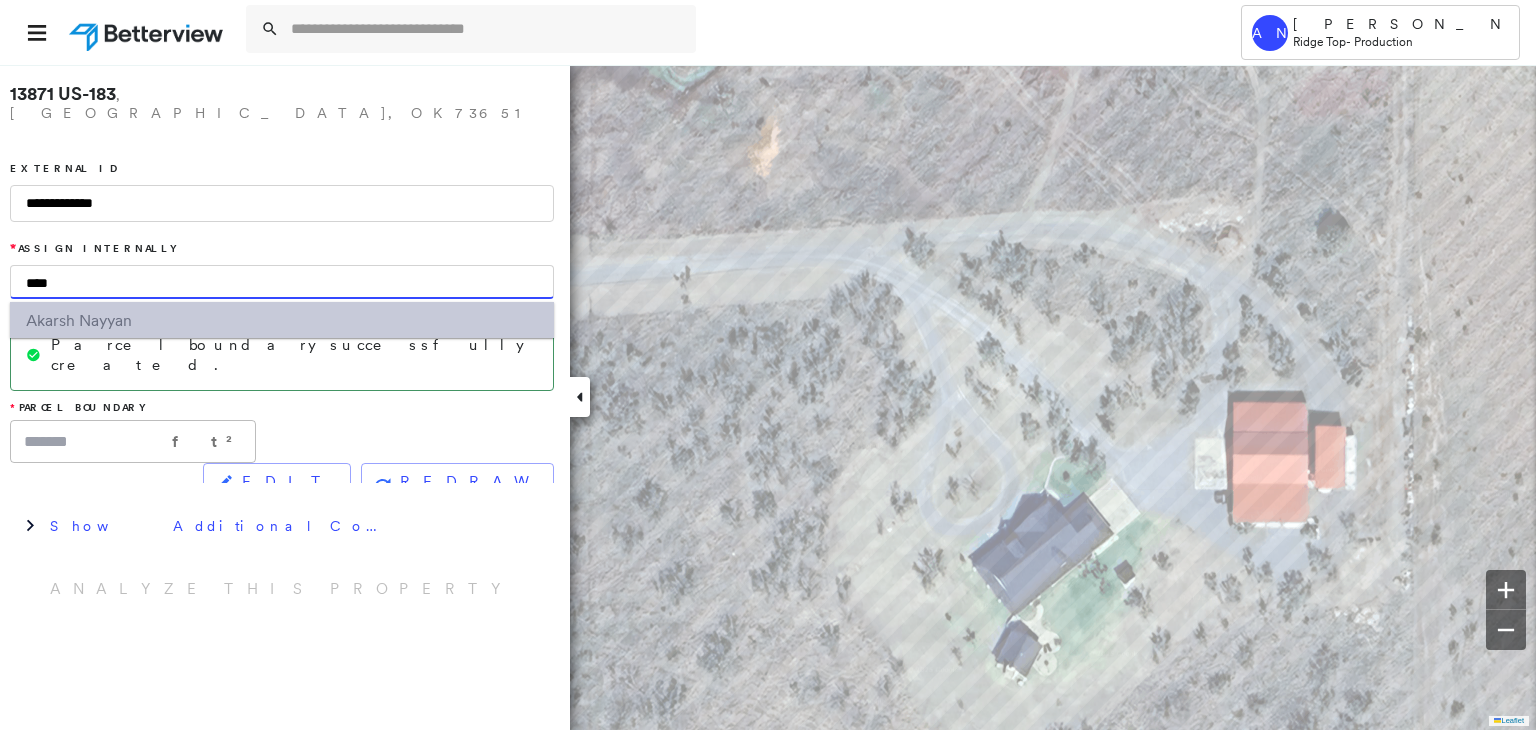 click on "sh Nayyan" at bounding box center (95, 320) 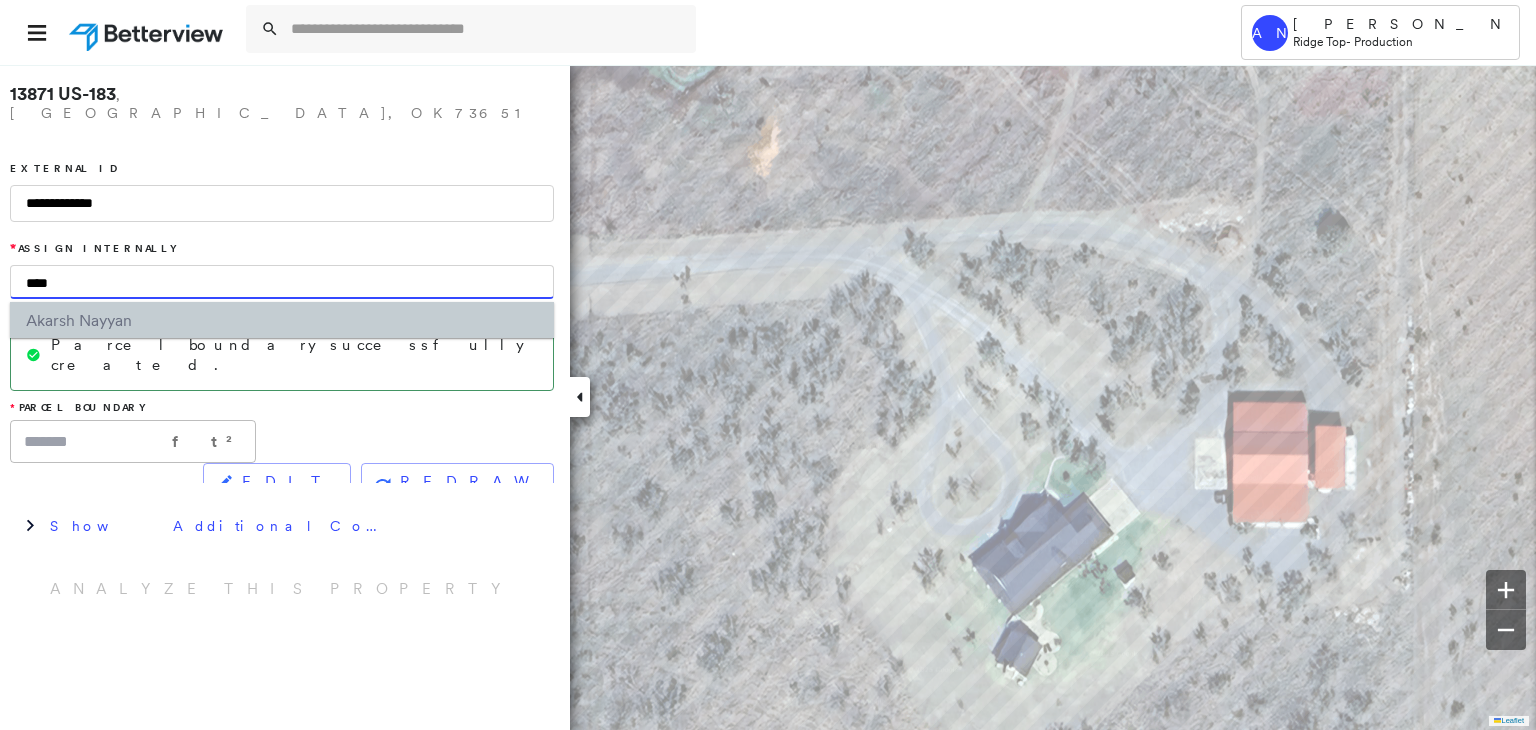 type 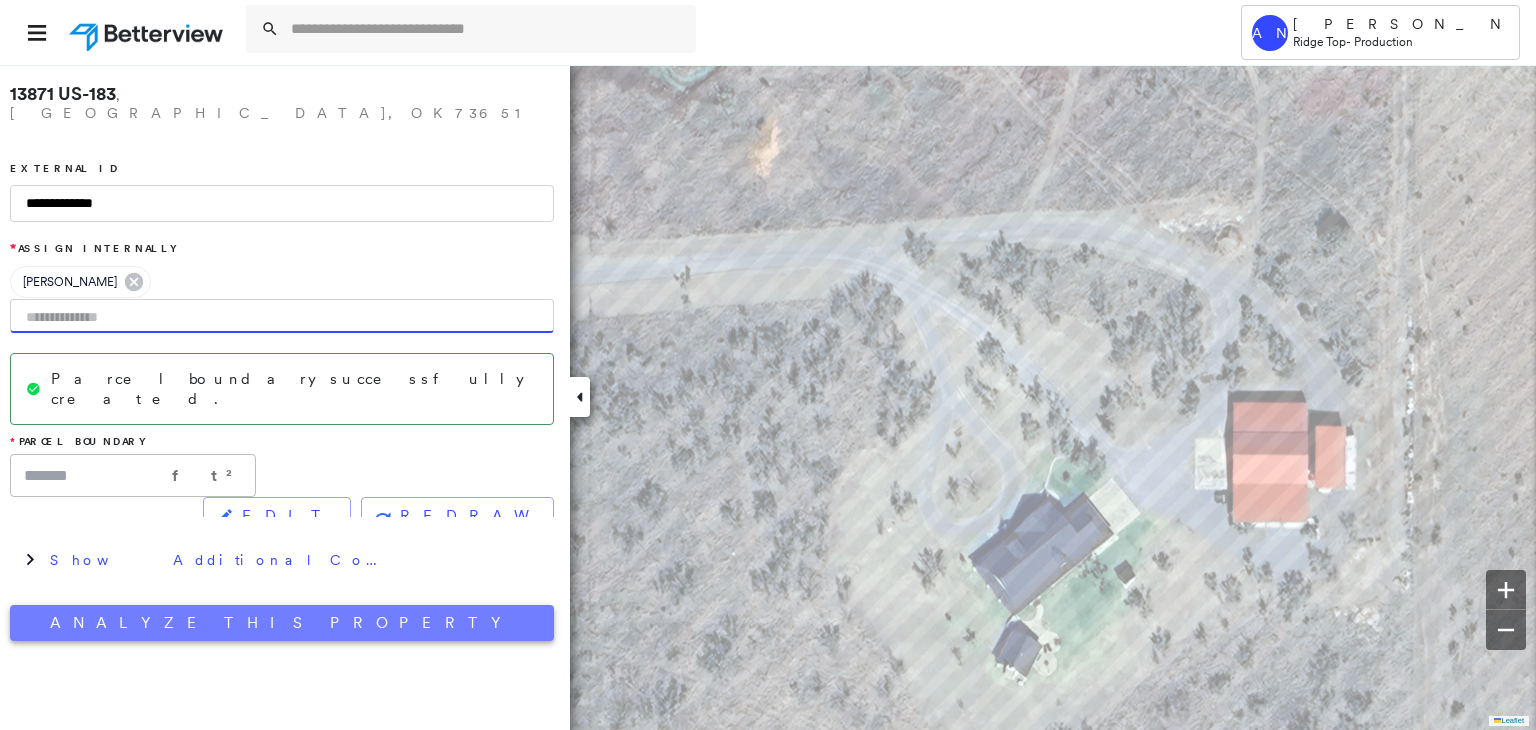 click on "Analyze This Property" at bounding box center (282, 623) 